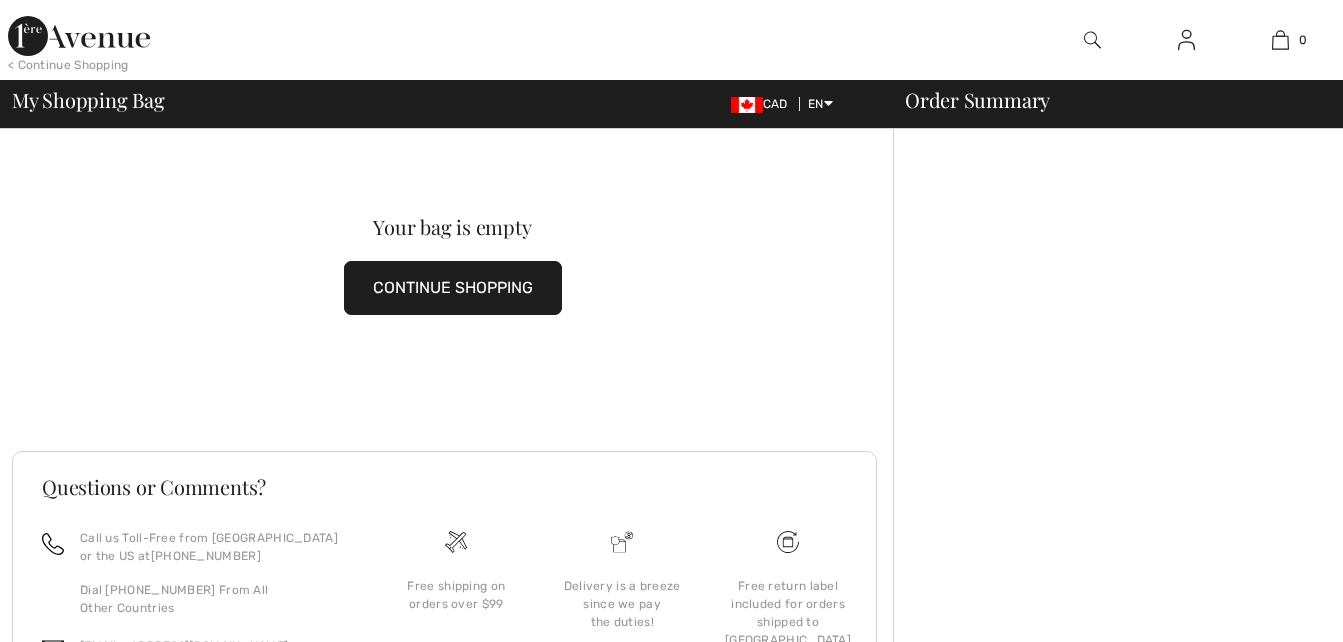 scroll, scrollTop: 0, scrollLeft: 0, axis: both 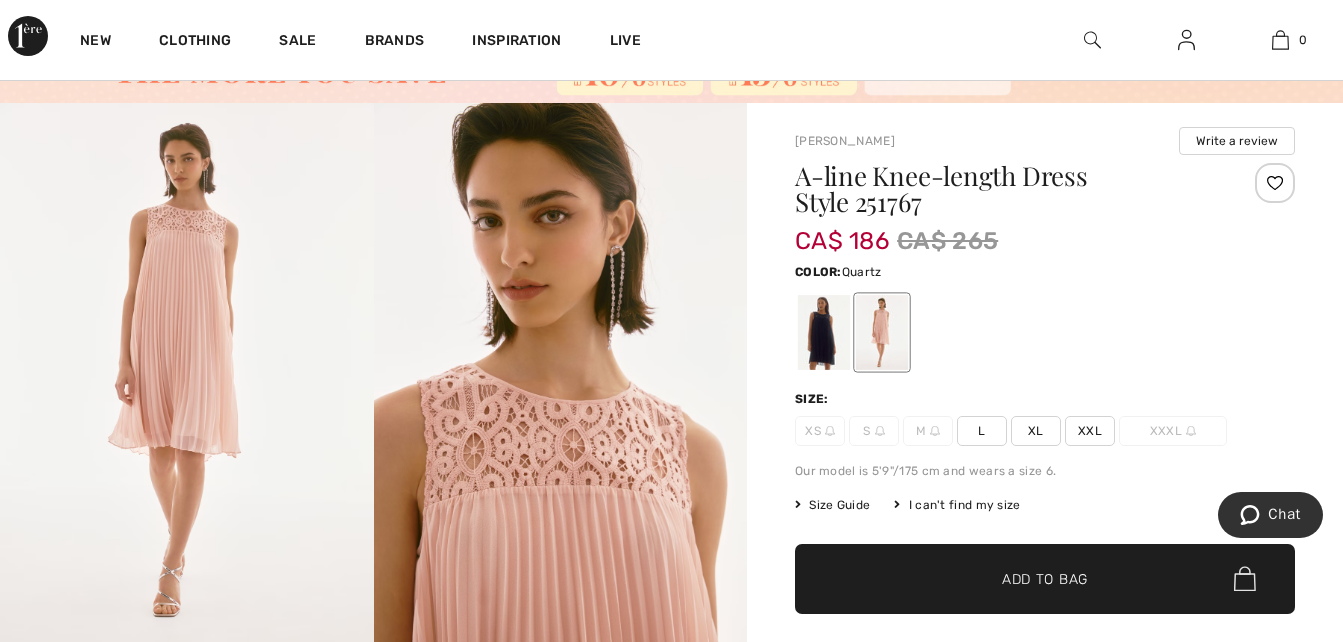 click on "XL" at bounding box center (1036, 431) 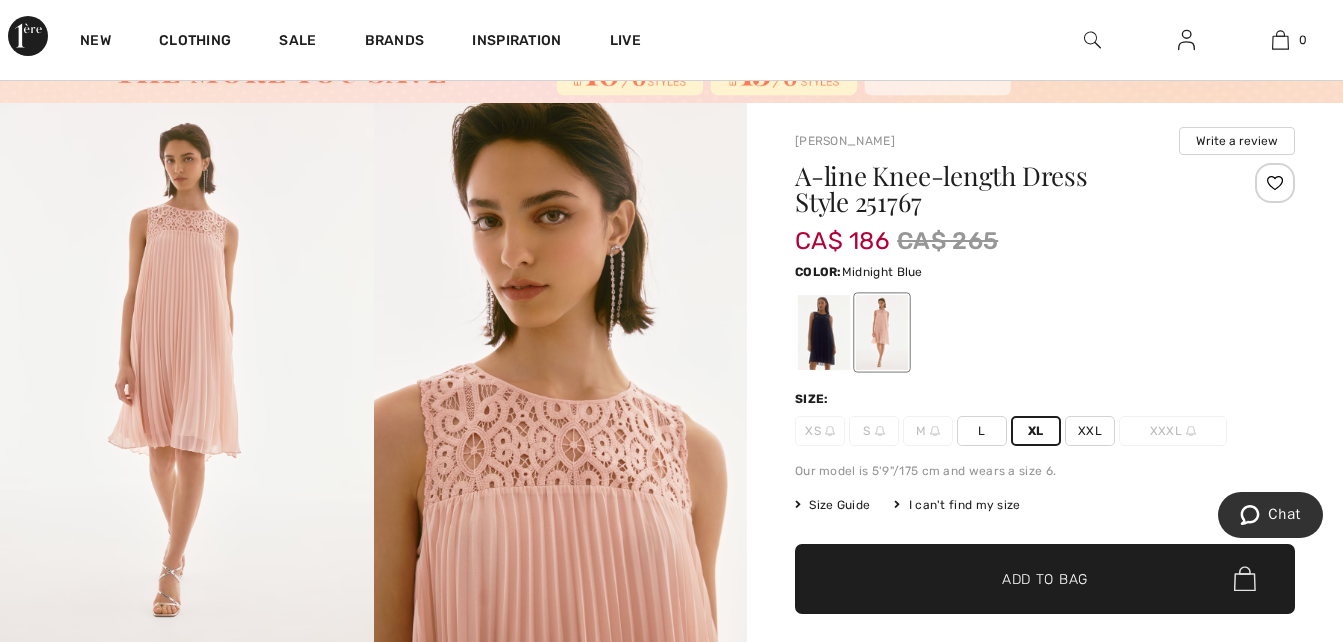 click at bounding box center (824, 332) 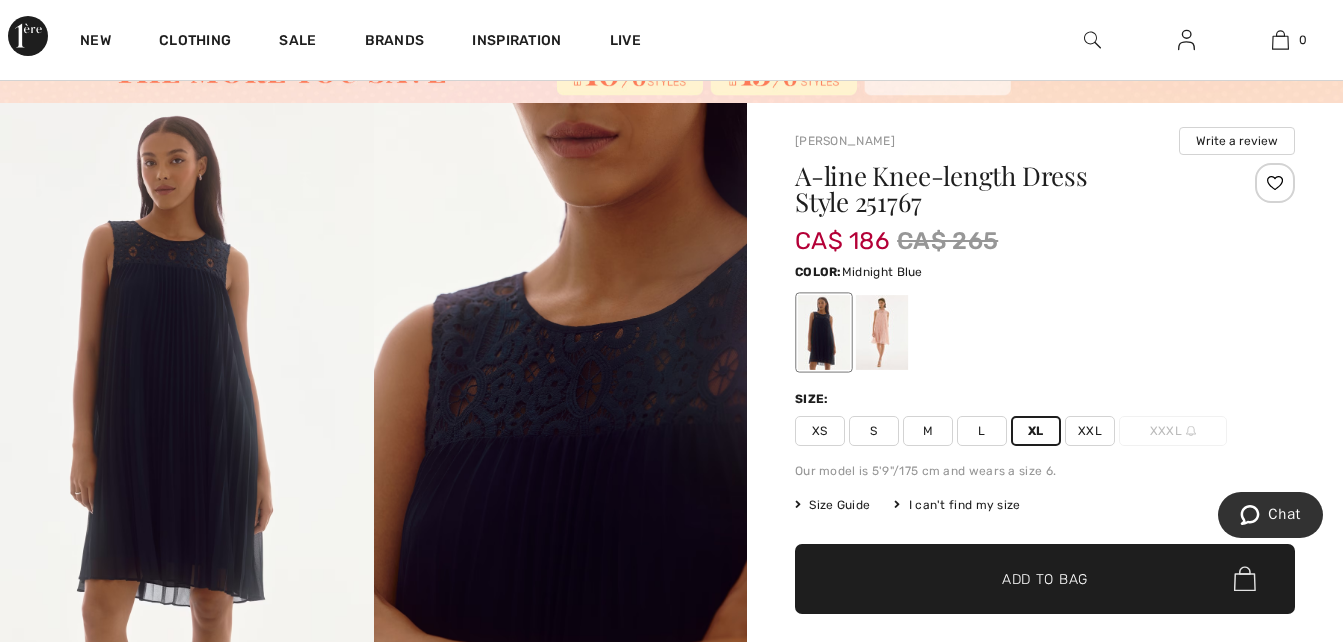 click on "✔ Added to Bag
Add to Bag" at bounding box center [1045, 579] 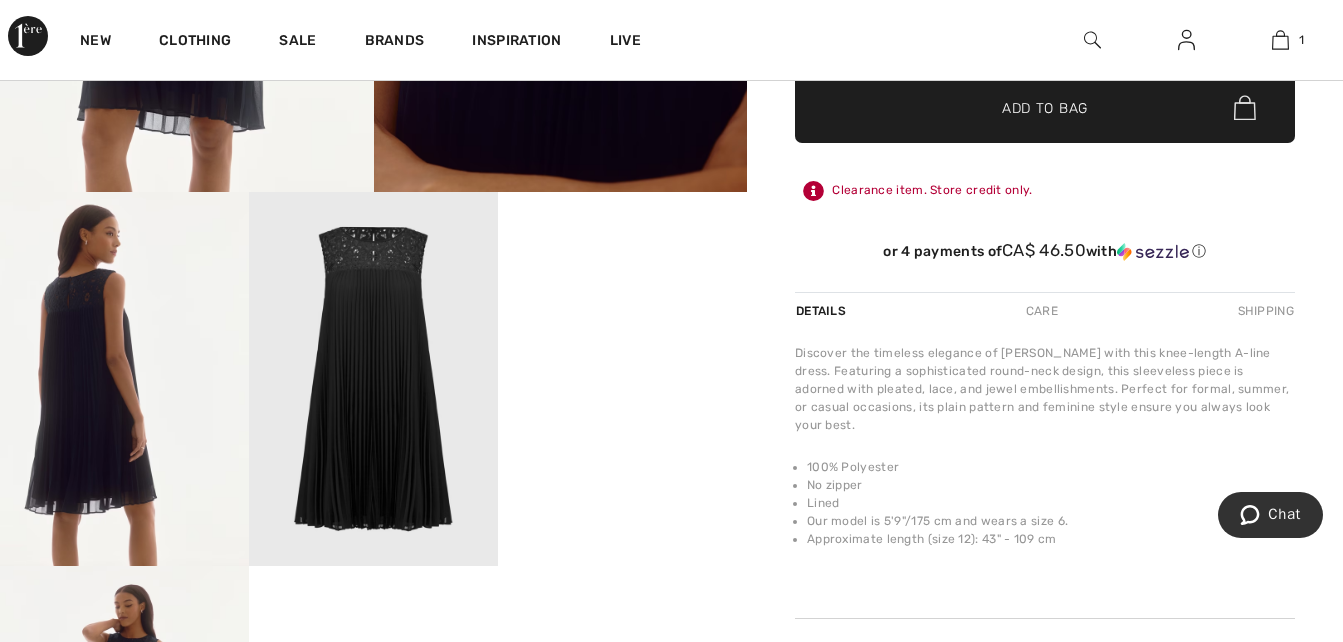 scroll, scrollTop: 600, scrollLeft: 0, axis: vertical 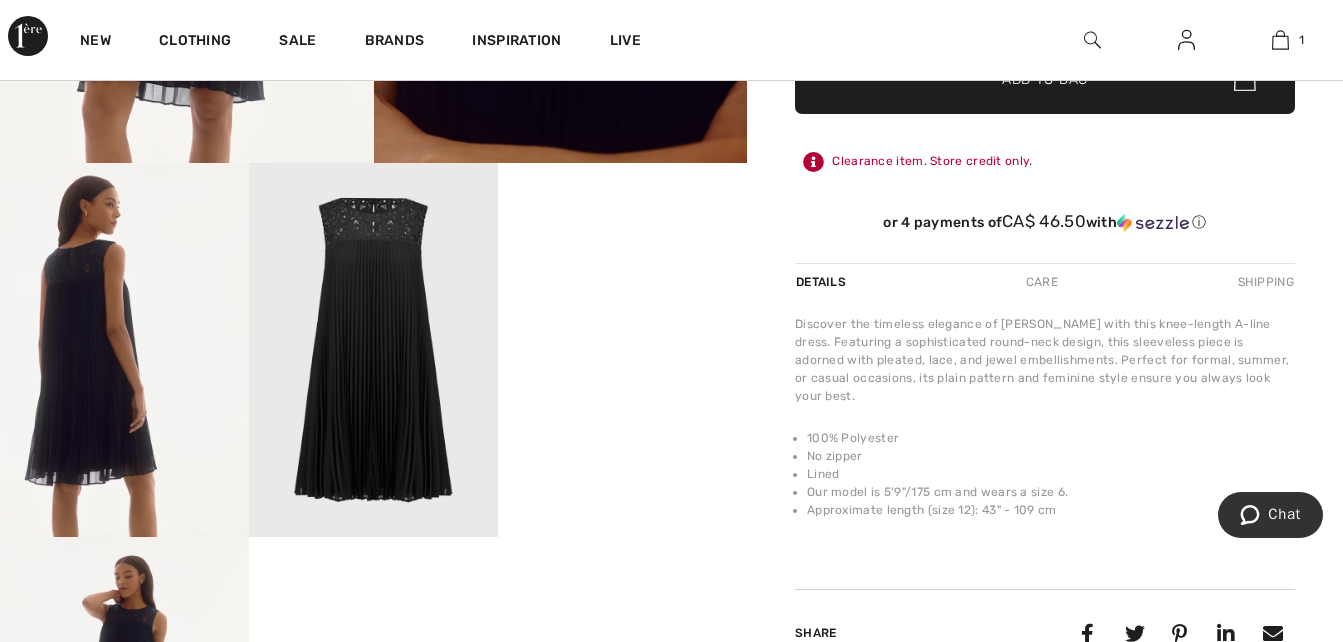 click at bounding box center [373, 350] 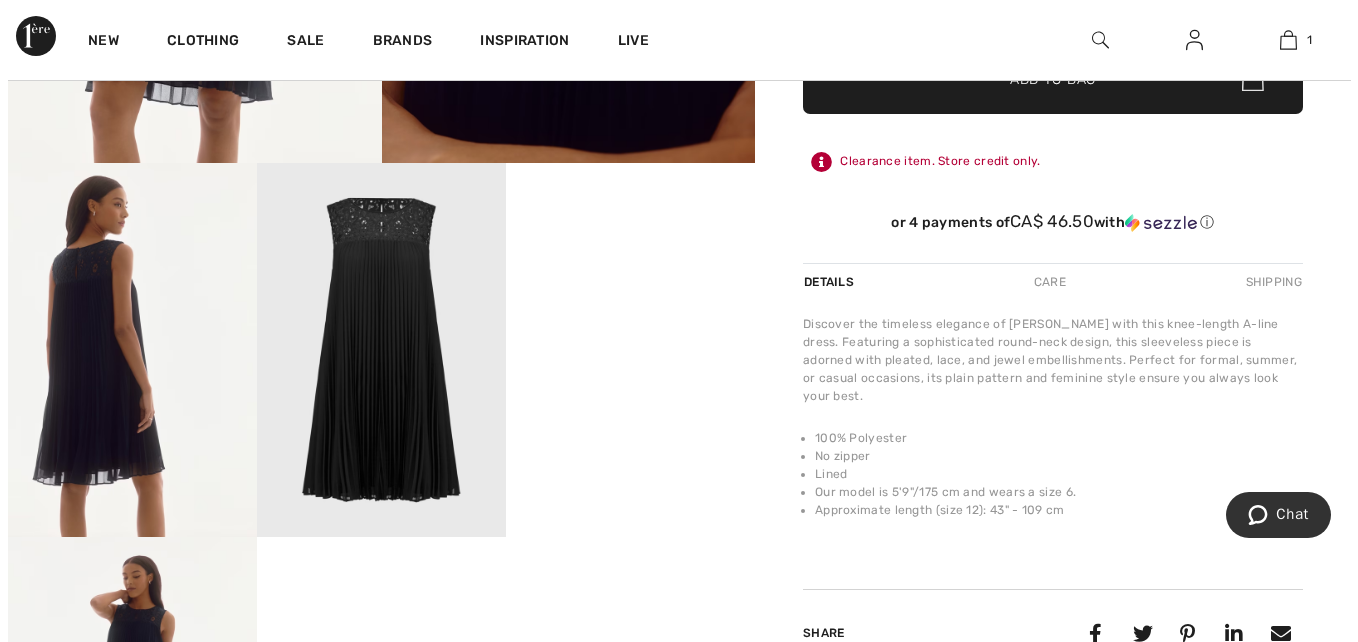 scroll, scrollTop: 601, scrollLeft: 0, axis: vertical 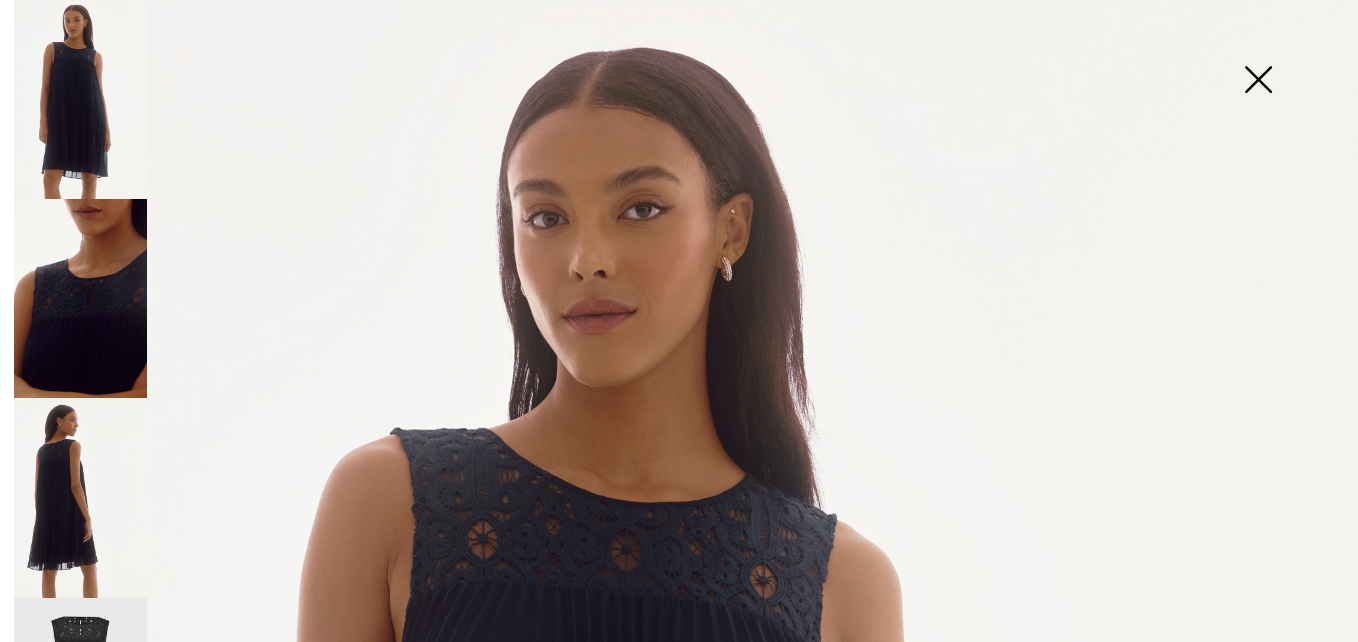 click at bounding box center [1258, 81] 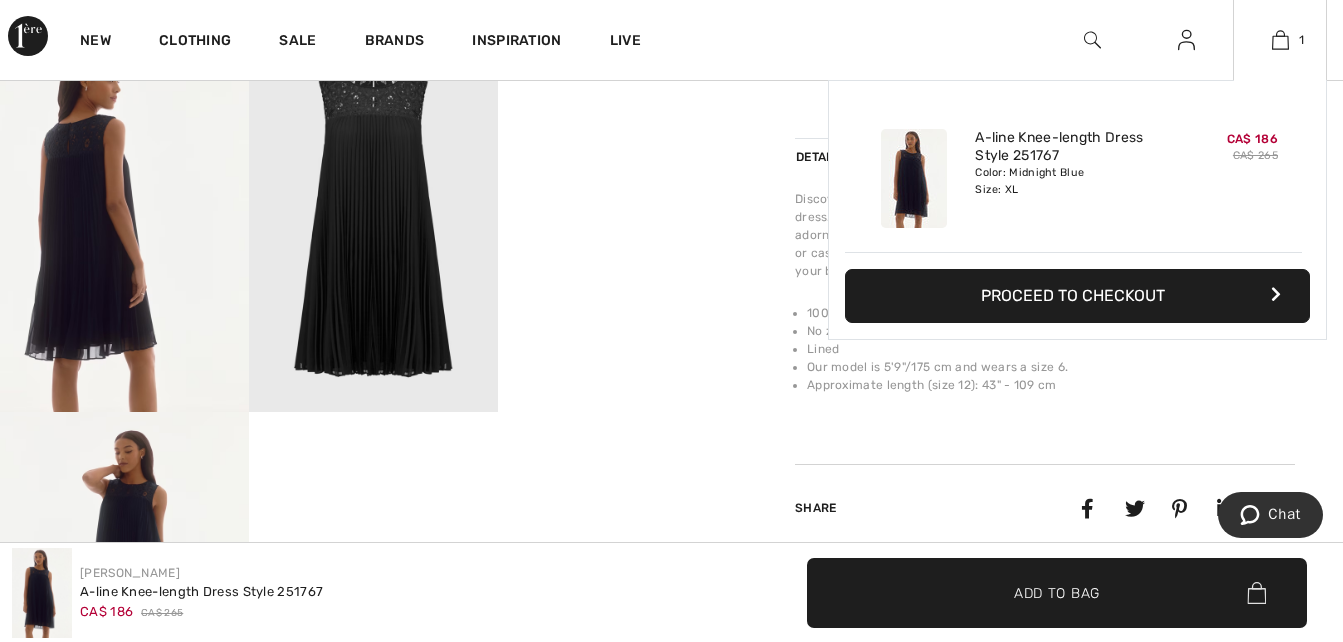 scroll, scrollTop: 500, scrollLeft: 0, axis: vertical 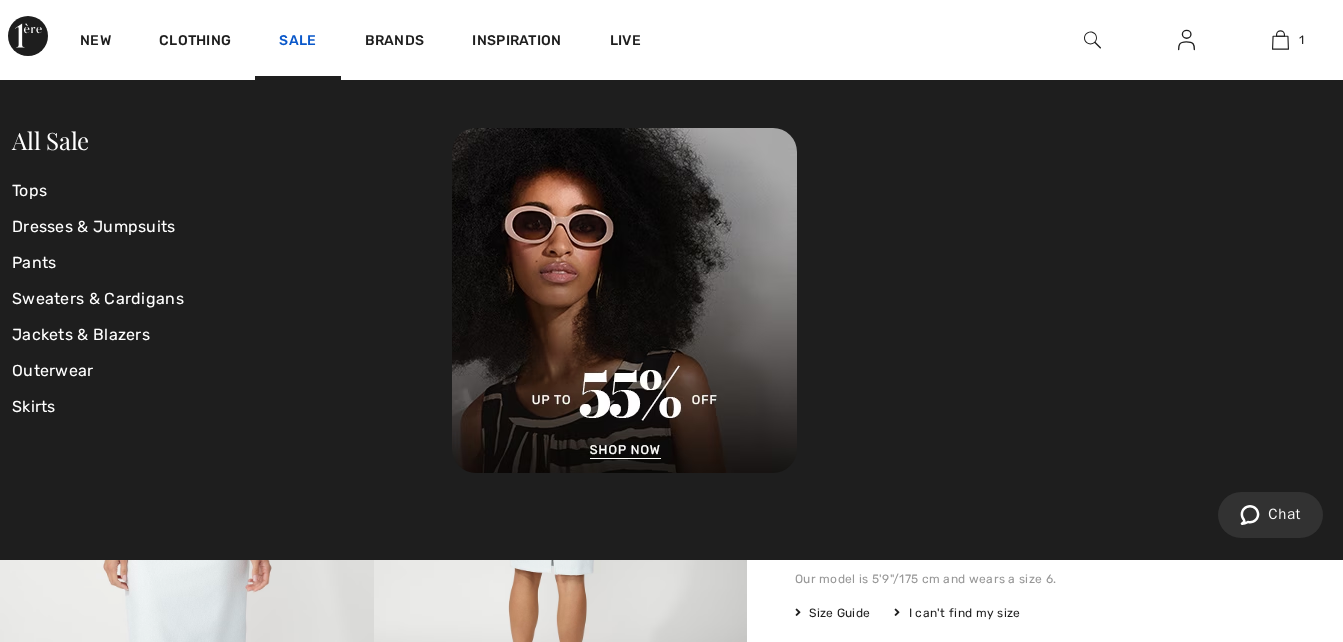 click on "Sale" at bounding box center [297, 42] 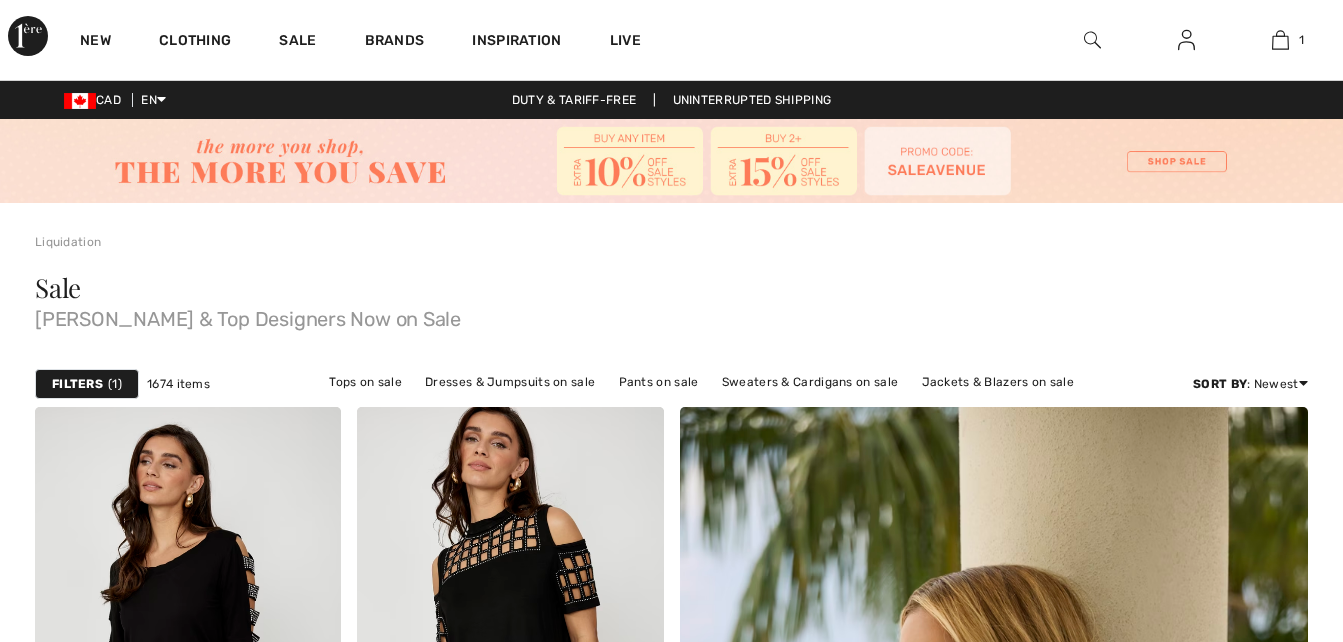 scroll, scrollTop: 0, scrollLeft: 0, axis: both 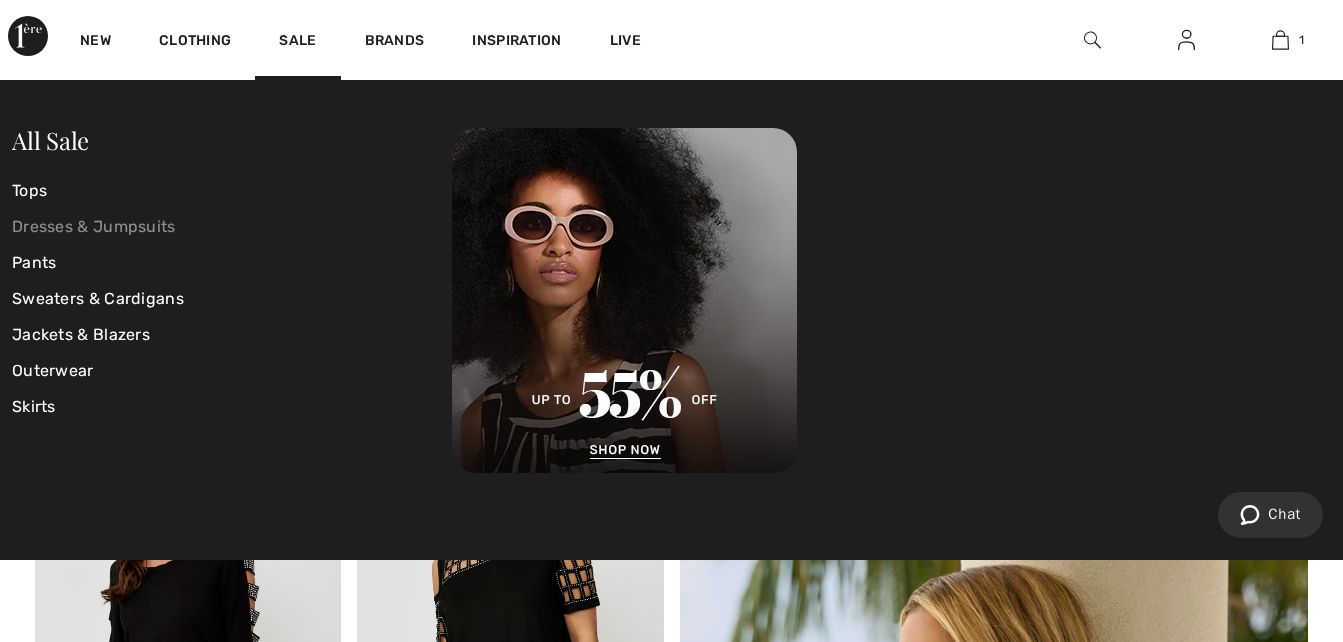 click on "Dresses & Jumpsuits" at bounding box center [232, 227] 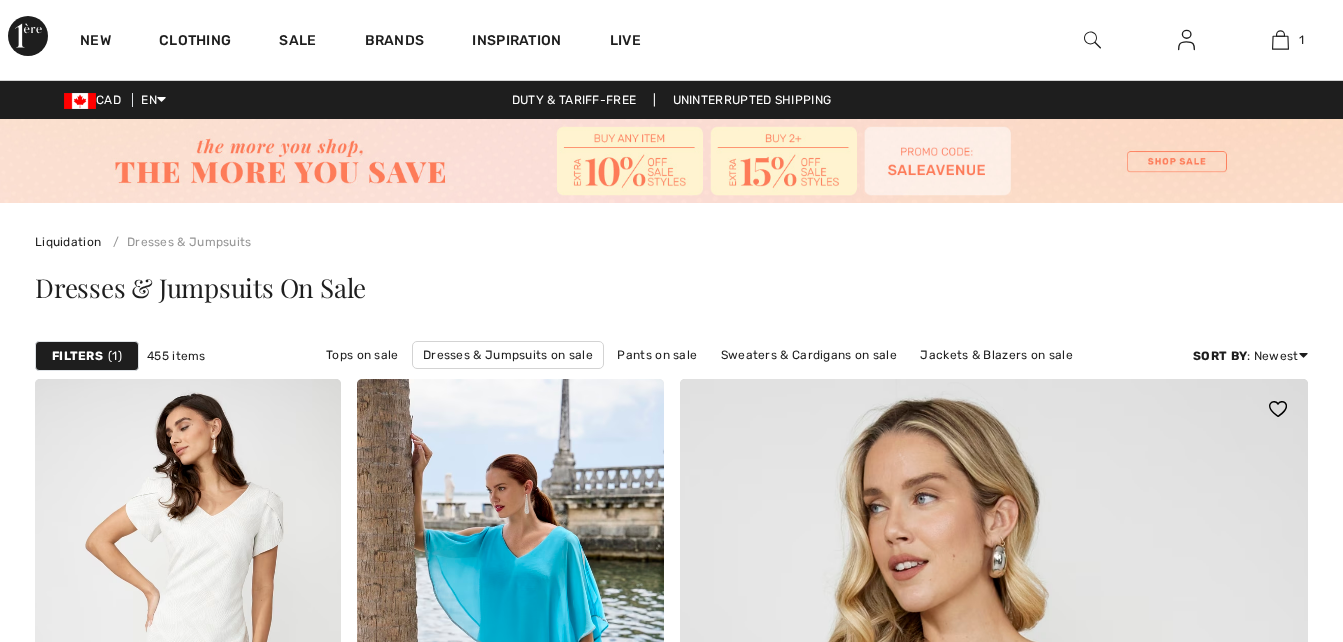 scroll, scrollTop: 0, scrollLeft: 0, axis: both 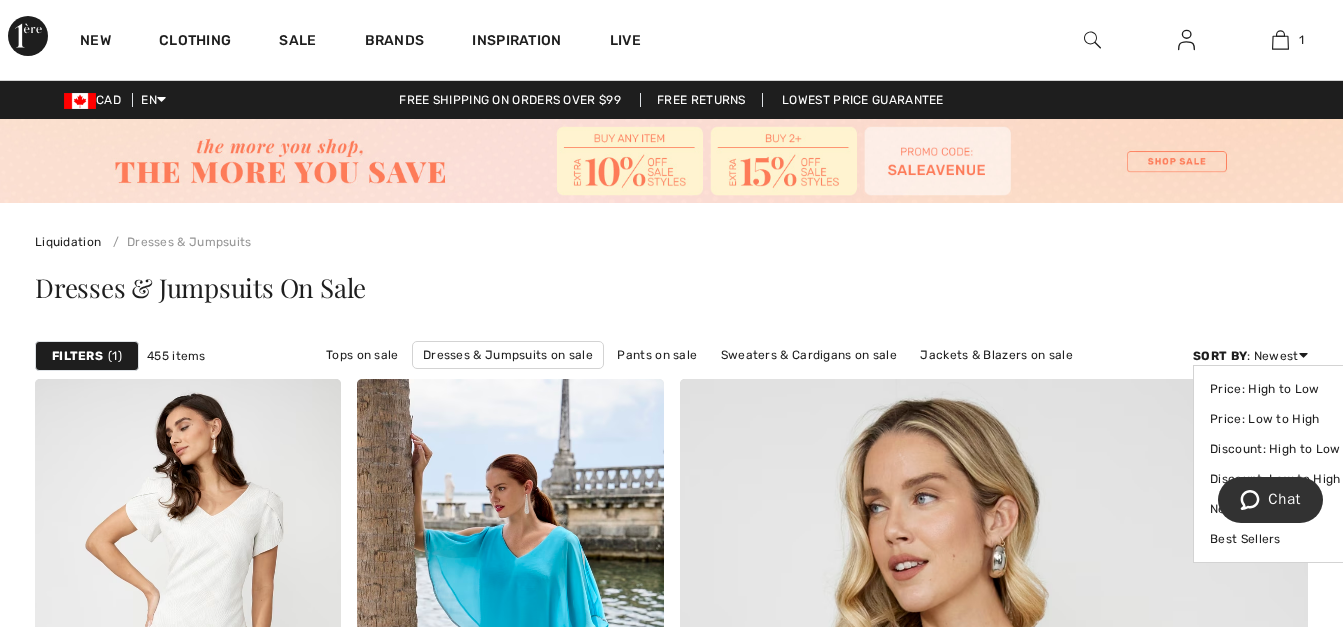 click at bounding box center (1303, 355) 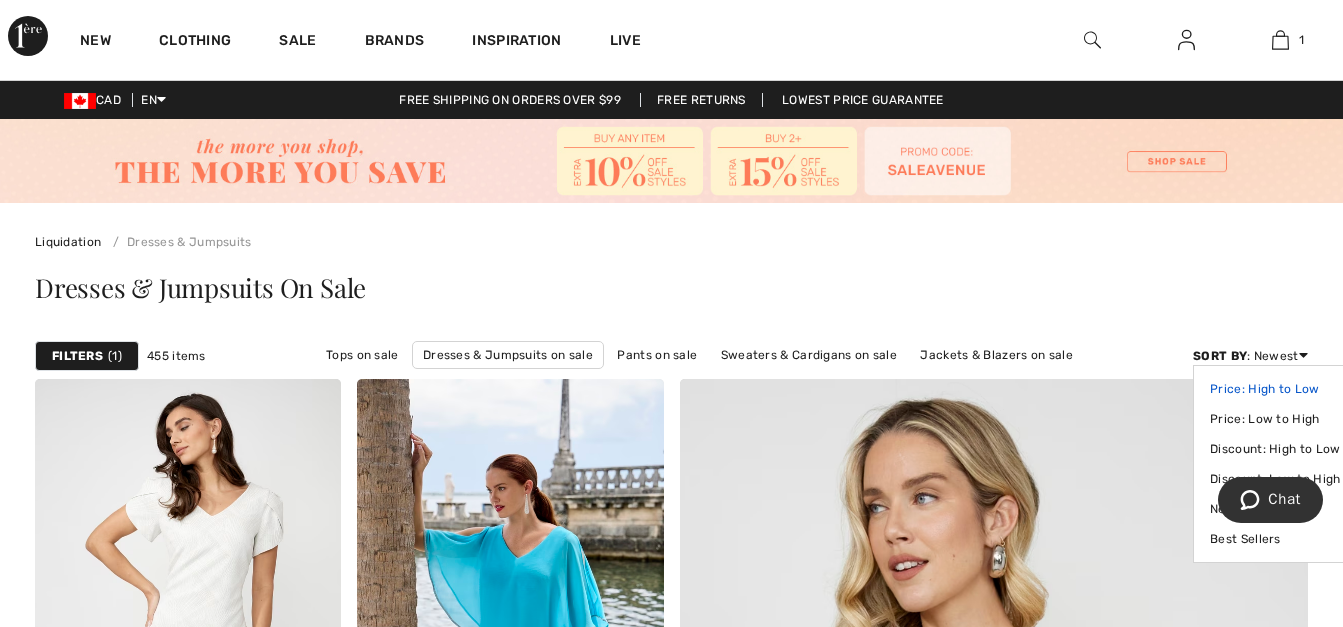 click on "Price: High to Low" at bounding box center [1275, 389] 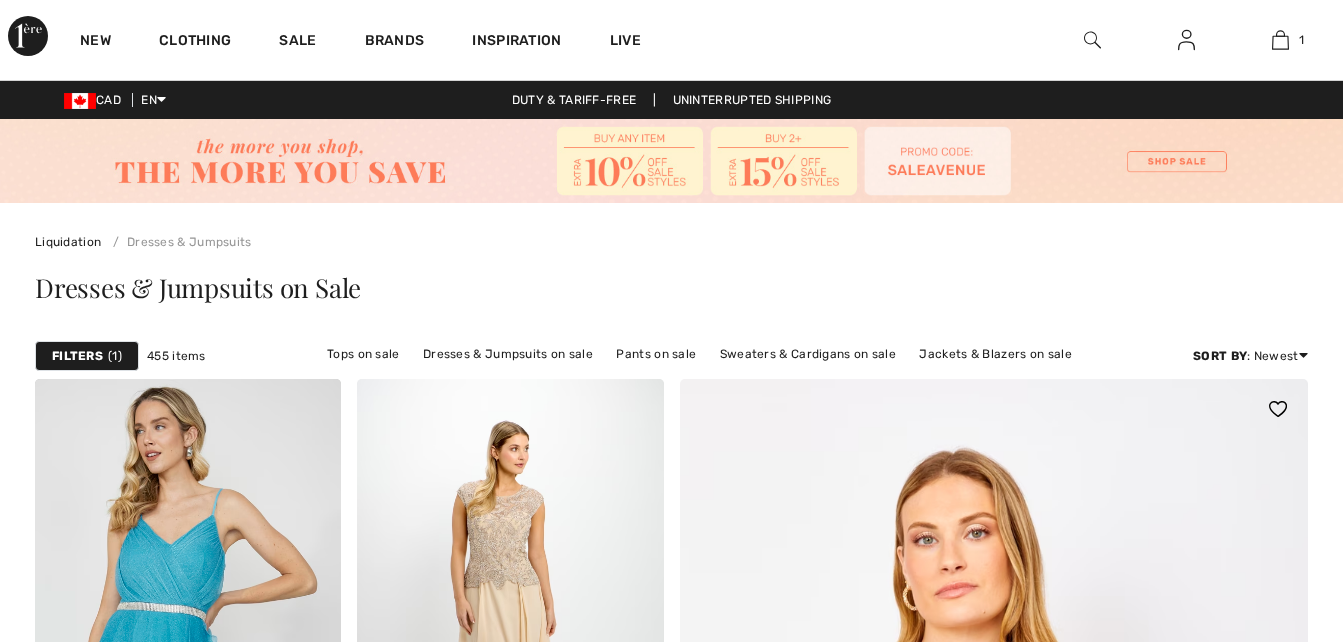scroll, scrollTop: 0, scrollLeft: 0, axis: both 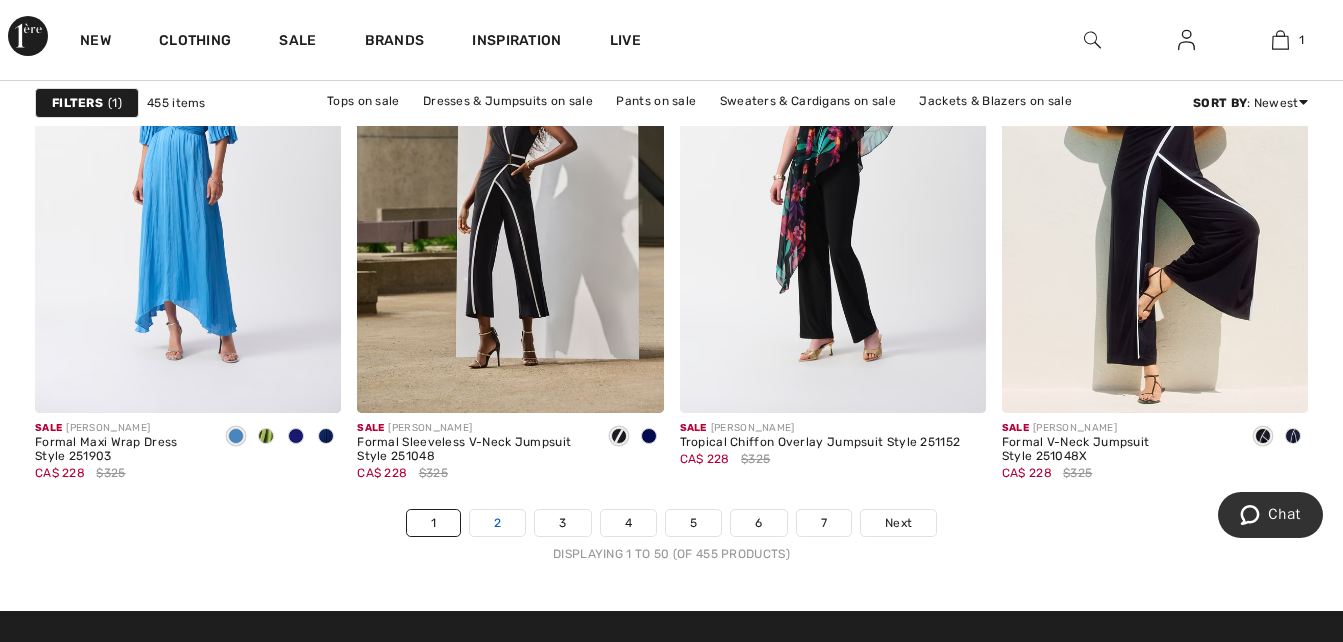 click on "2" at bounding box center (497, 523) 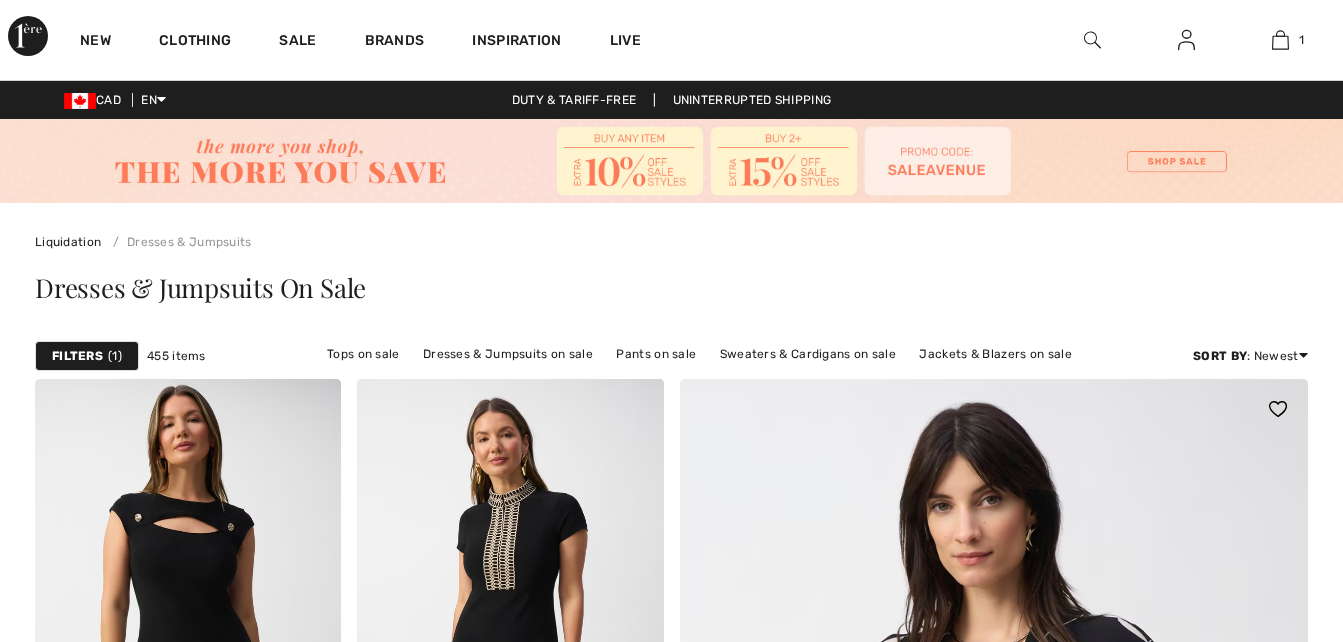 scroll, scrollTop: 0, scrollLeft: 0, axis: both 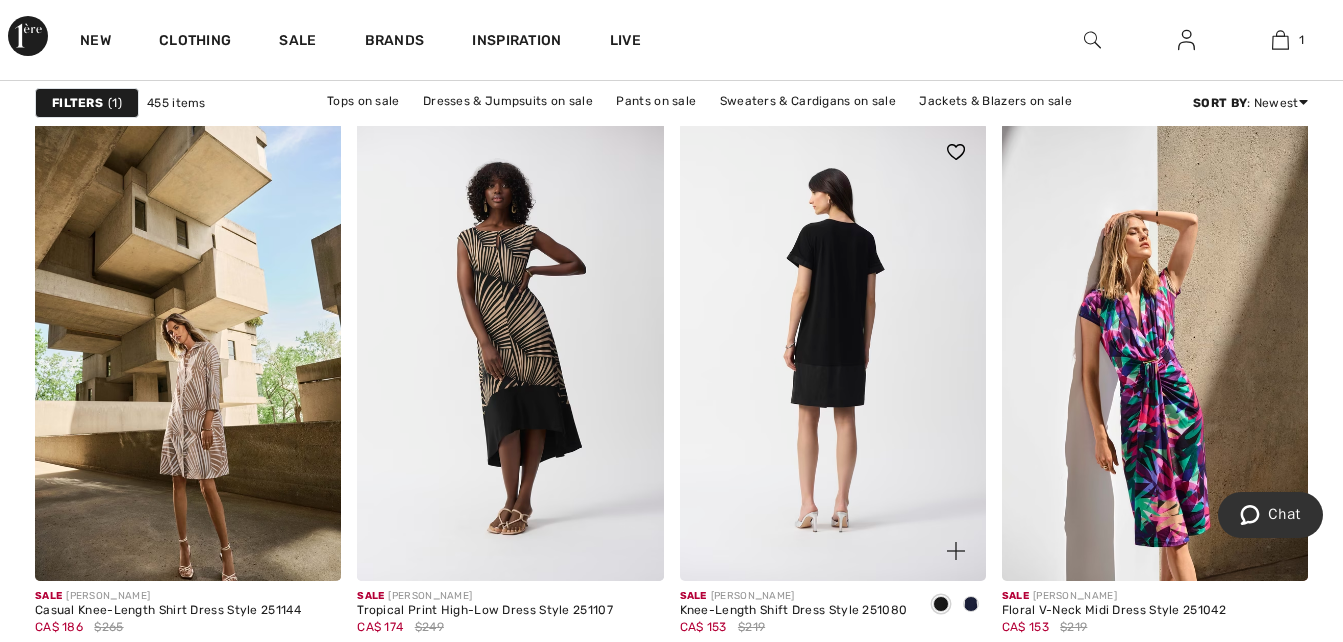 click at bounding box center (833, 351) 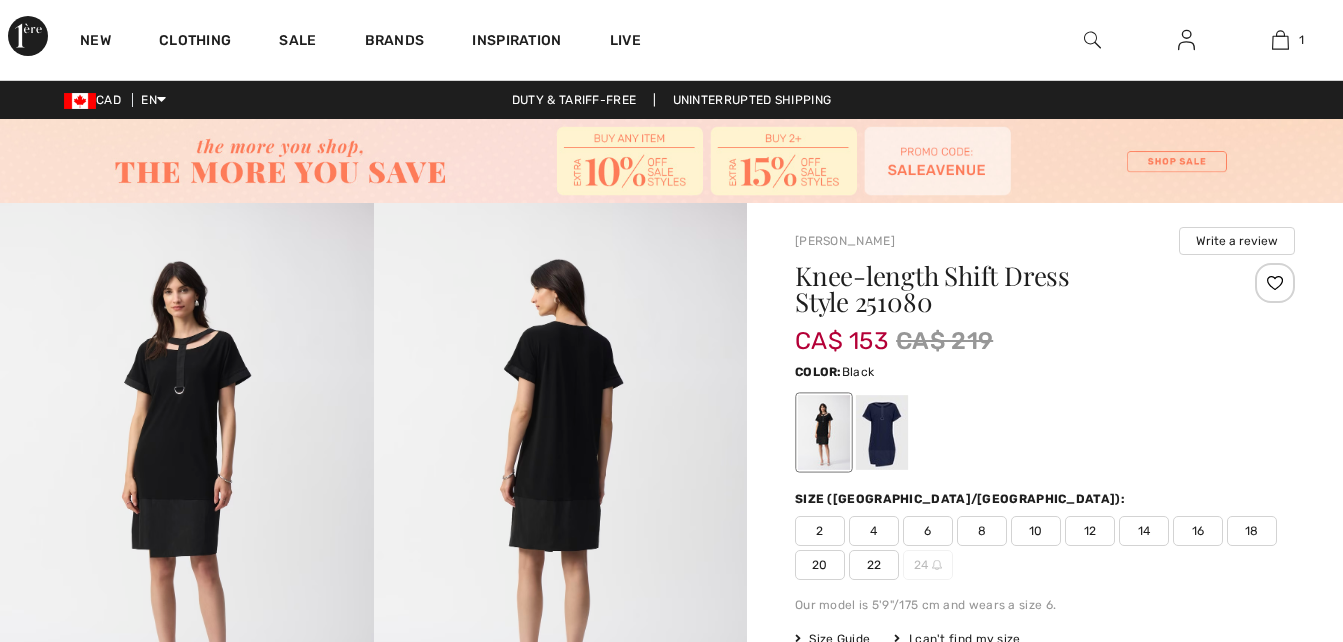 scroll, scrollTop: 0, scrollLeft: 0, axis: both 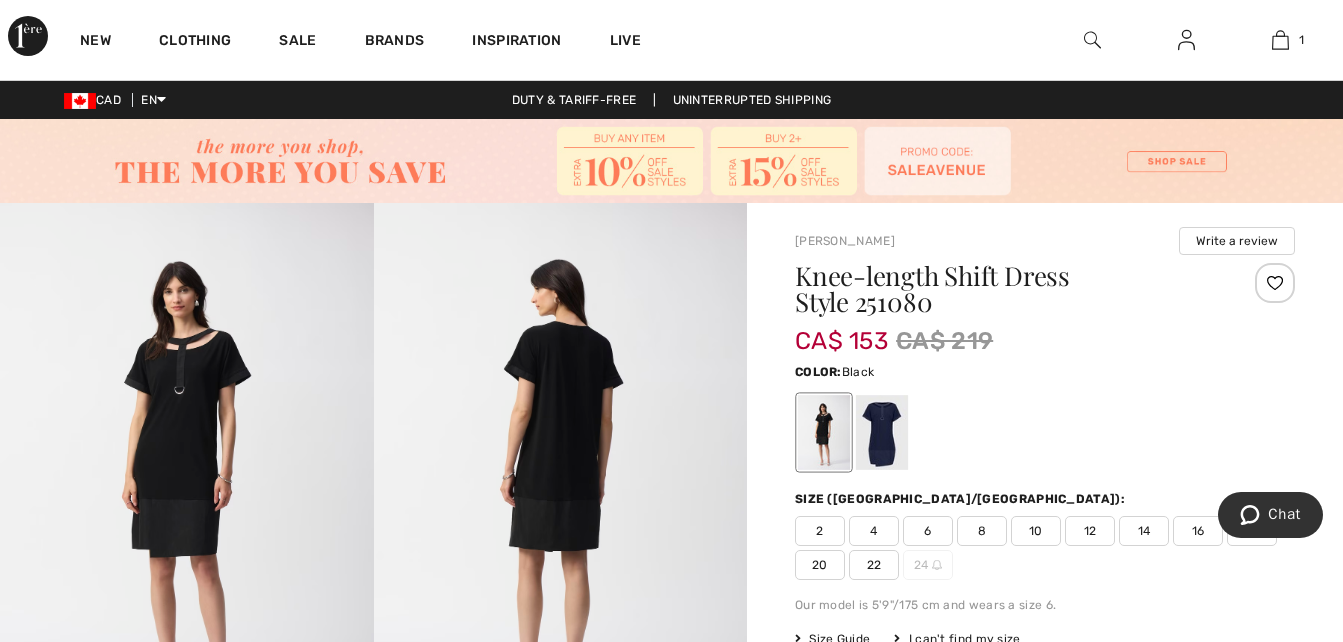 click at bounding box center [187, 483] 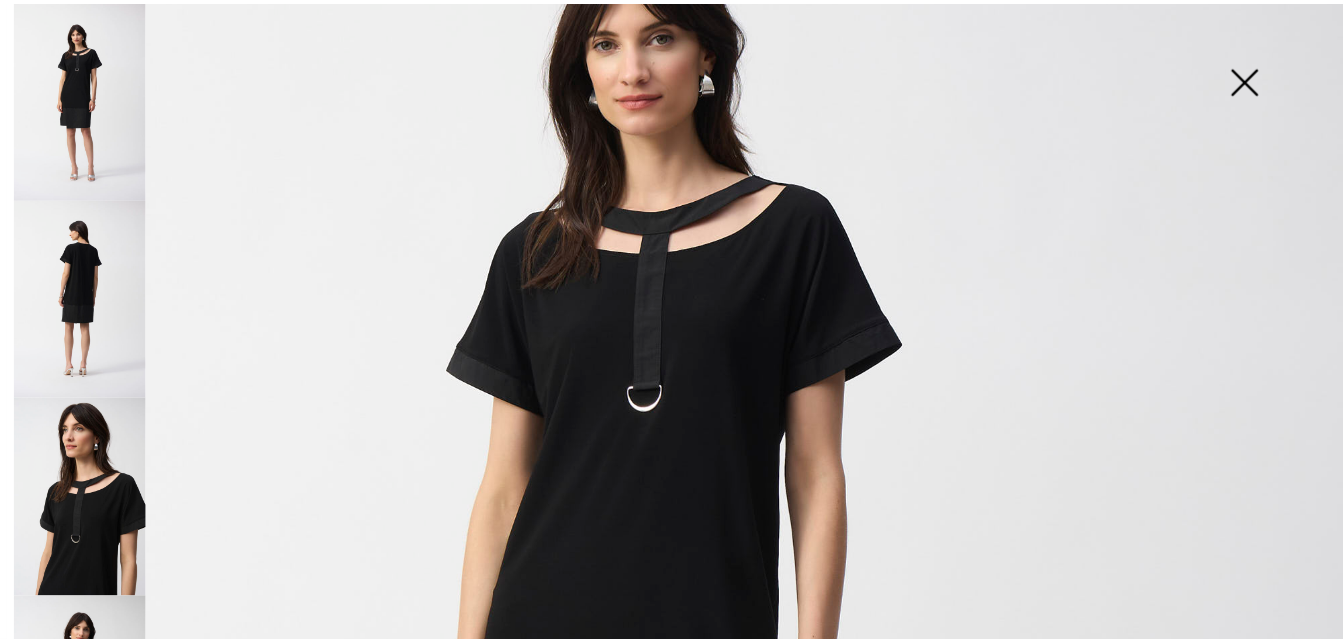 scroll, scrollTop: 200, scrollLeft: 0, axis: vertical 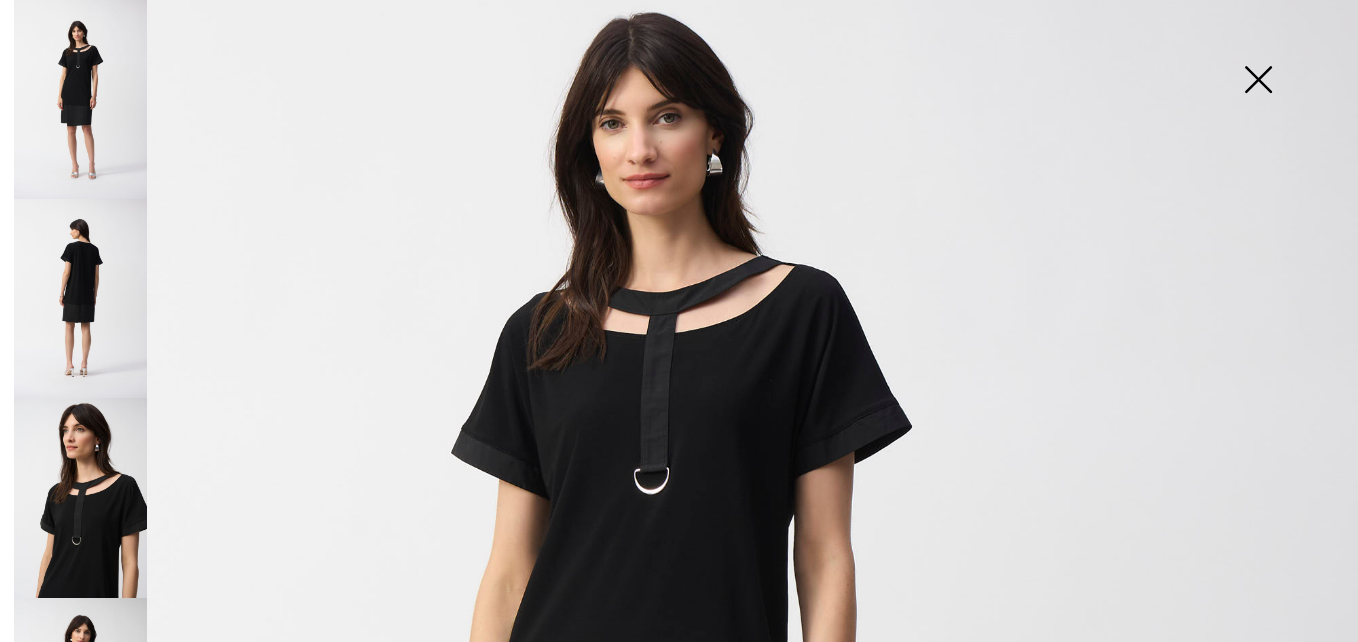 click at bounding box center [1258, 81] 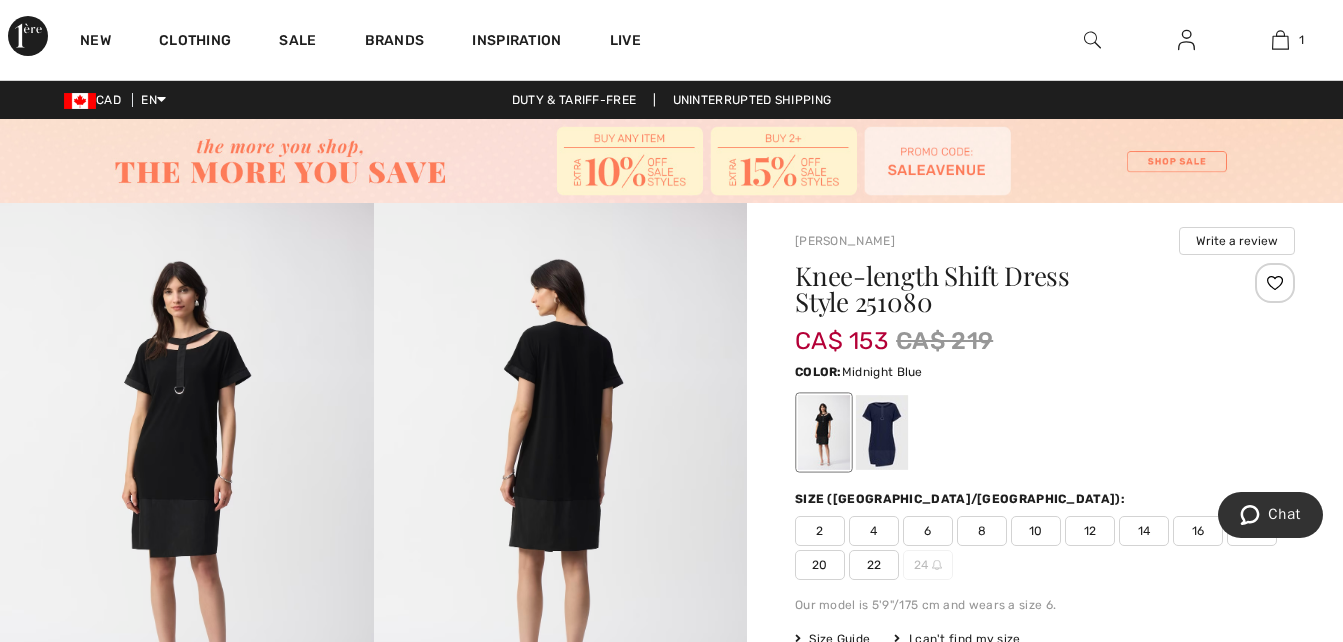 click at bounding box center [882, 432] 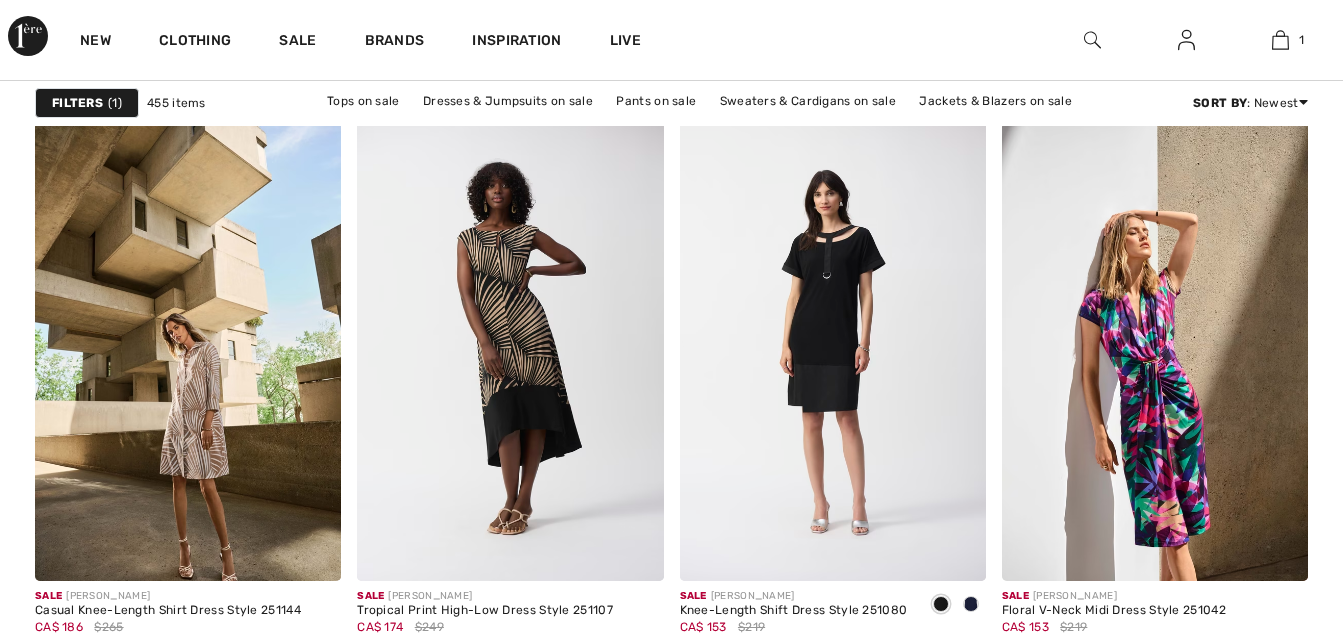 scroll, scrollTop: 0, scrollLeft: 0, axis: both 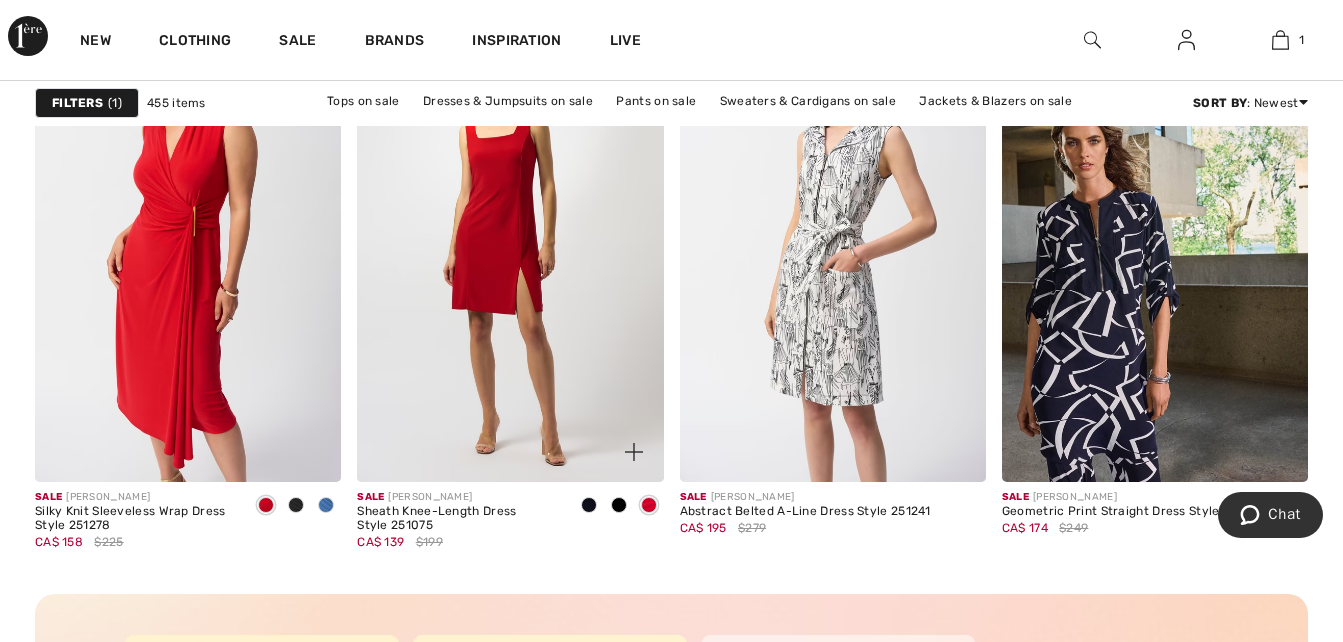 click at bounding box center (619, 505) 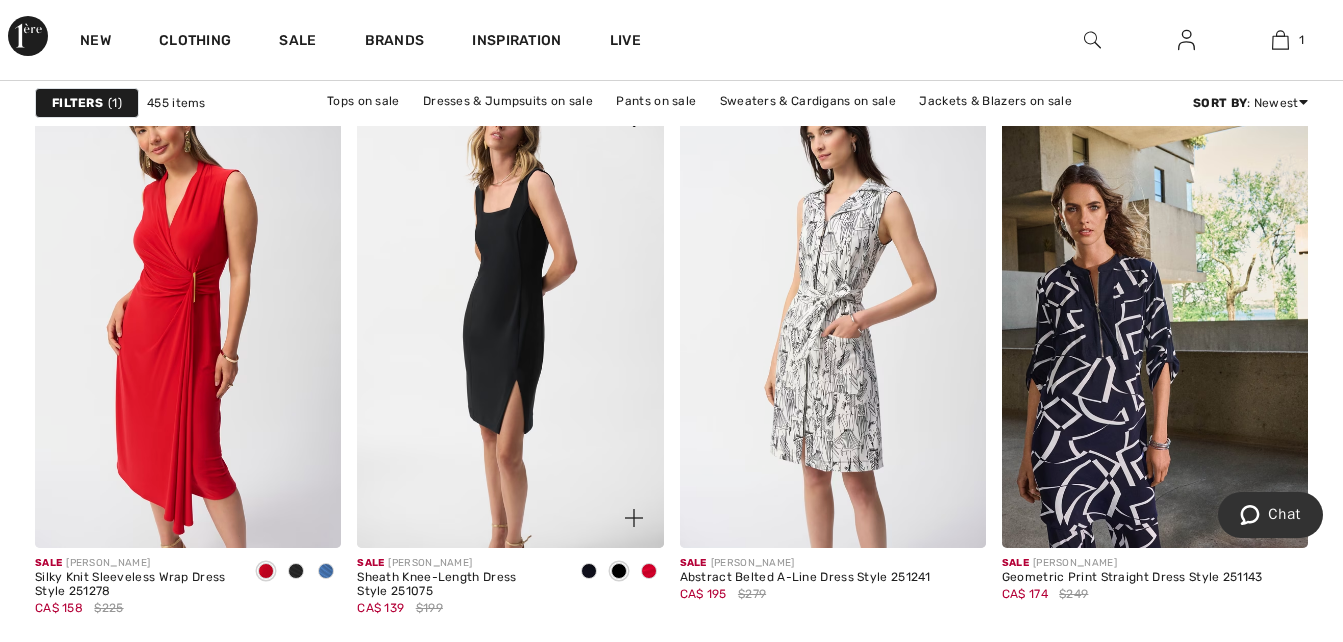 scroll, scrollTop: 3900, scrollLeft: 0, axis: vertical 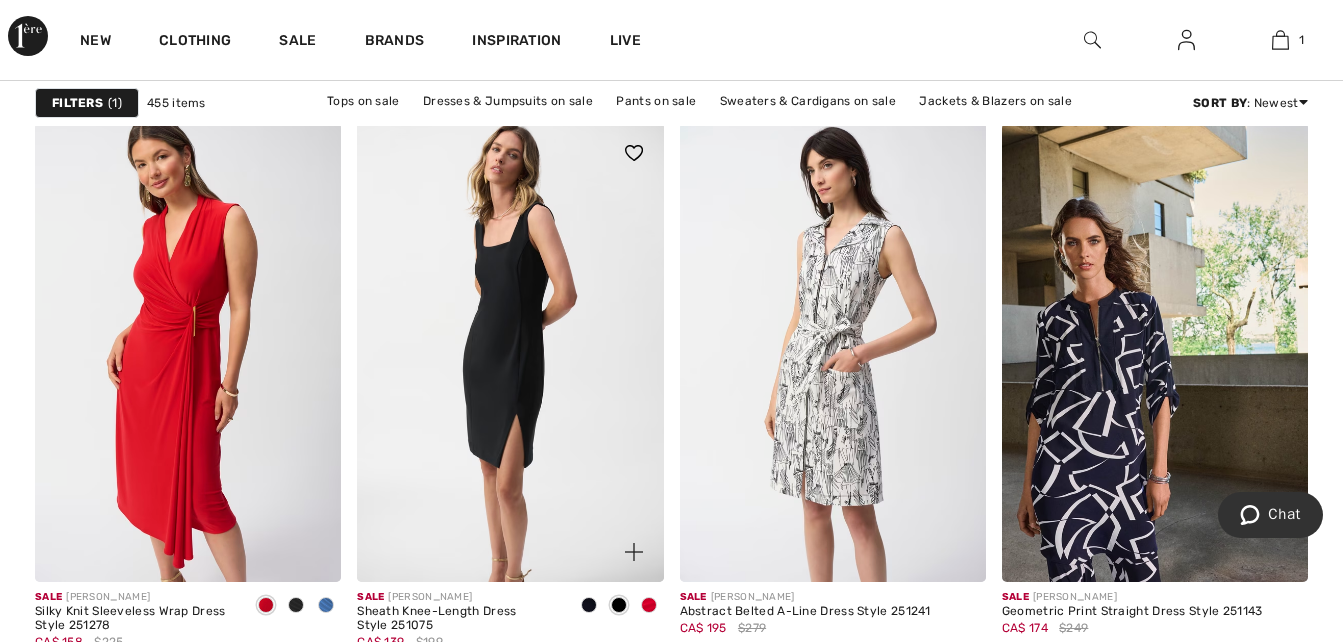 click at bounding box center (589, 605) 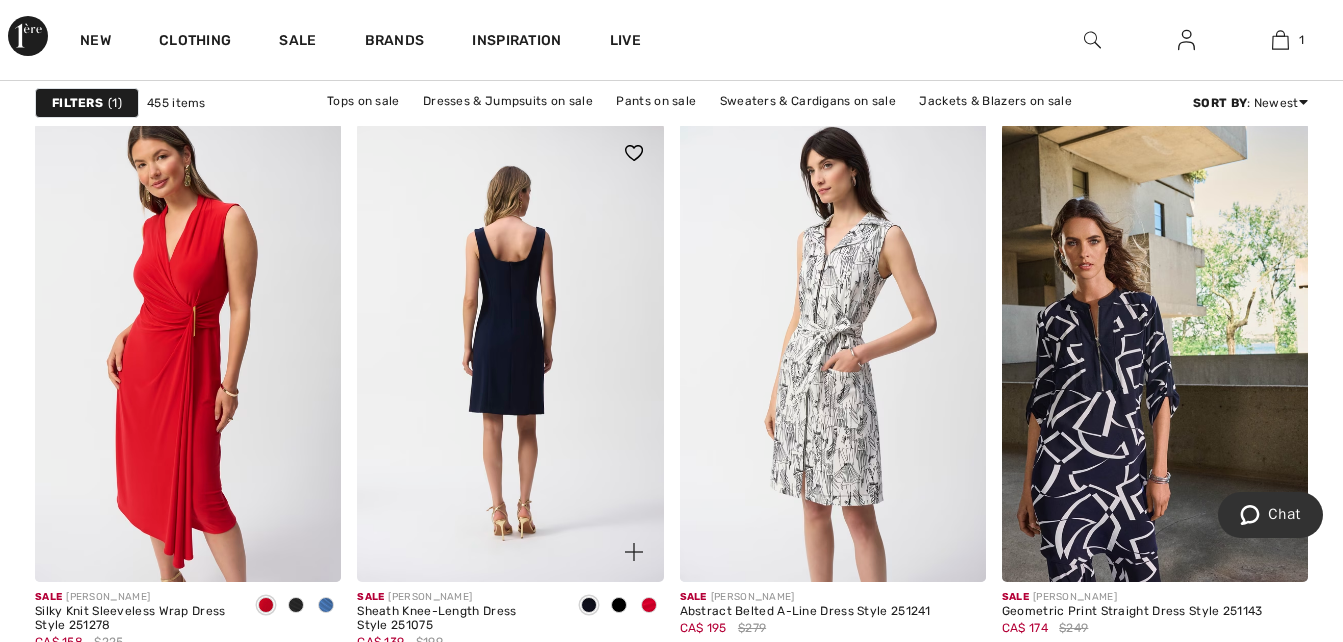 click at bounding box center [510, 352] 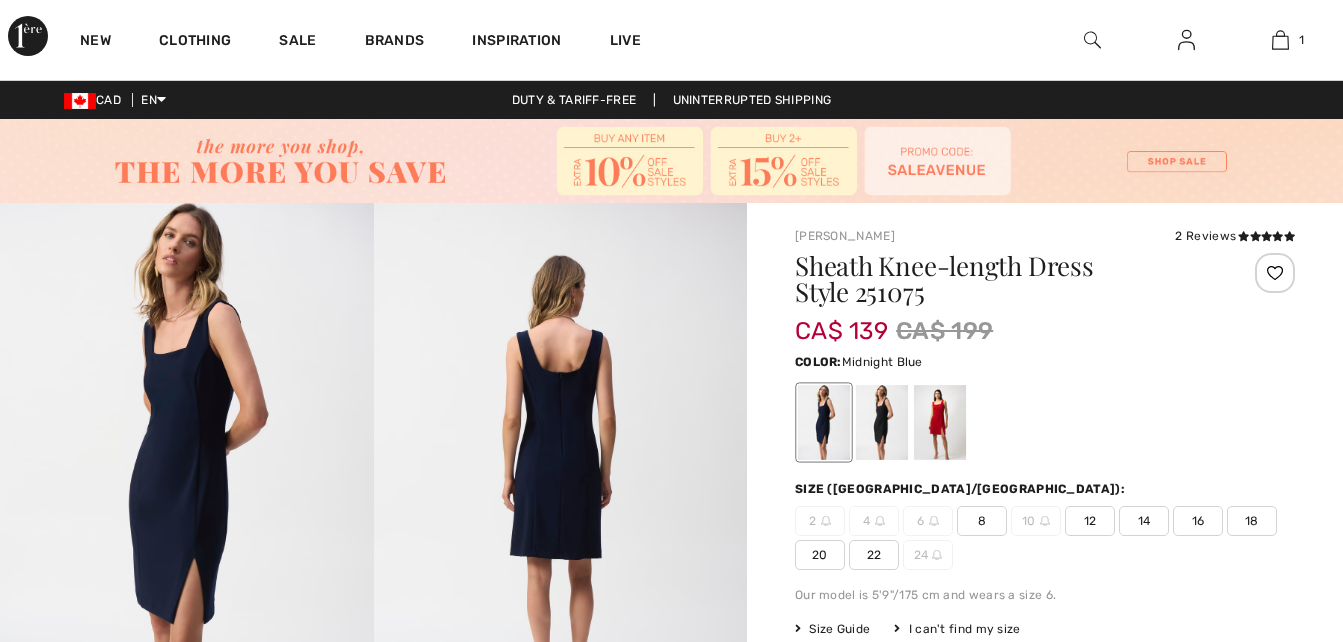scroll, scrollTop: 0, scrollLeft: 0, axis: both 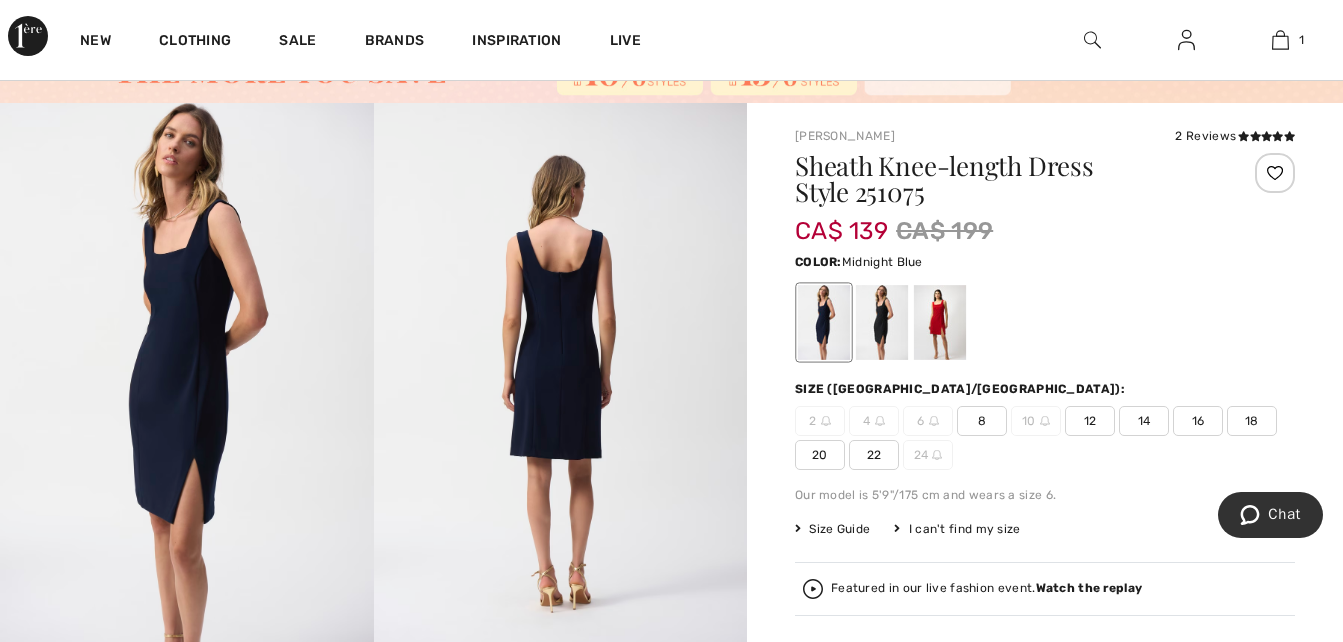 click on "16" at bounding box center [1198, 421] 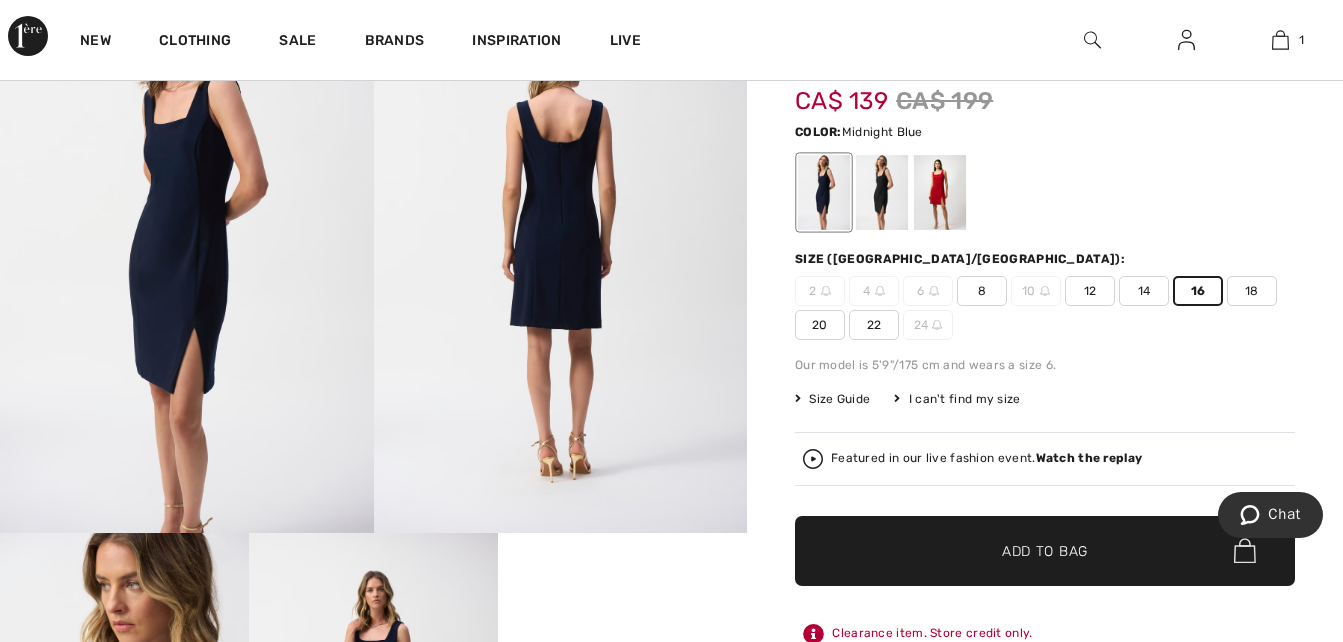 scroll, scrollTop: 300, scrollLeft: 0, axis: vertical 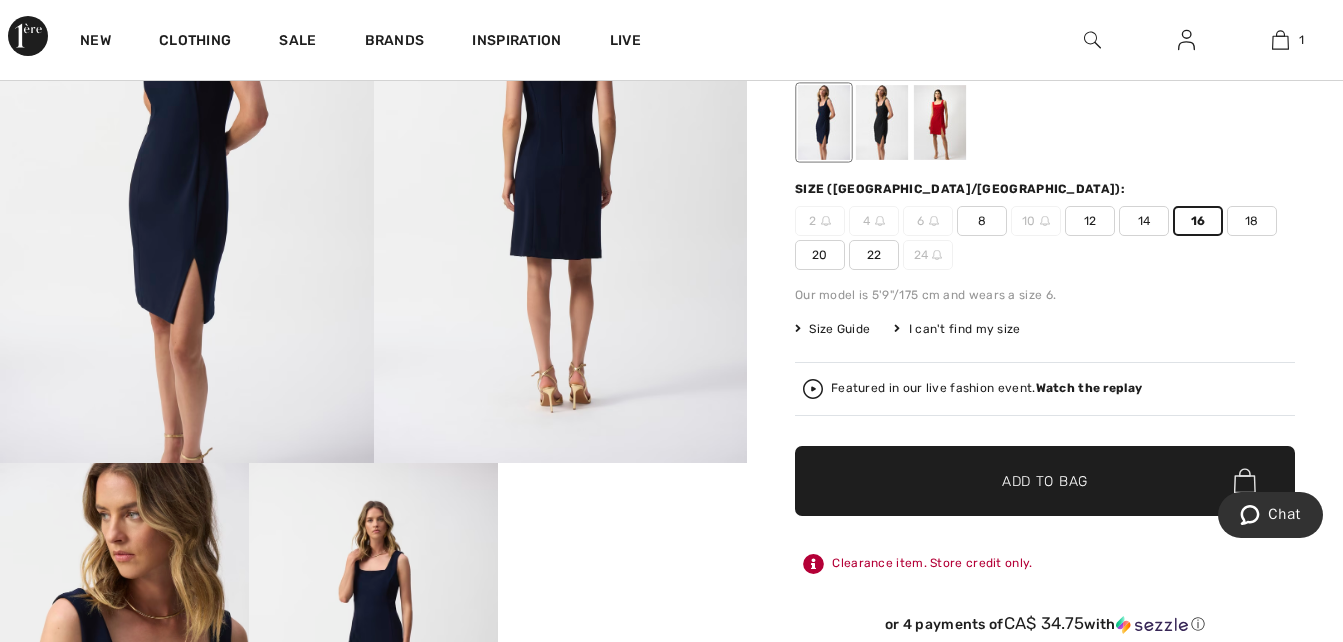 click on "Add to Bag" at bounding box center [1045, 480] 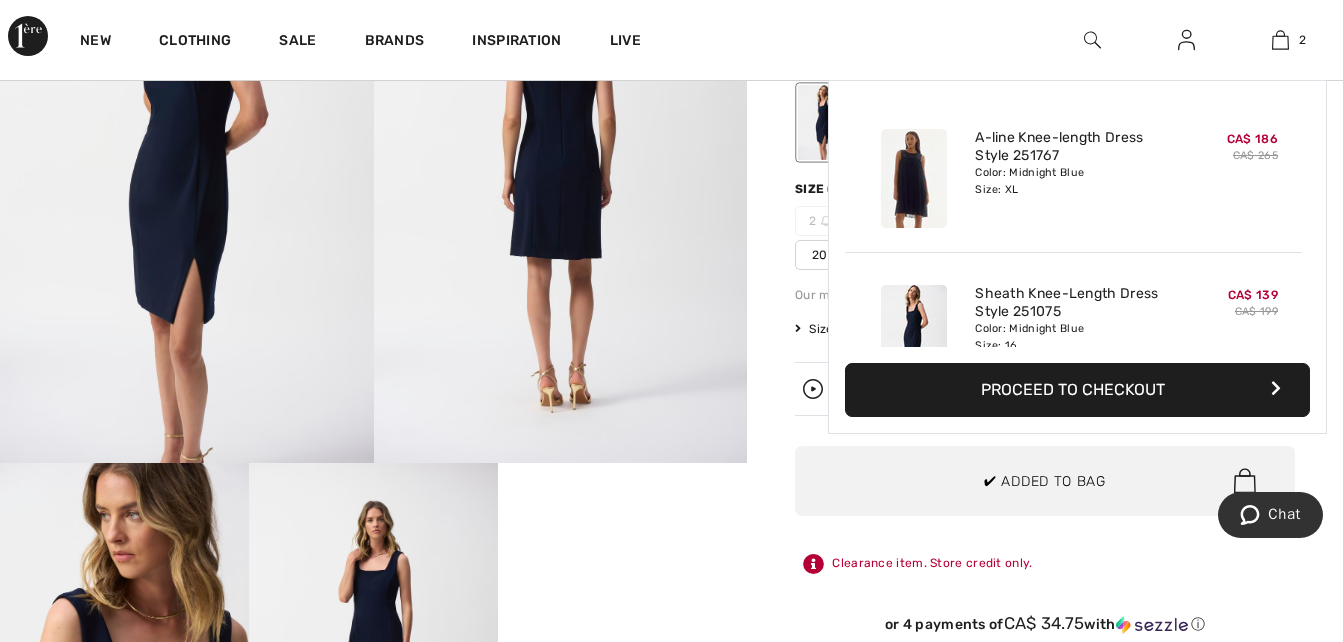 scroll, scrollTop: 62, scrollLeft: 0, axis: vertical 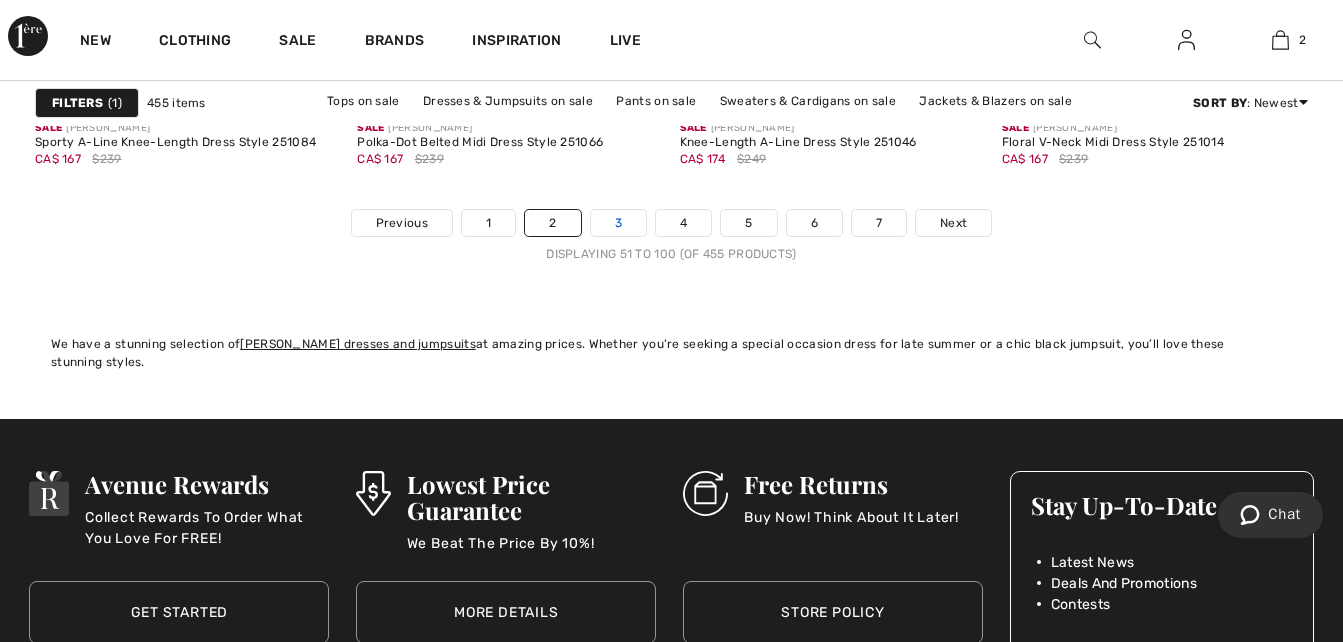 click on "3" at bounding box center [618, 223] 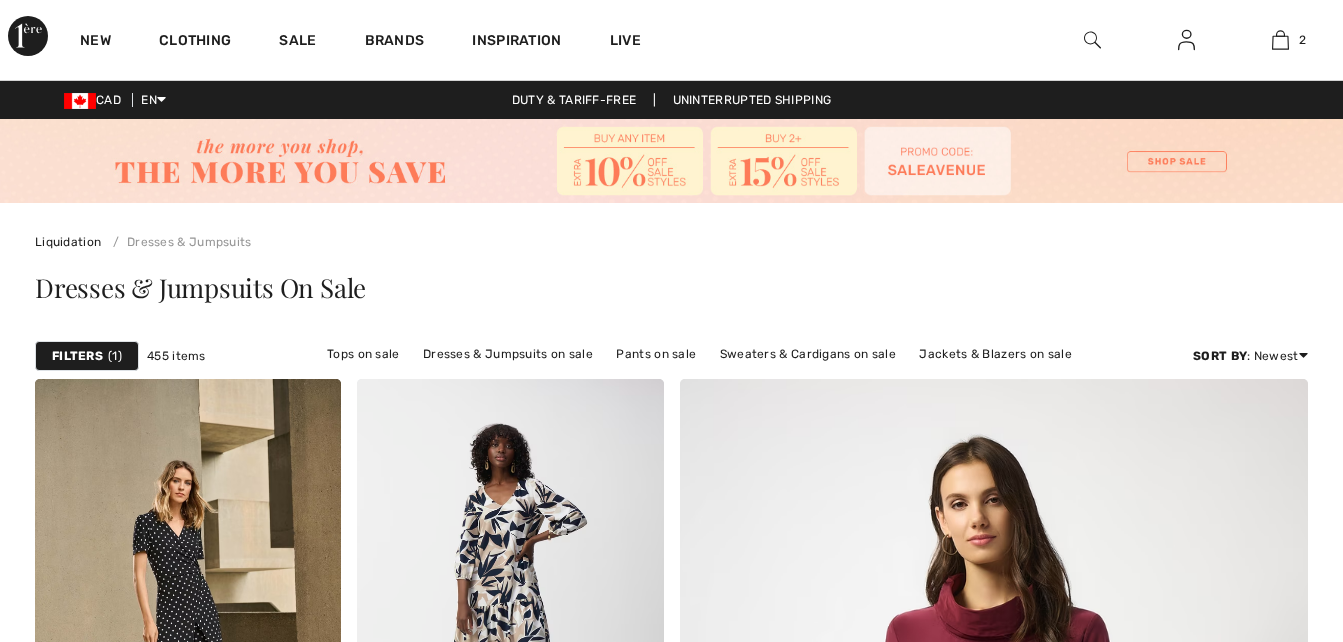 scroll, scrollTop: 0, scrollLeft: 0, axis: both 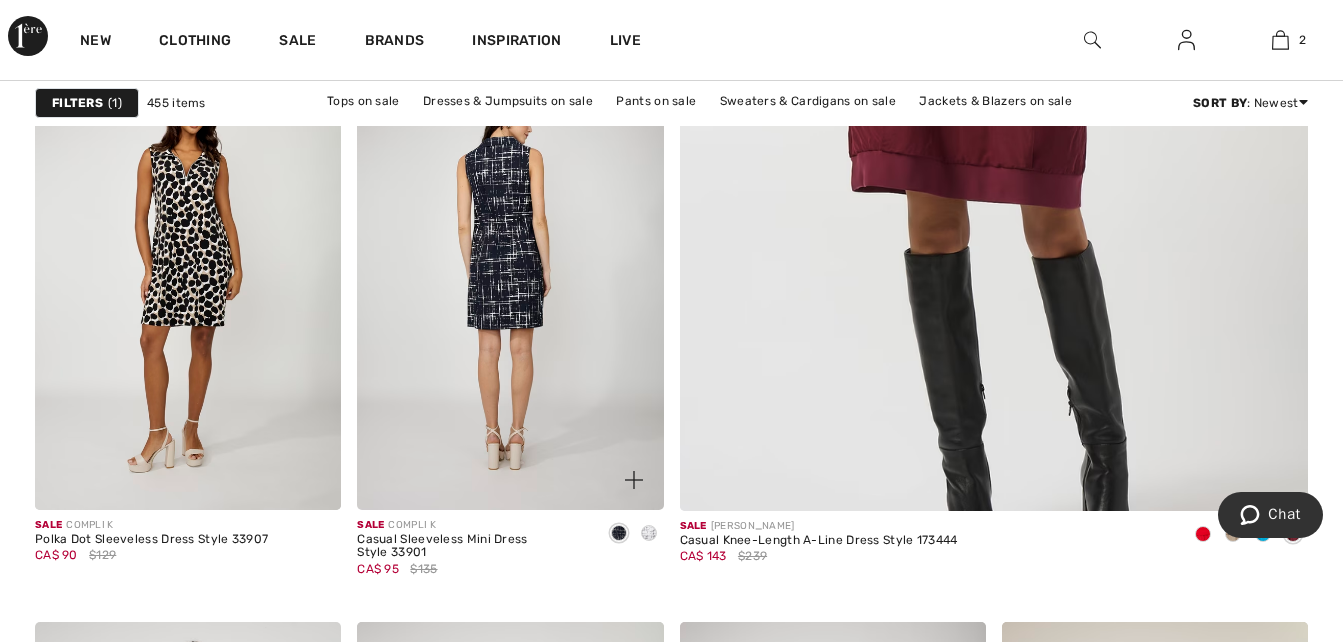 click at bounding box center (510, 279) 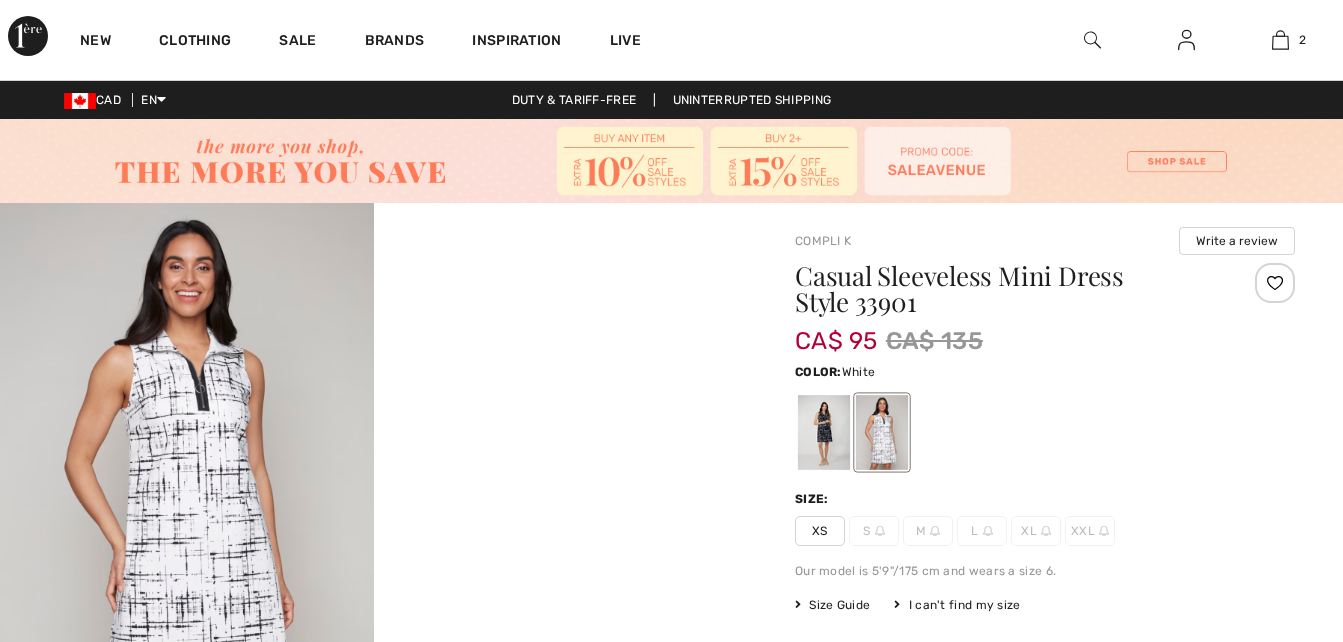 scroll, scrollTop: 0, scrollLeft: 0, axis: both 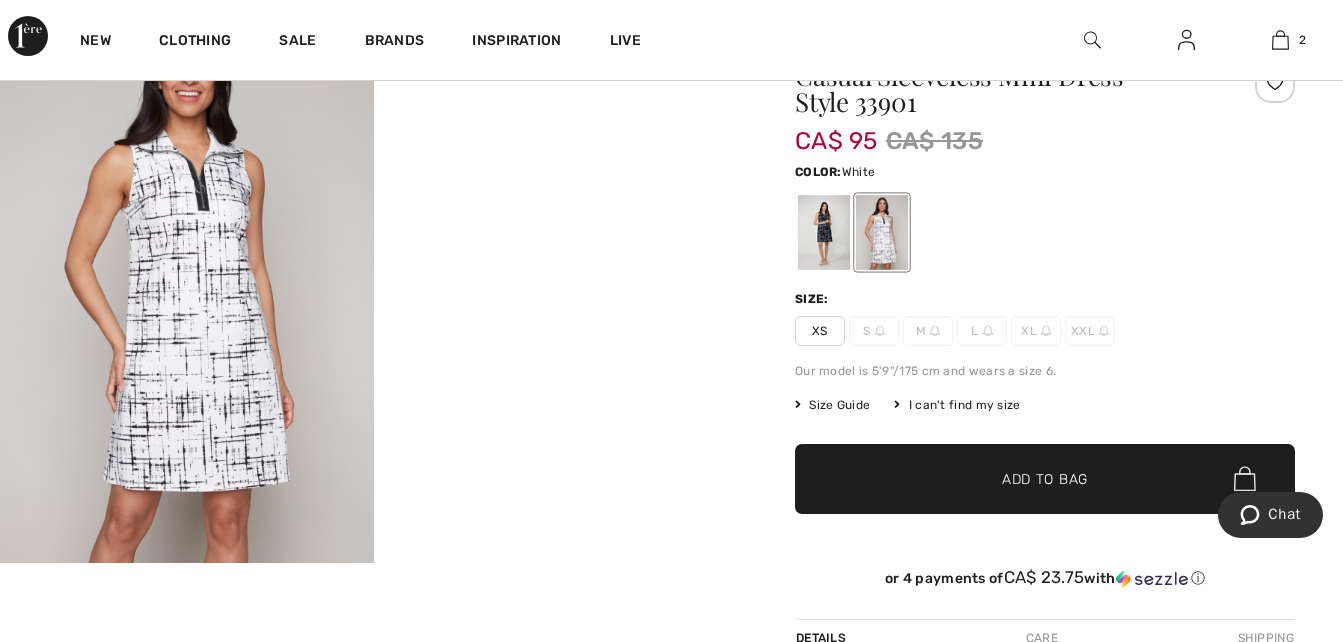 click on "Your browser does not support the video tag." at bounding box center (561, 96) 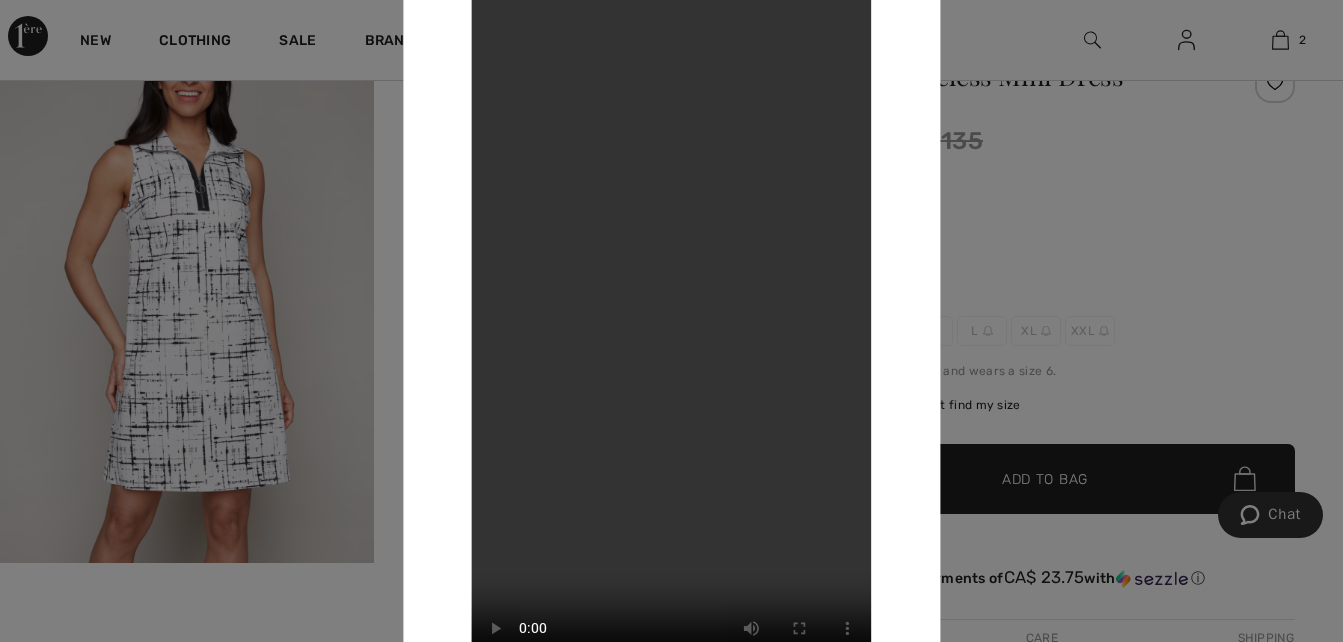 click at bounding box center [671, 321] 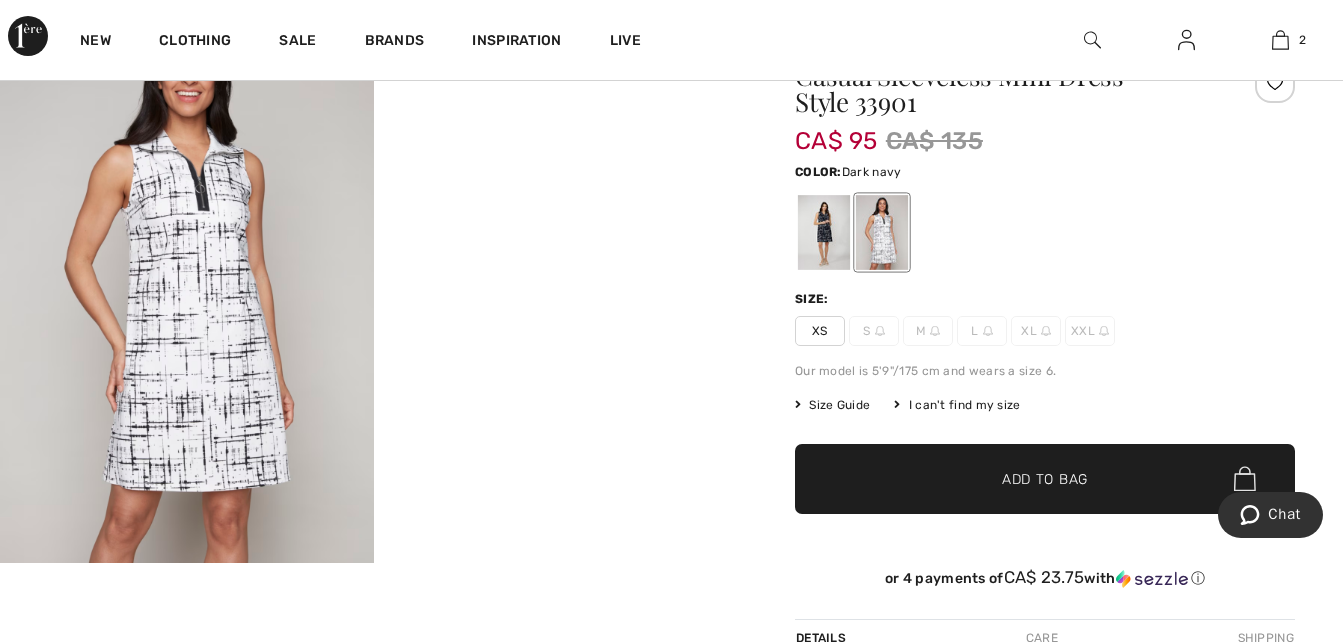 click at bounding box center [824, 232] 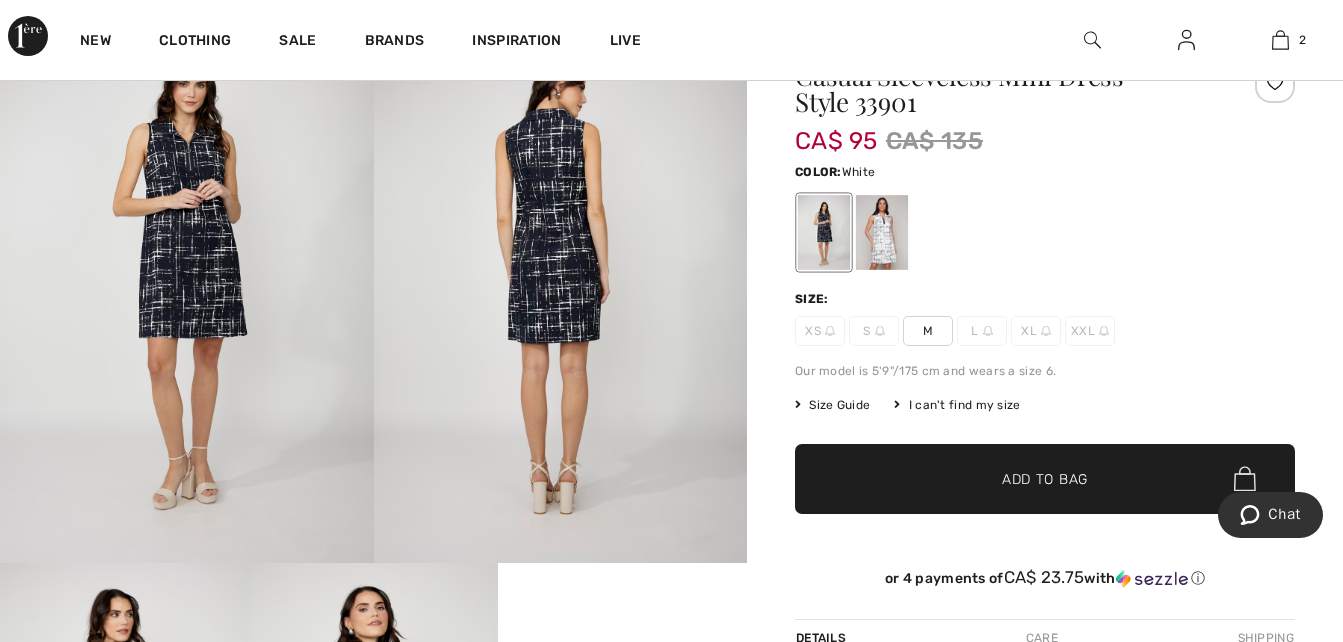 click at bounding box center [882, 232] 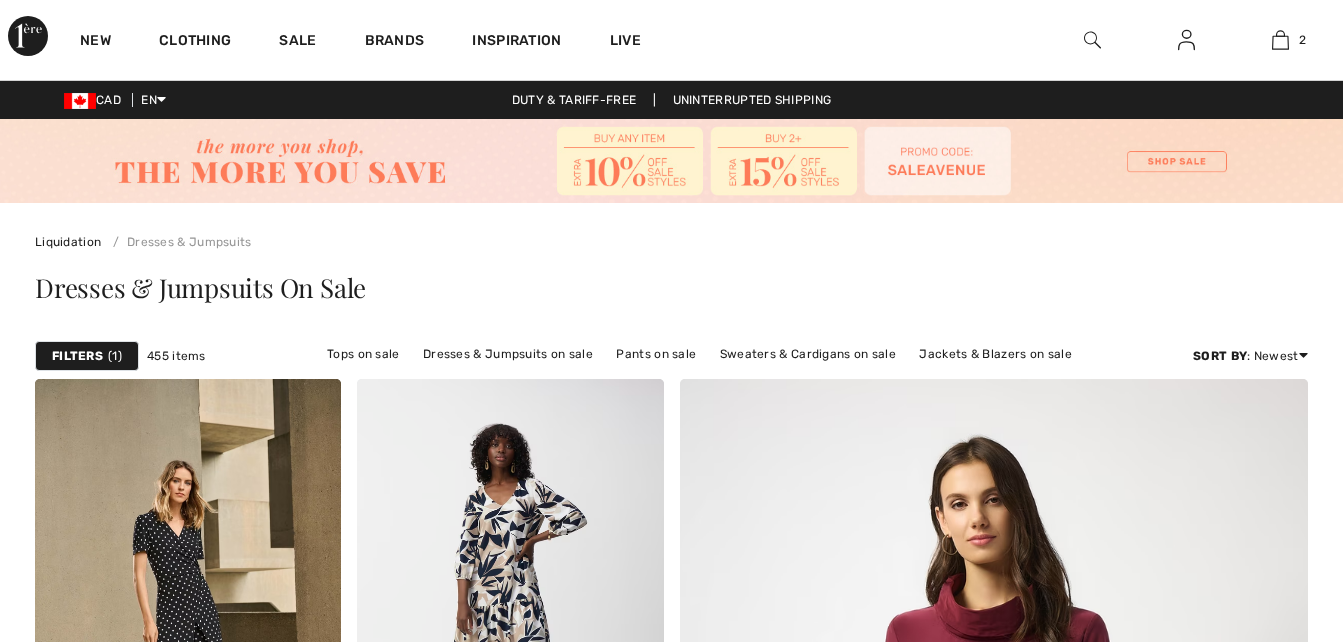 scroll, scrollTop: 1200, scrollLeft: 0, axis: vertical 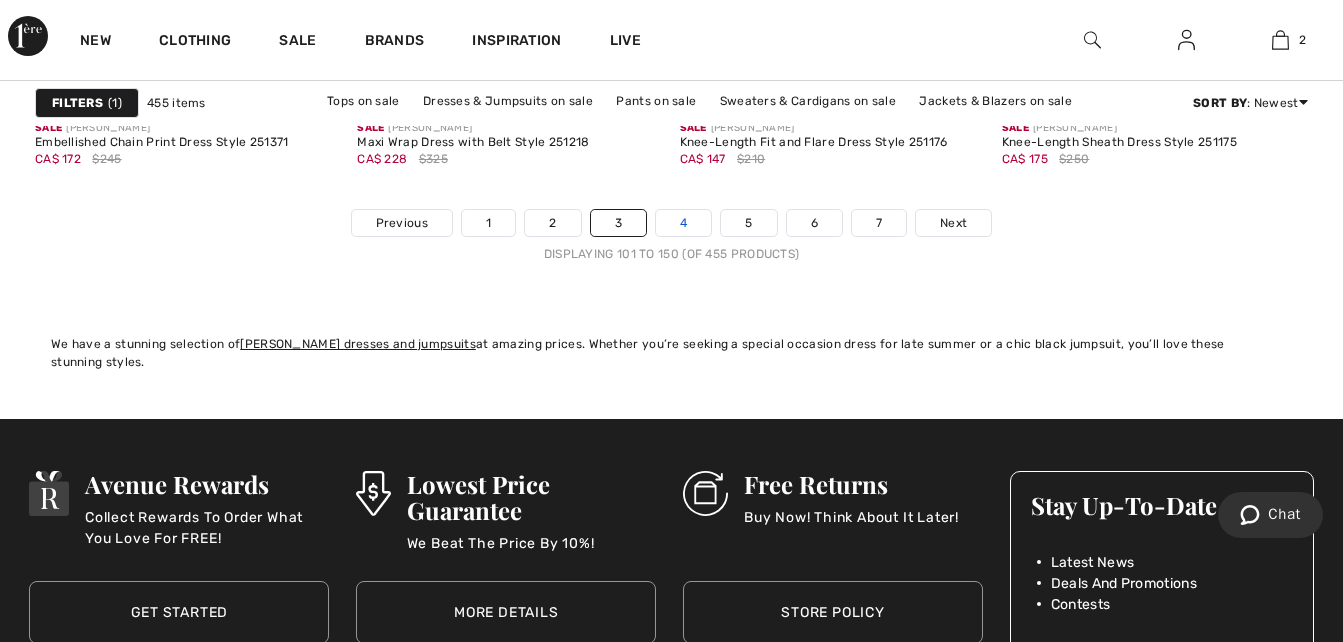 click on "4" at bounding box center (683, 223) 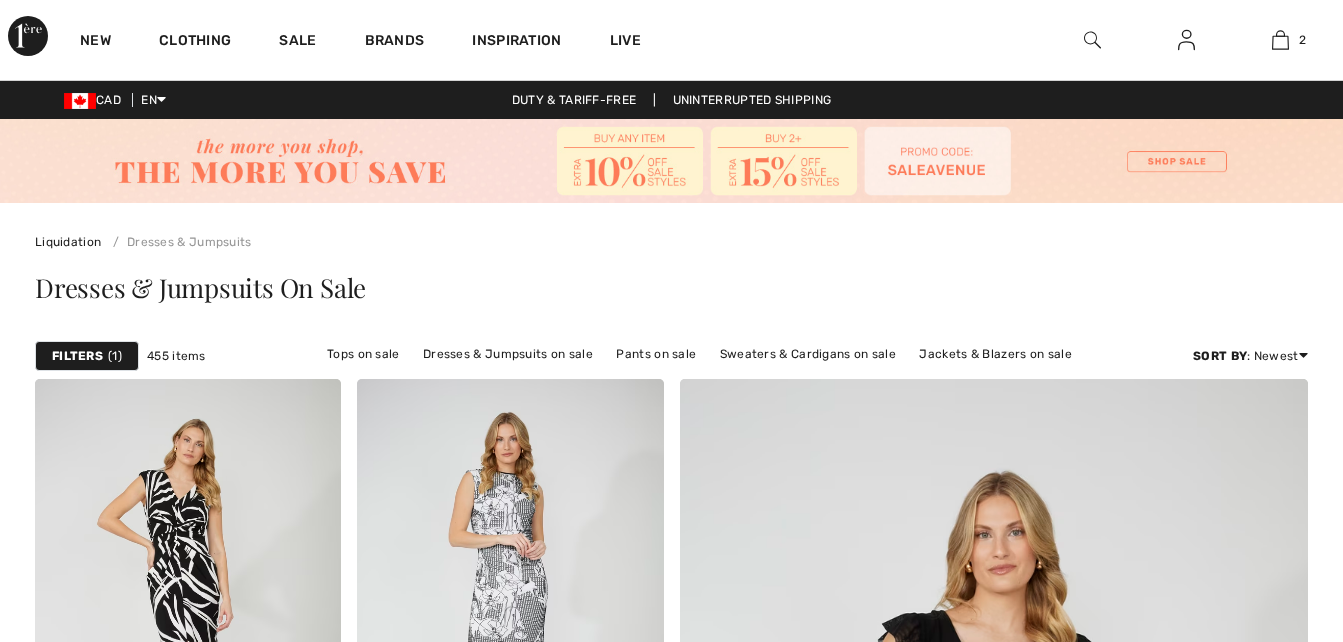 scroll, scrollTop: 0, scrollLeft: 0, axis: both 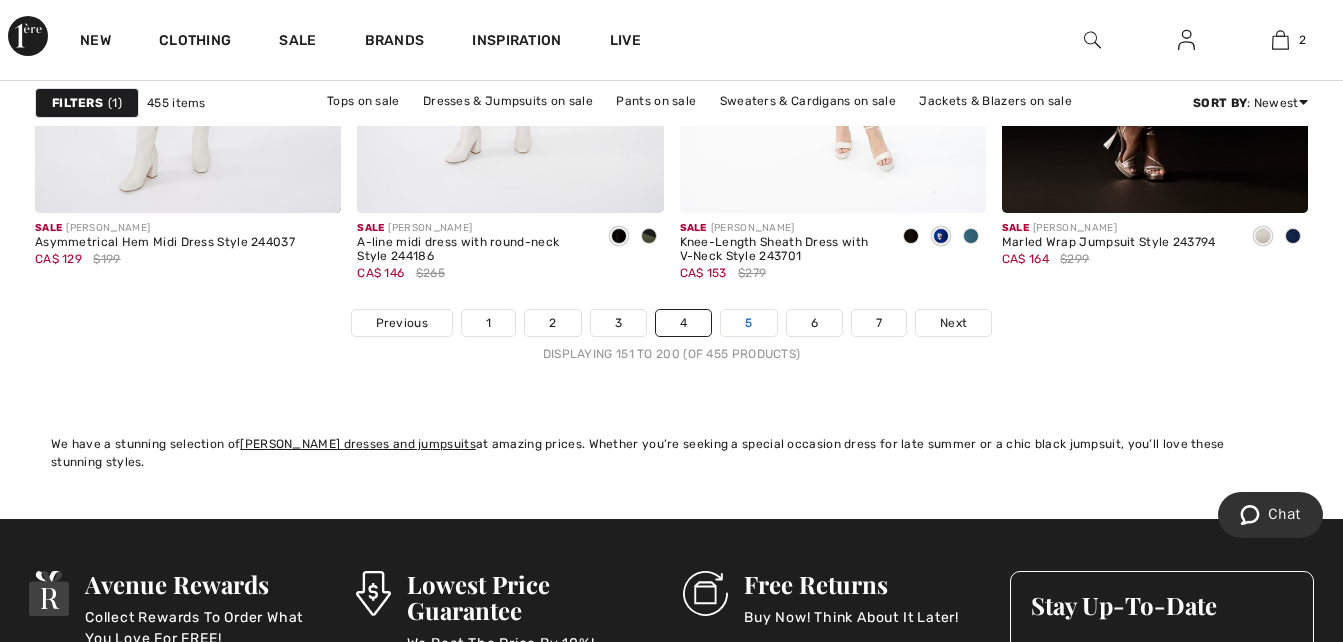 click on "5" at bounding box center [748, 323] 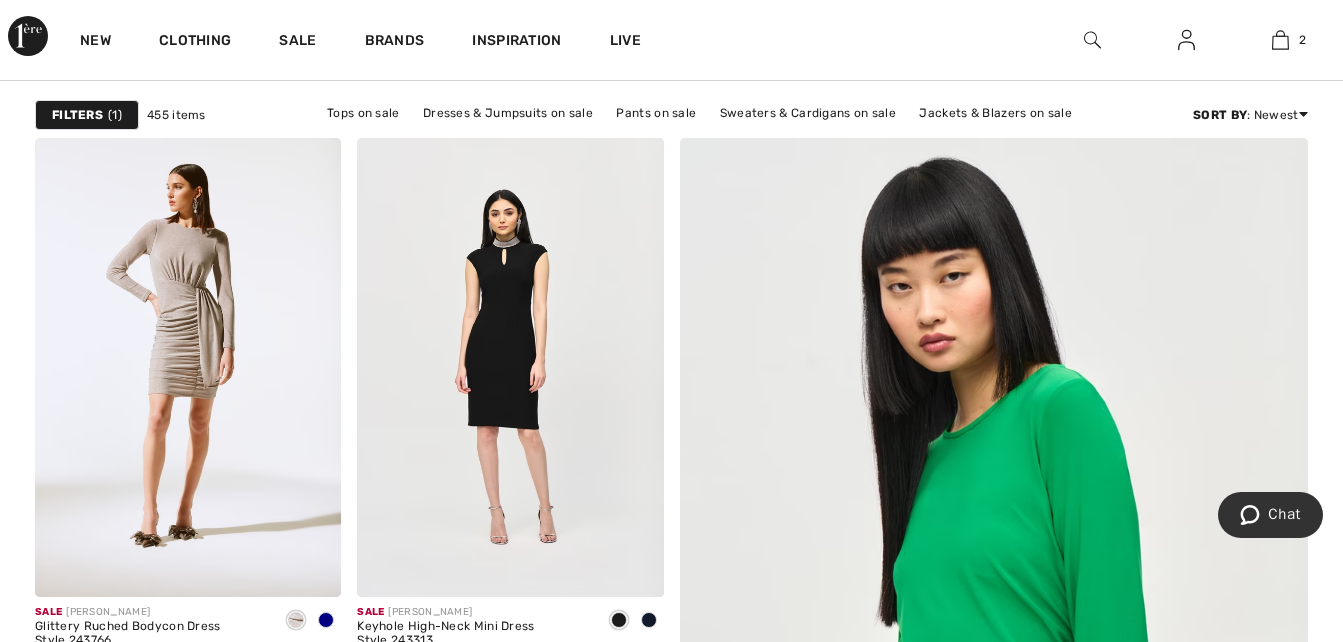 scroll, scrollTop: 300, scrollLeft: 0, axis: vertical 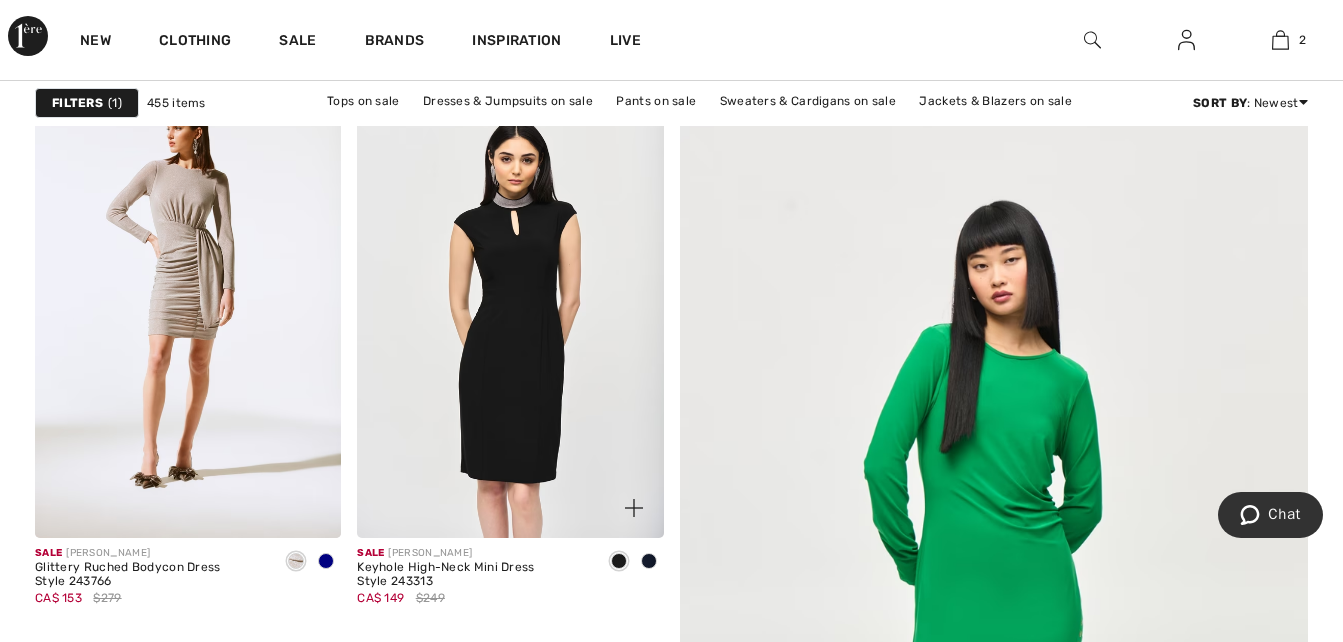 click at bounding box center [510, 308] 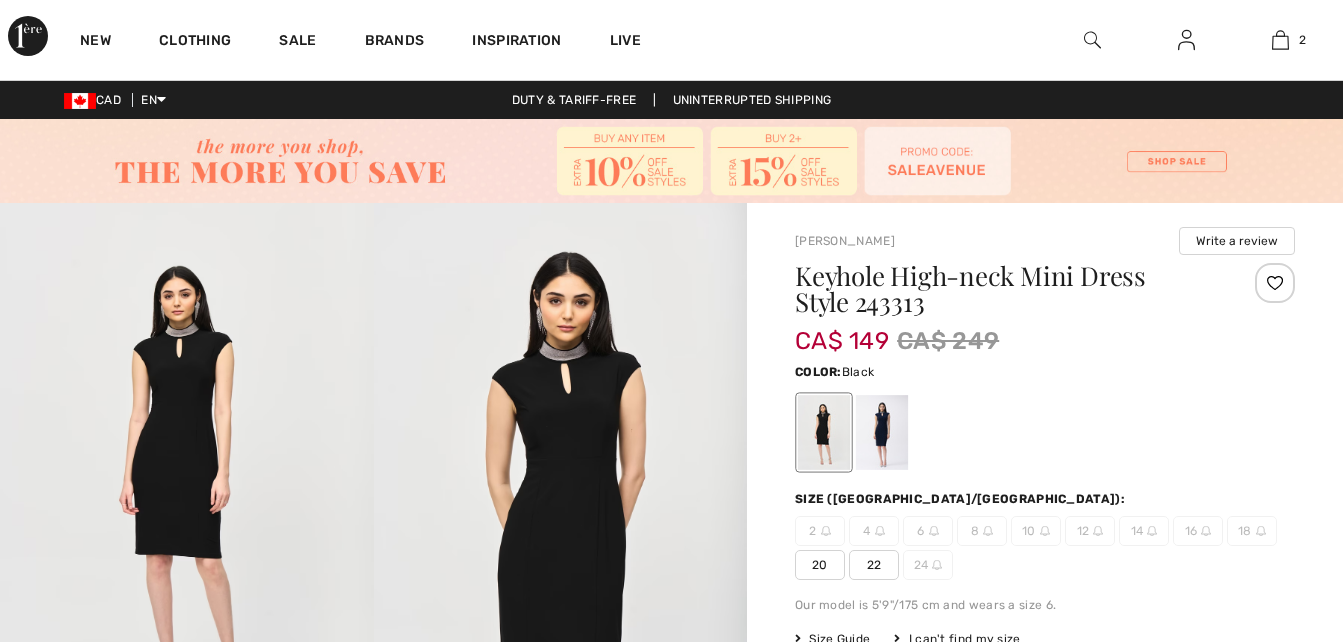 scroll, scrollTop: 0, scrollLeft: 0, axis: both 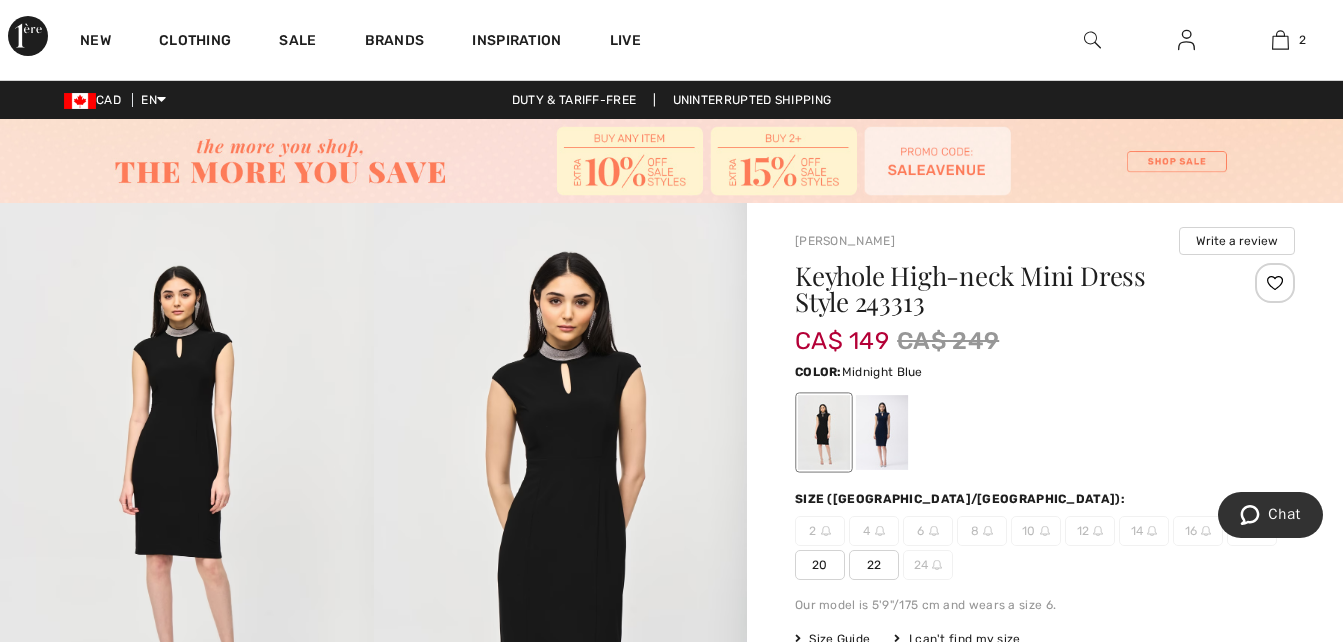 click at bounding box center [882, 432] 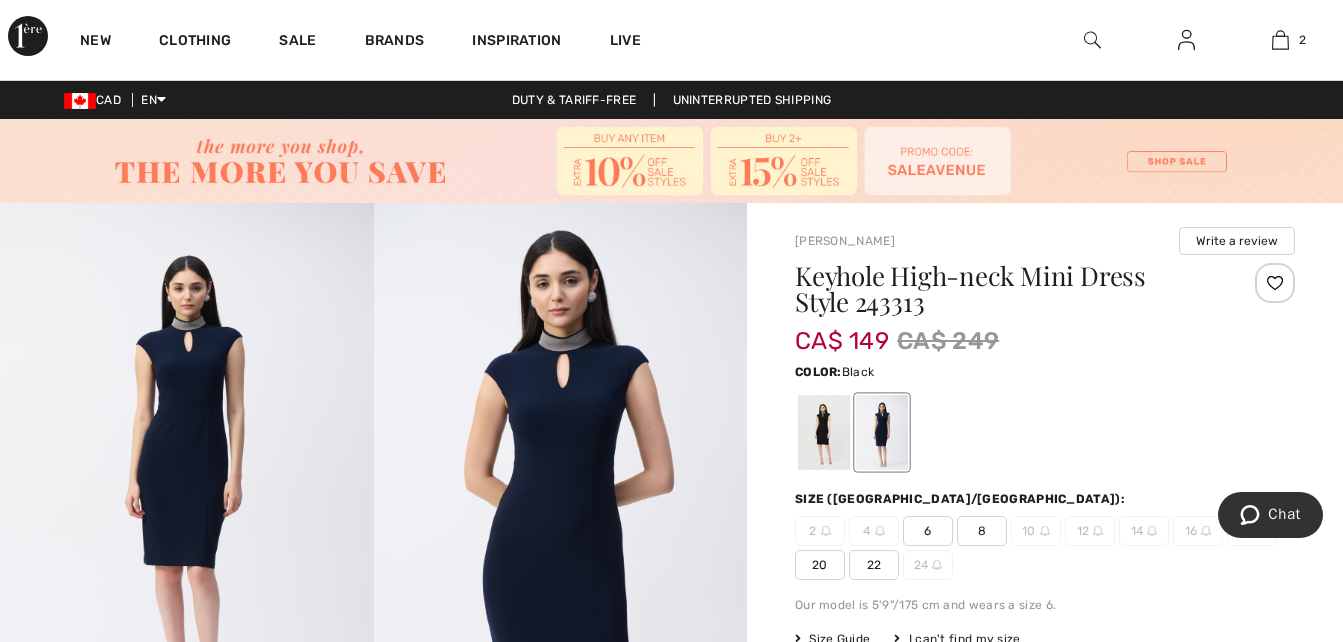 click at bounding box center [824, 432] 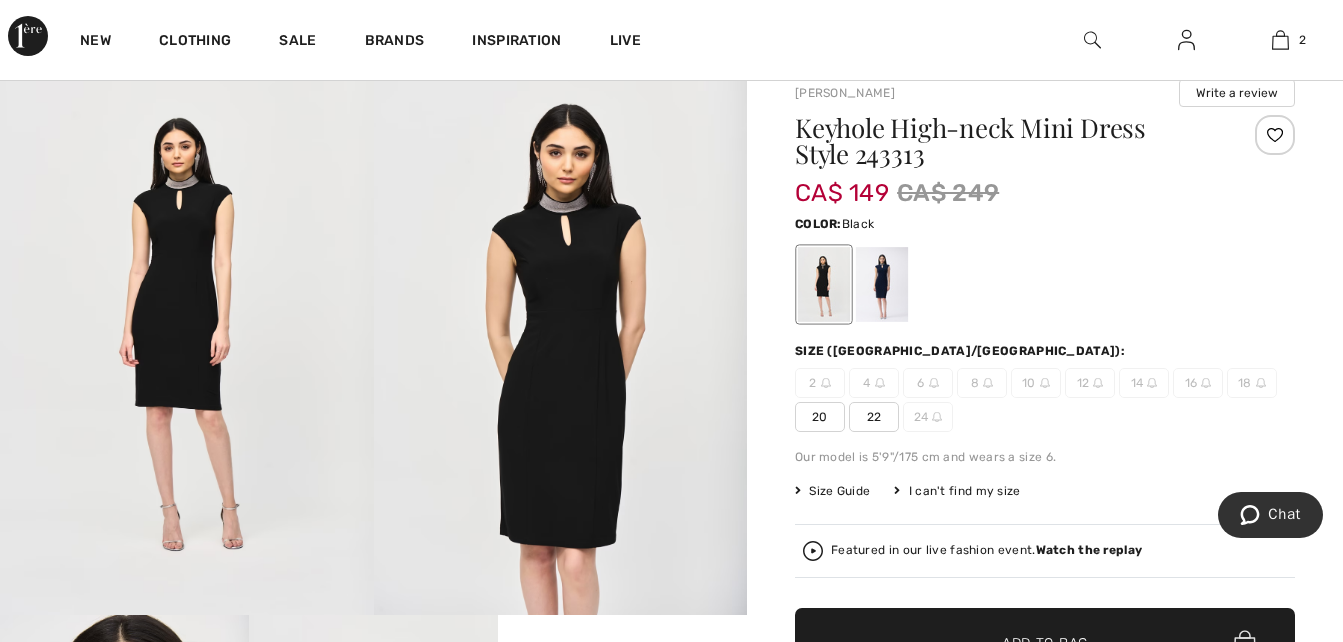 scroll, scrollTop: 100, scrollLeft: 0, axis: vertical 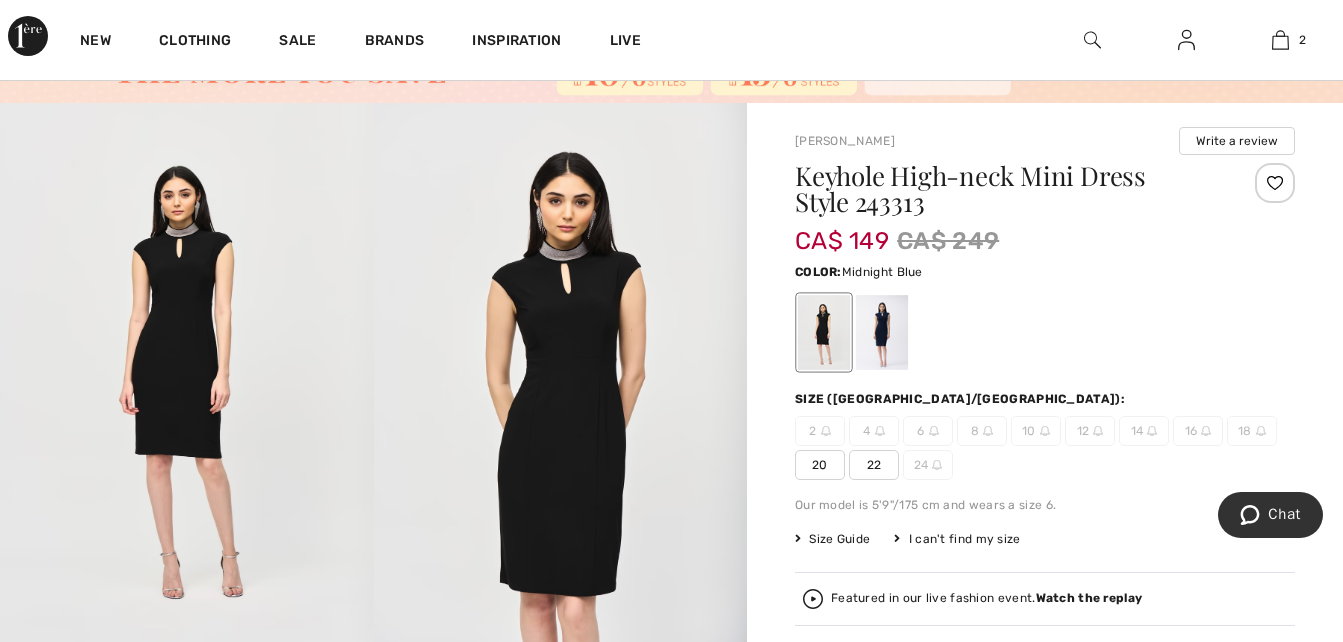 click at bounding box center (882, 332) 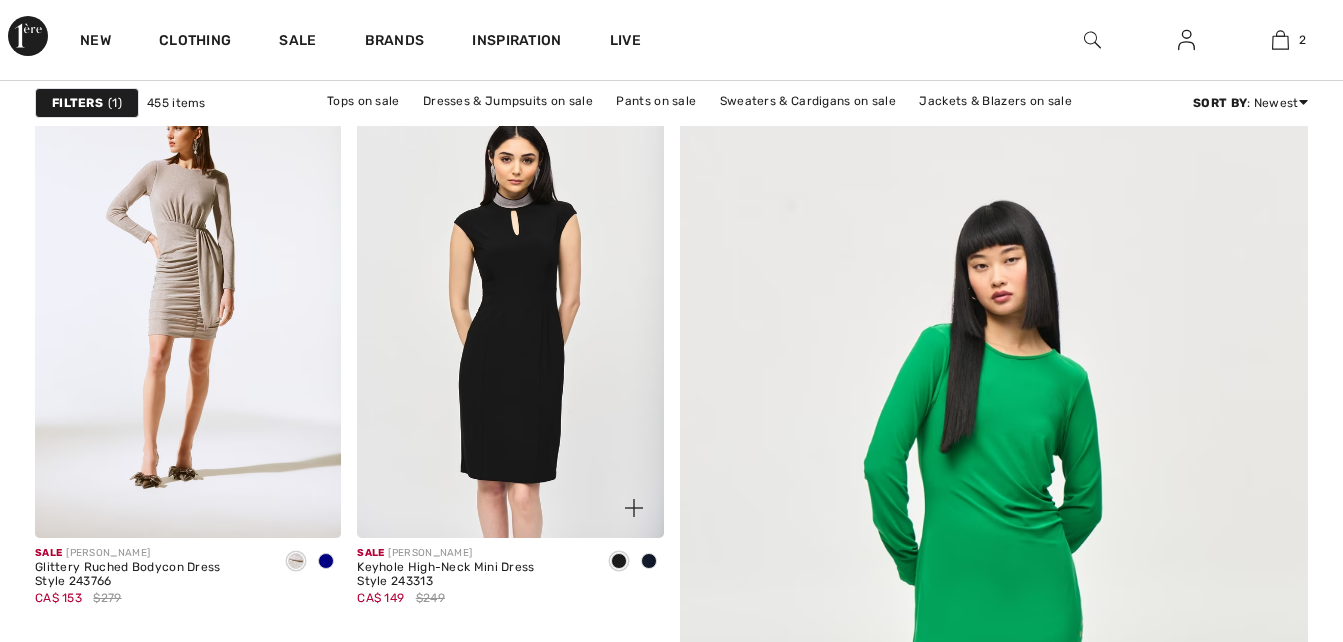 scroll, scrollTop: 300, scrollLeft: 0, axis: vertical 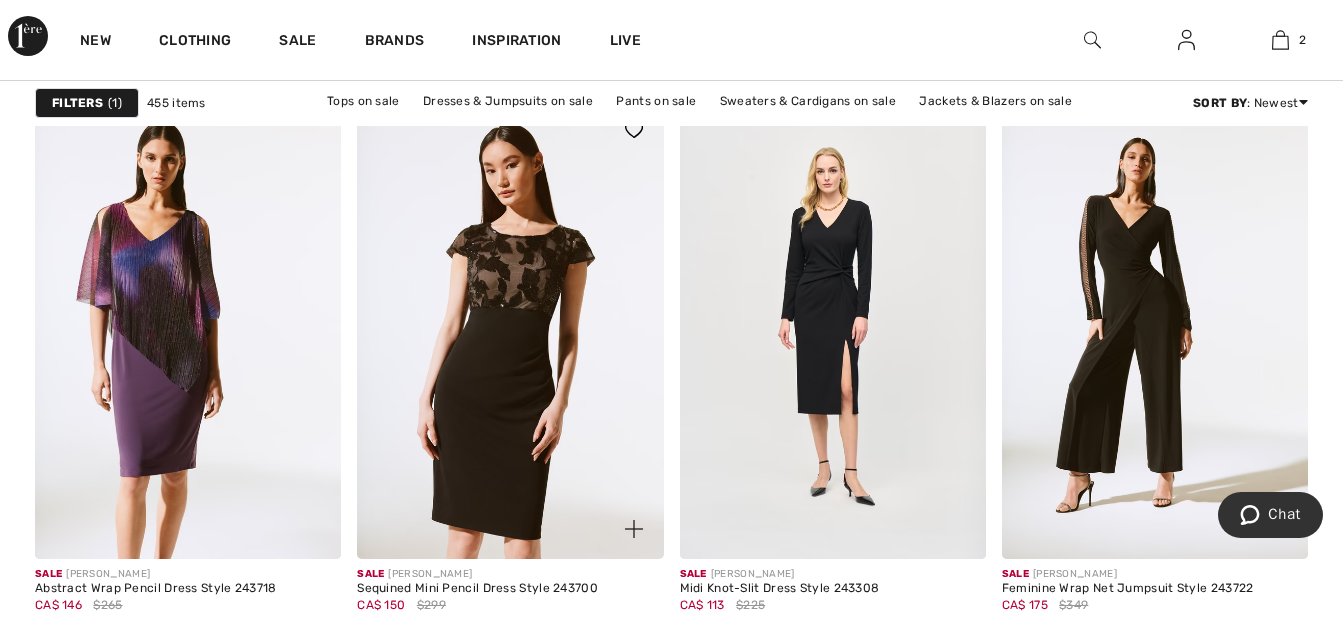 click at bounding box center [510, 329] 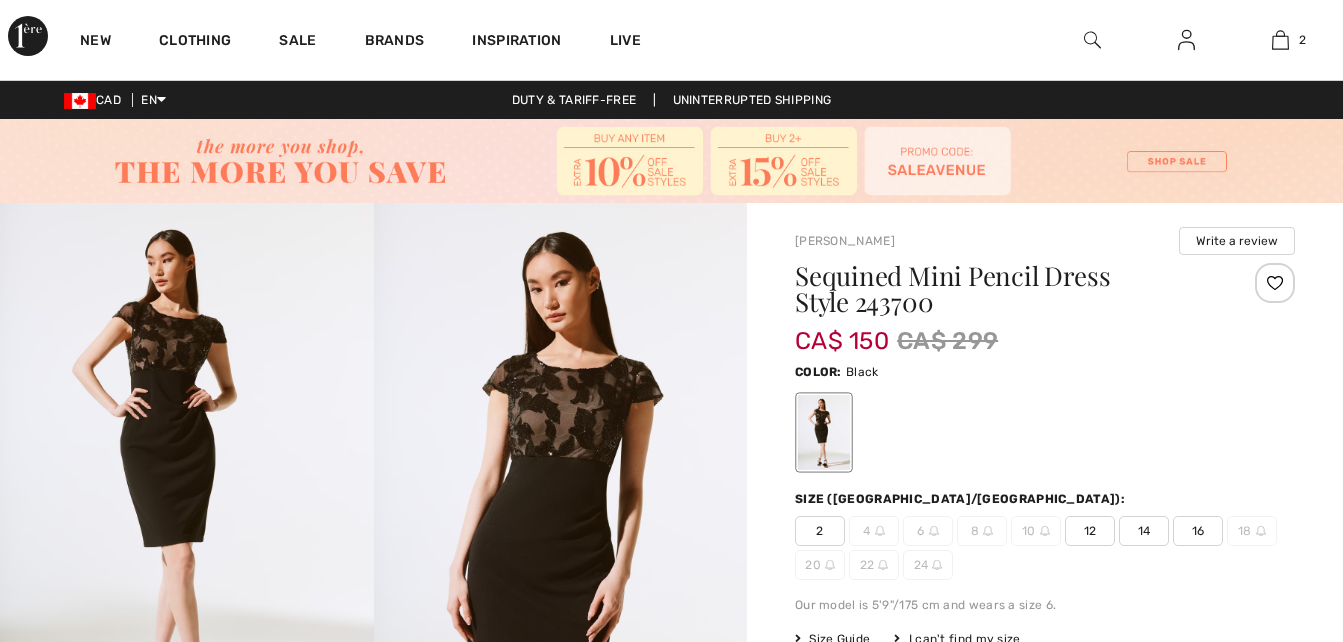 scroll, scrollTop: 0, scrollLeft: 0, axis: both 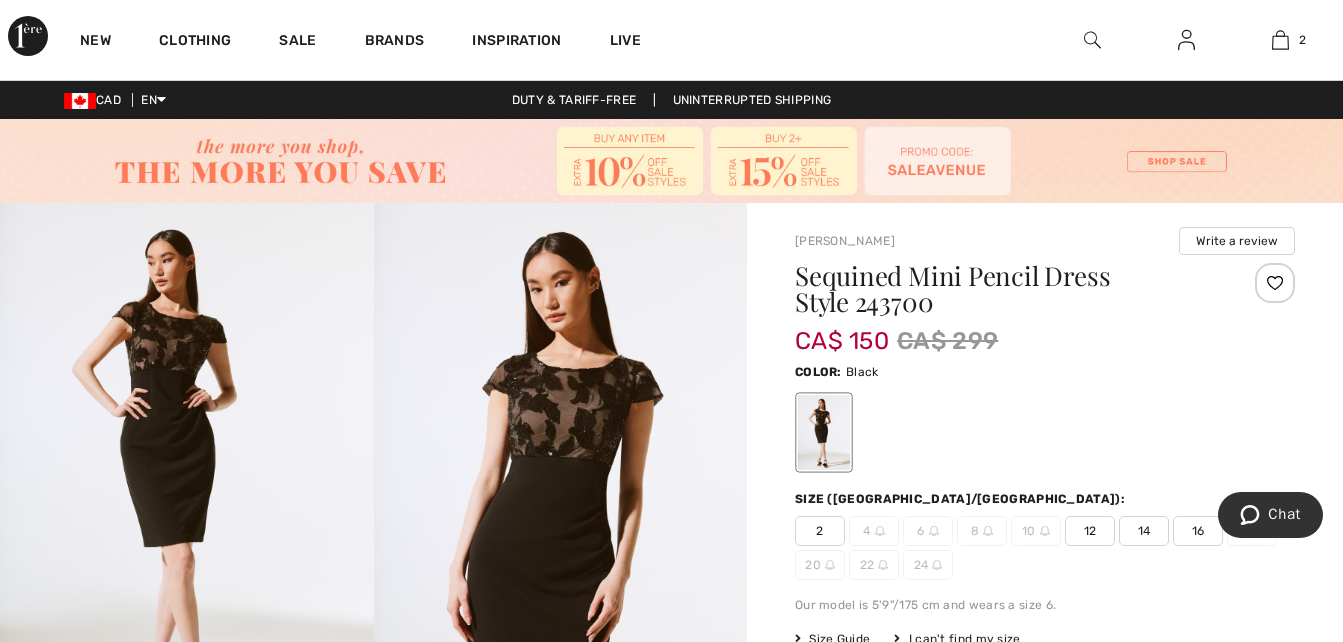 click at bounding box center [561, 483] 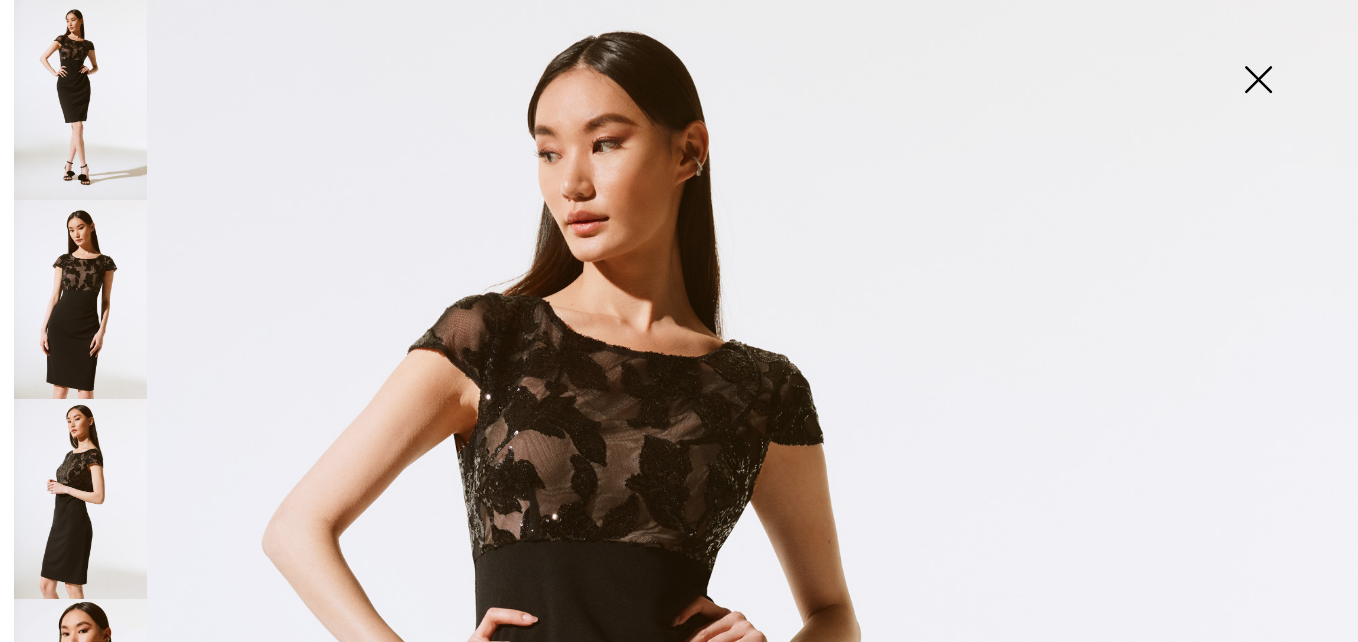 scroll, scrollTop: 100, scrollLeft: 0, axis: vertical 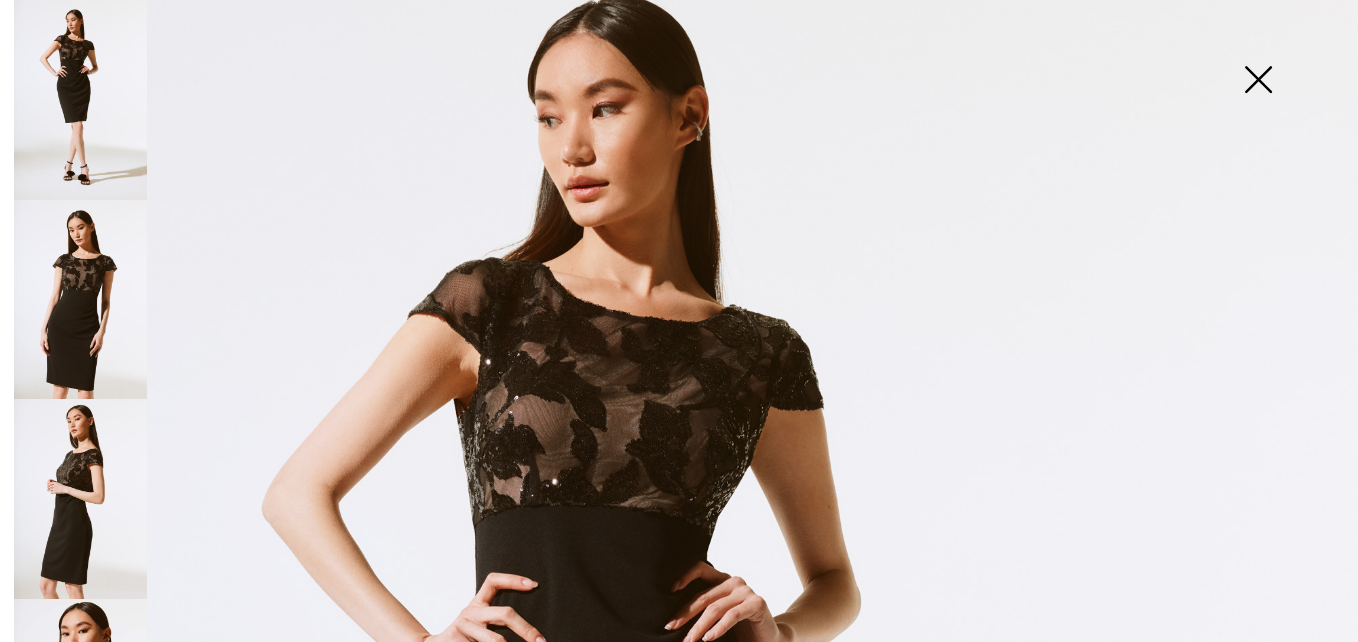 click at bounding box center (679, 918) 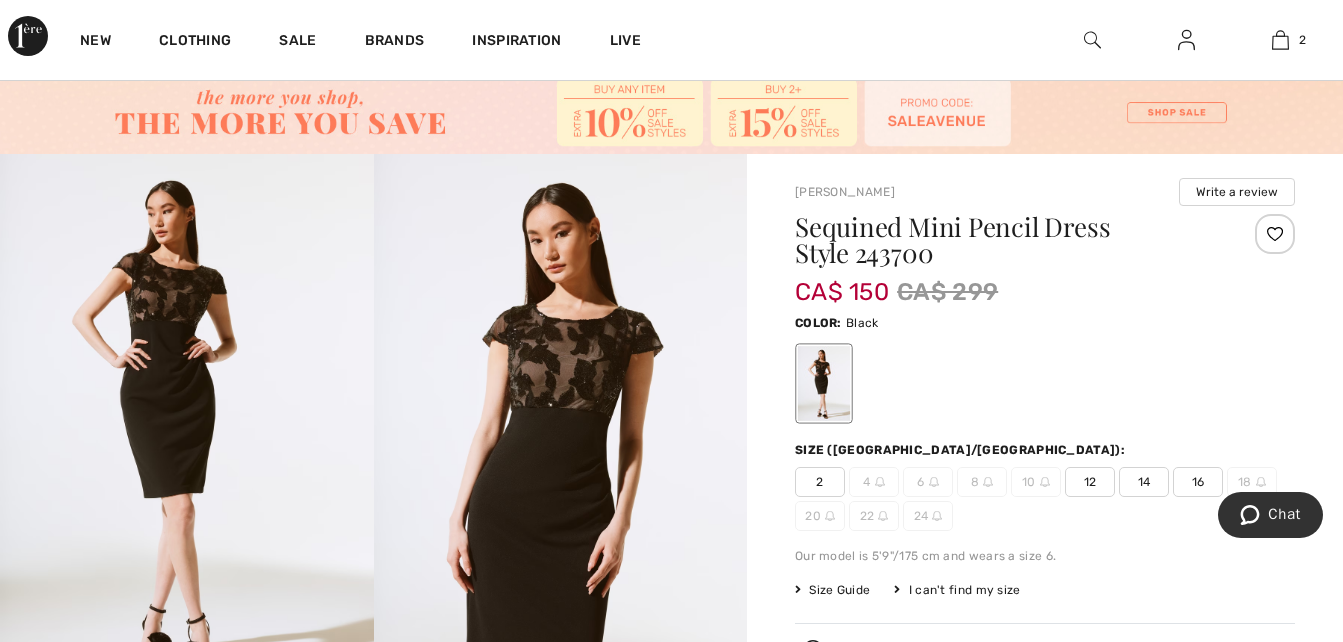 scroll, scrollTop: 0, scrollLeft: 0, axis: both 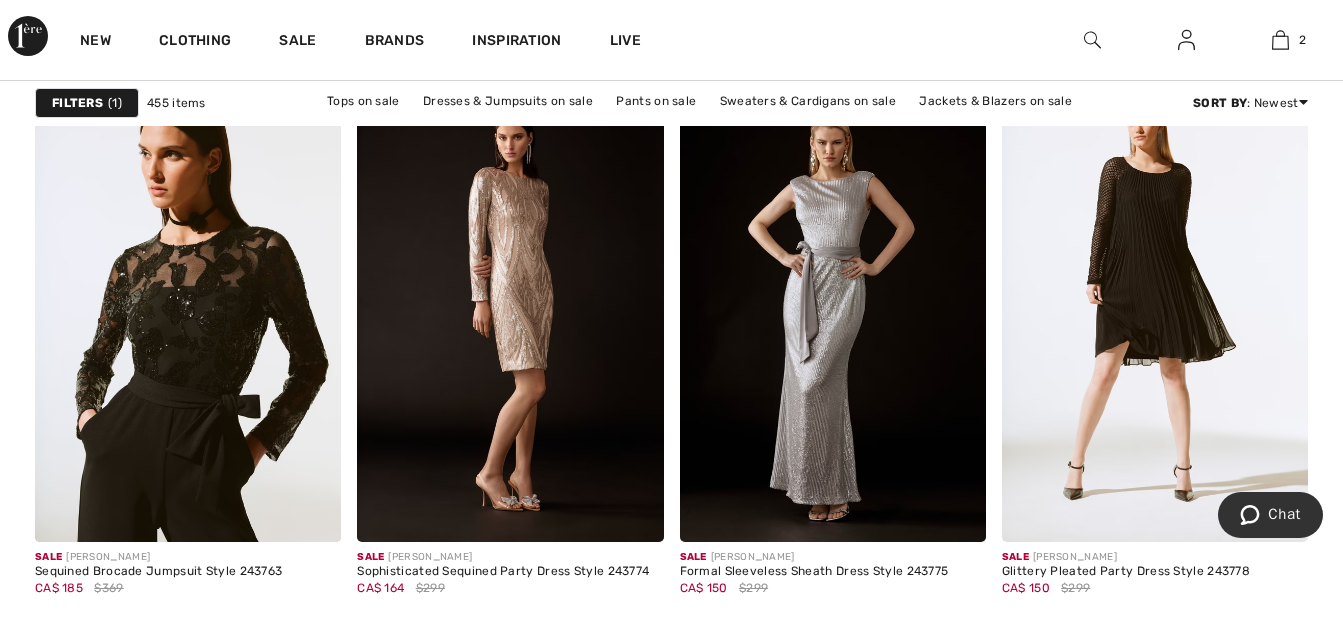 click at bounding box center [1155, 312] 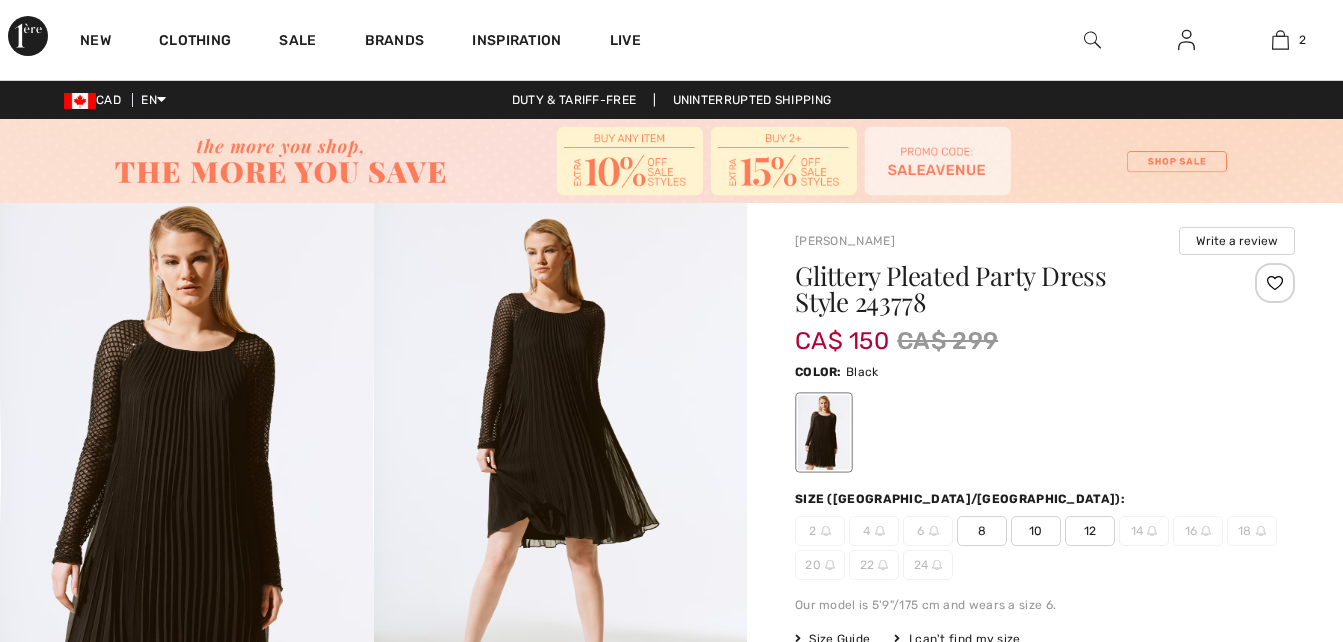 scroll, scrollTop: 0, scrollLeft: 0, axis: both 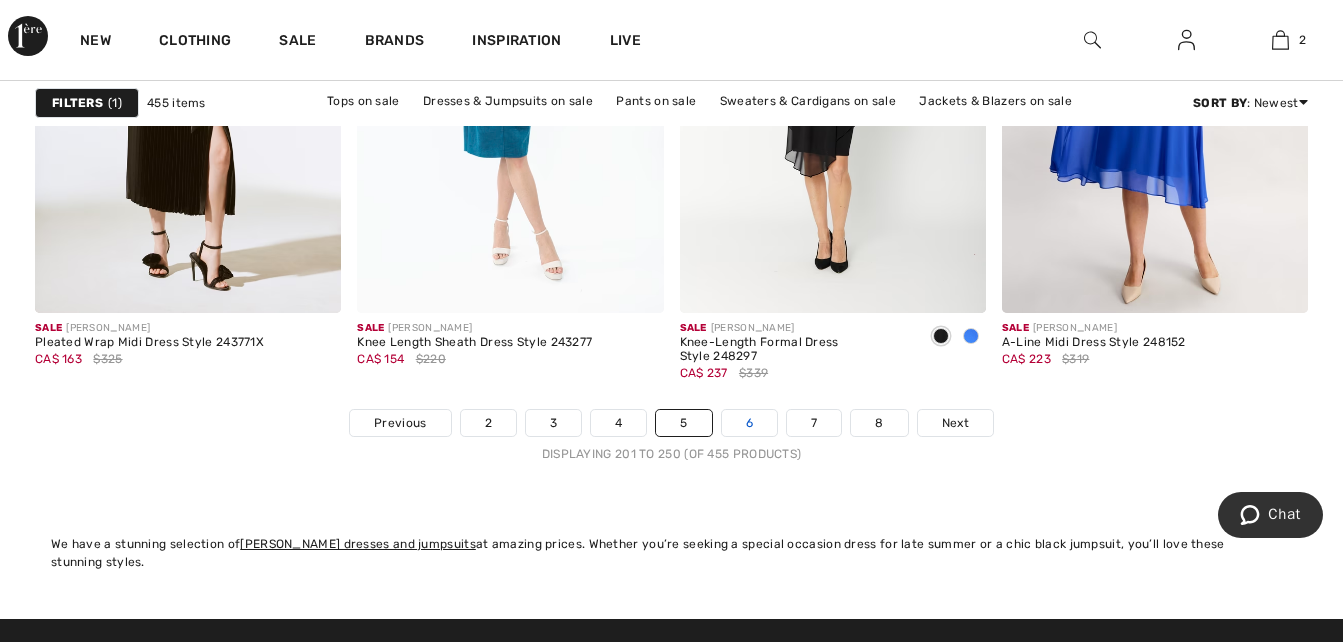 click on "6" at bounding box center (749, 423) 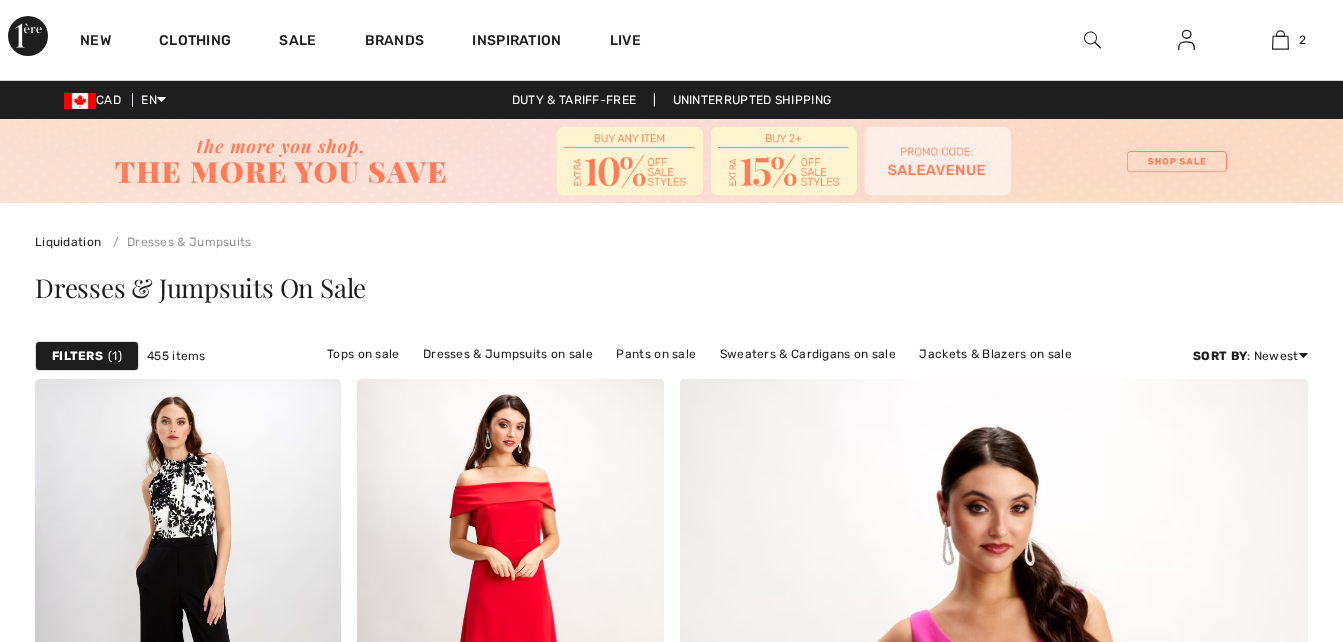 scroll, scrollTop: 0, scrollLeft: 0, axis: both 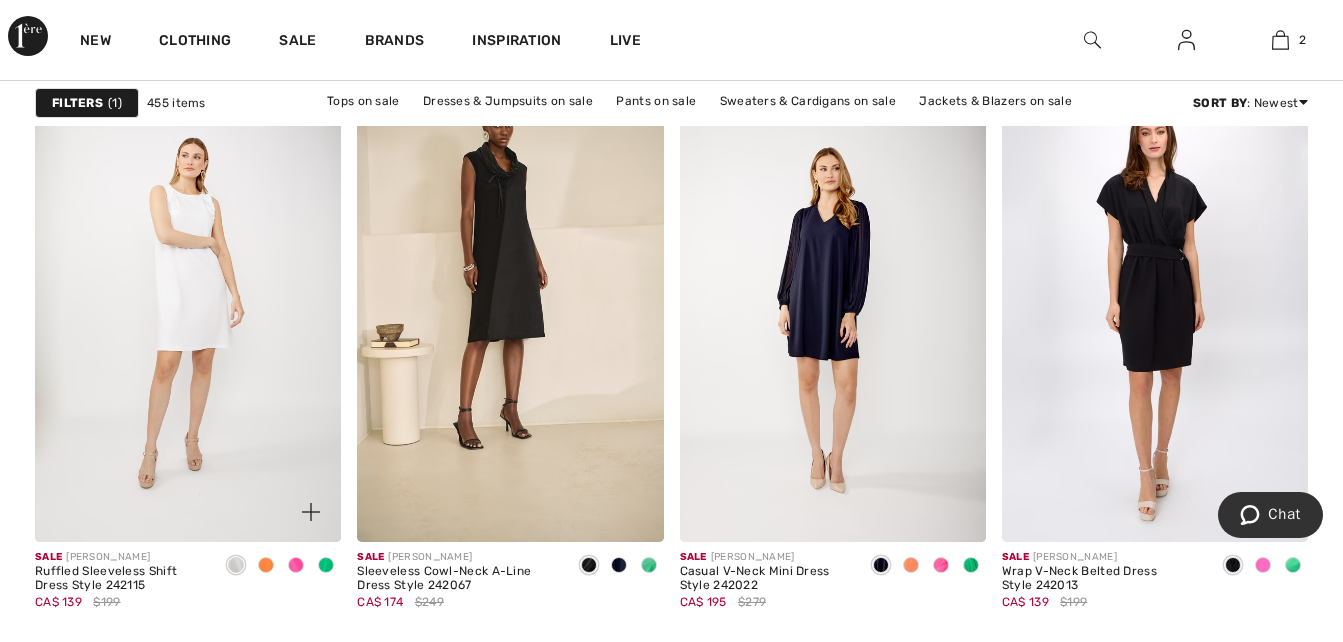 click at bounding box center [326, 565] 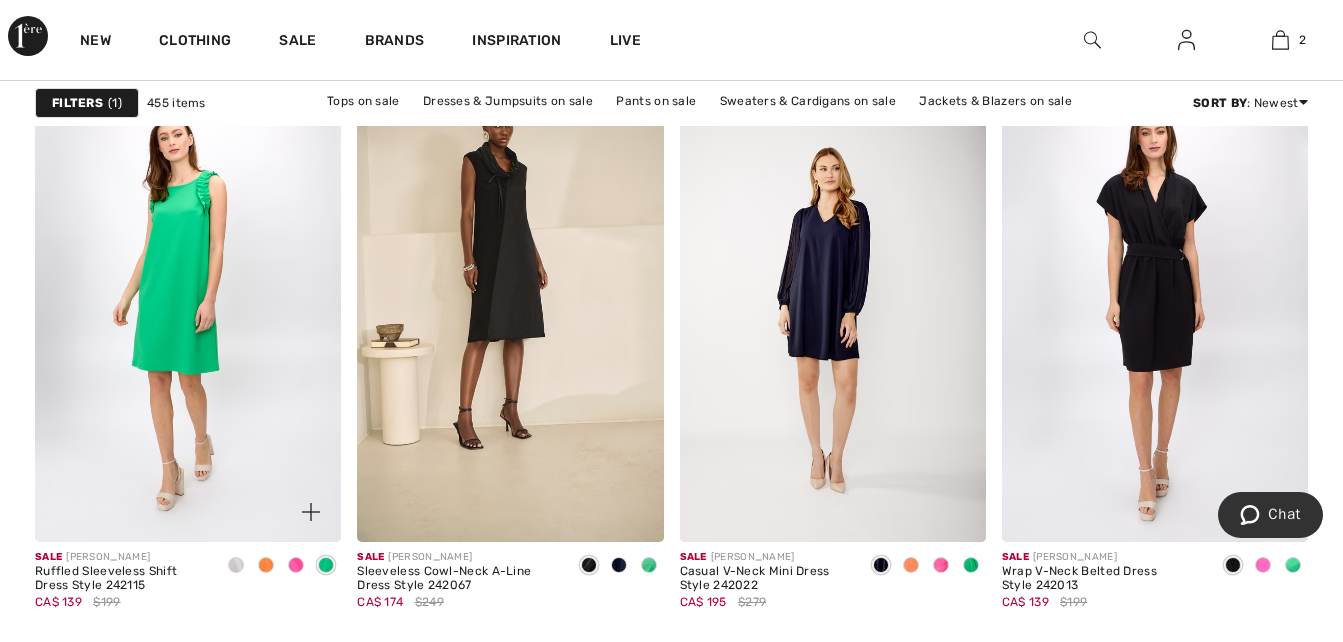 click at bounding box center [296, 565] 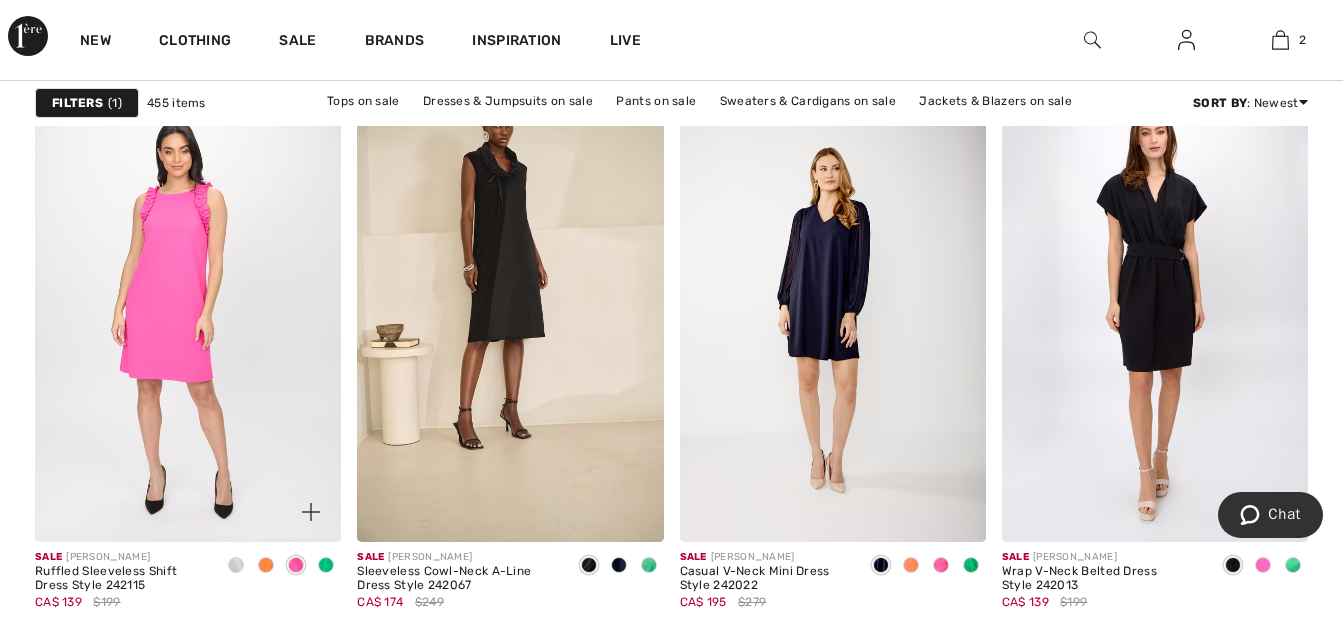 click at bounding box center [266, 565] 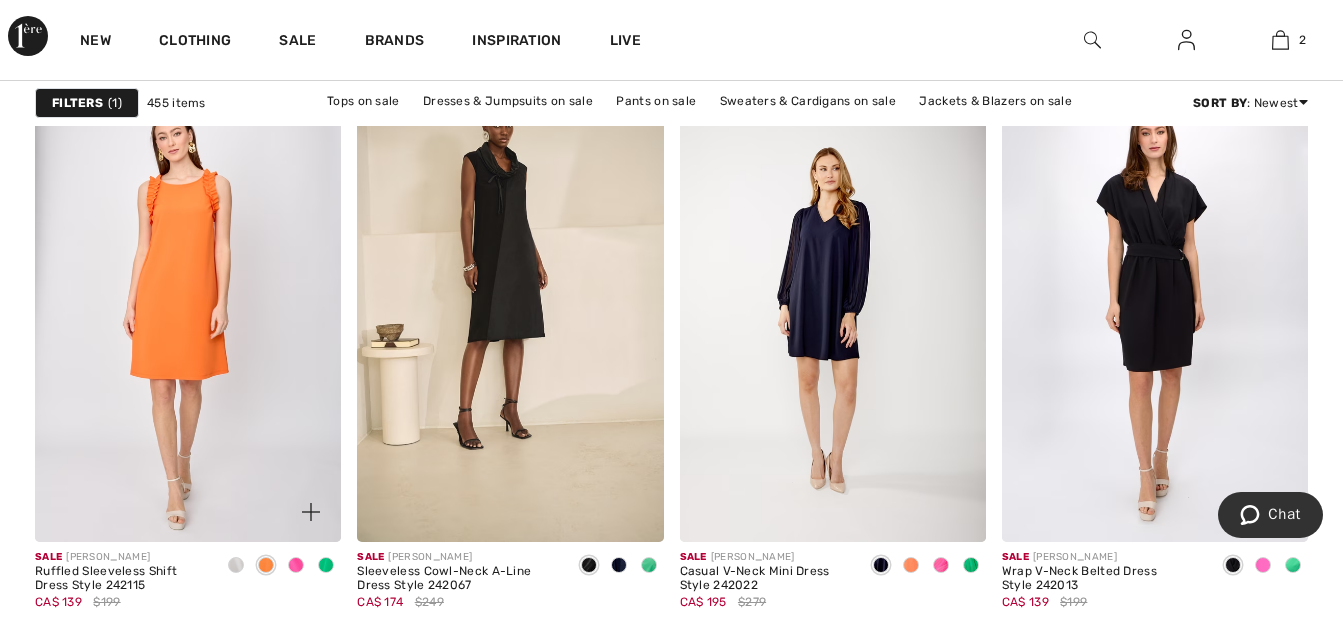 click at bounding box center (236, 565) 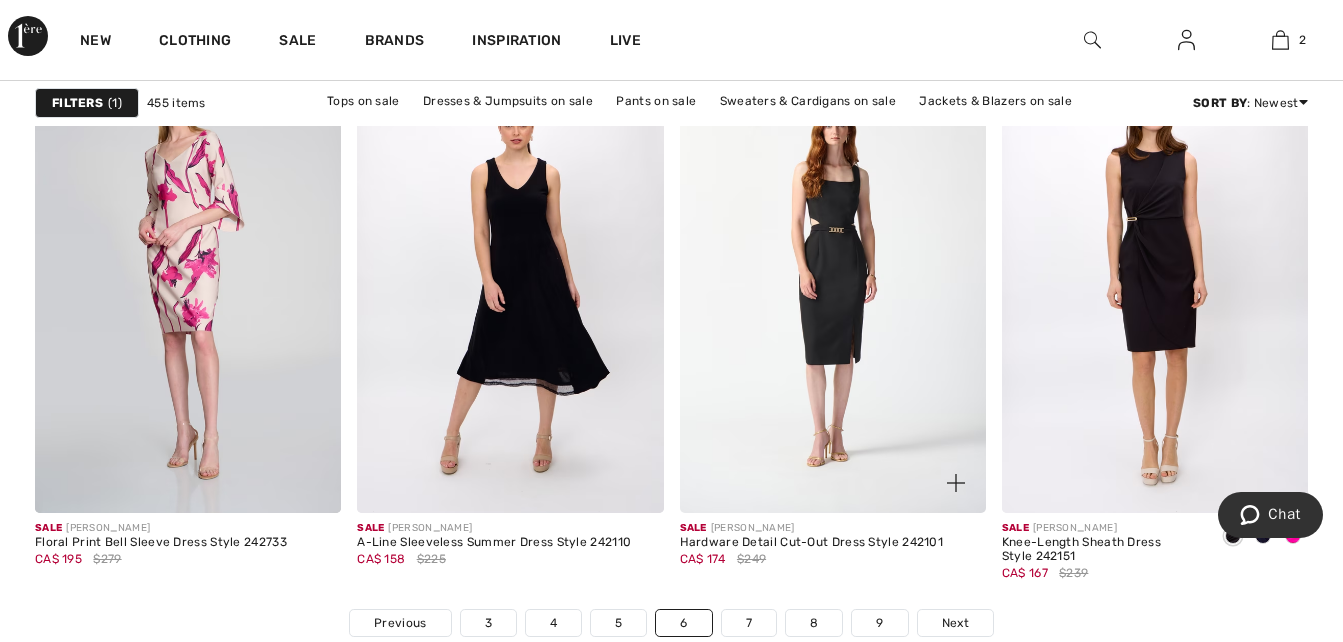 scroll, scrollTop: 8600, scrollLeft: 0, axis: vertical 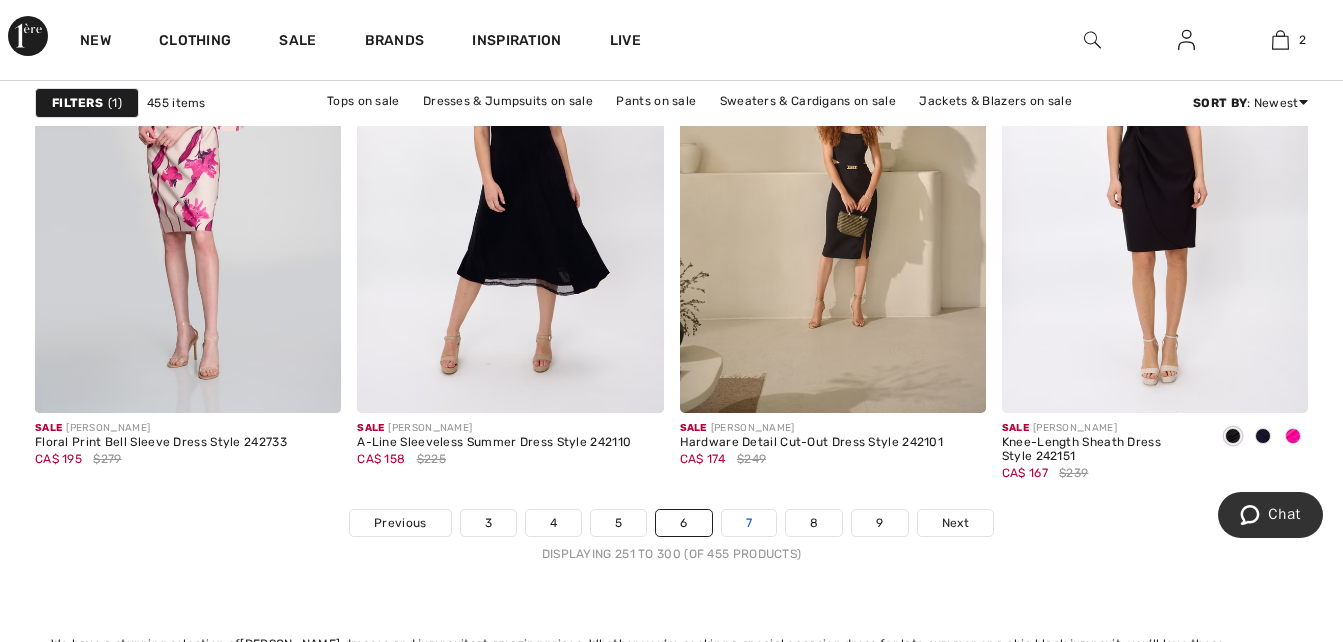 click on "7" at bounding box center [749, 523] 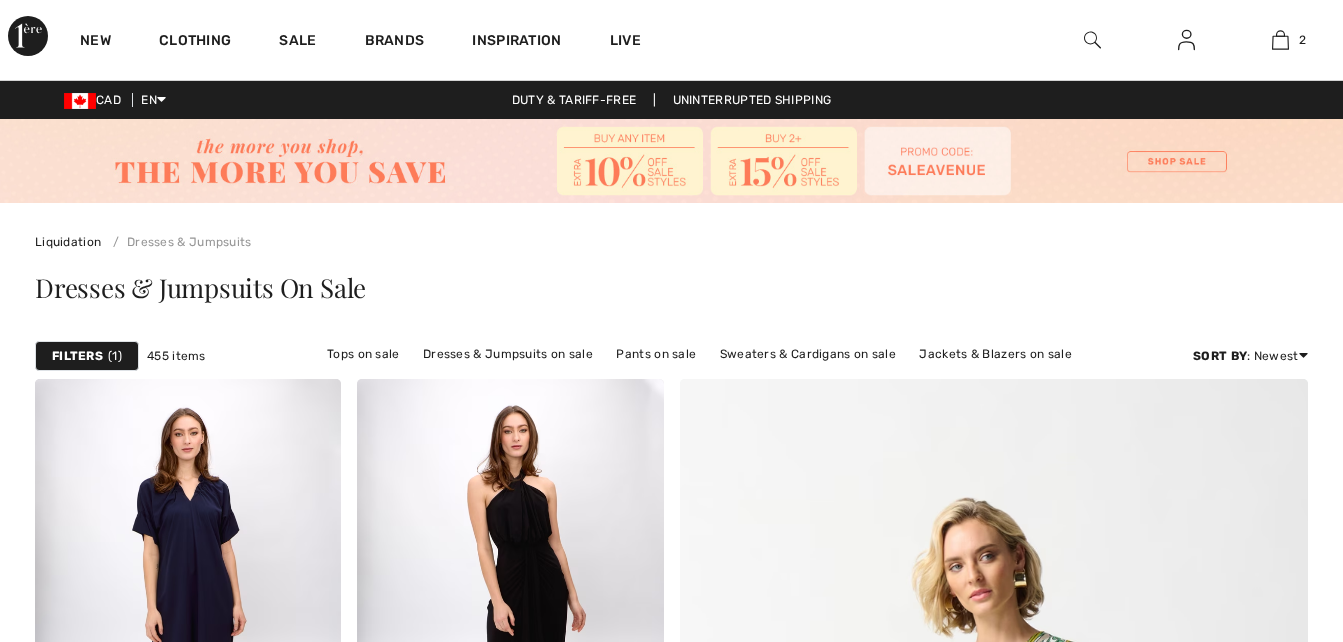 scroll, scrollTop: 0, scrollLeft: 0, axis: both 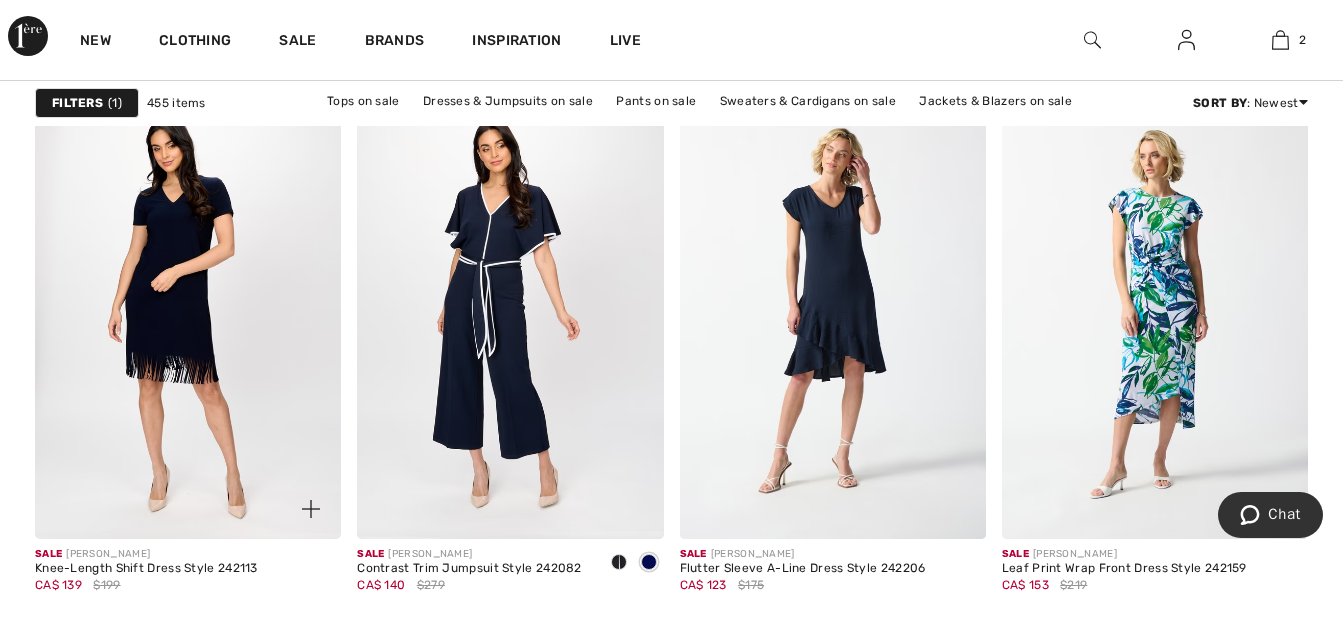 click at bounding box center [188, 309] 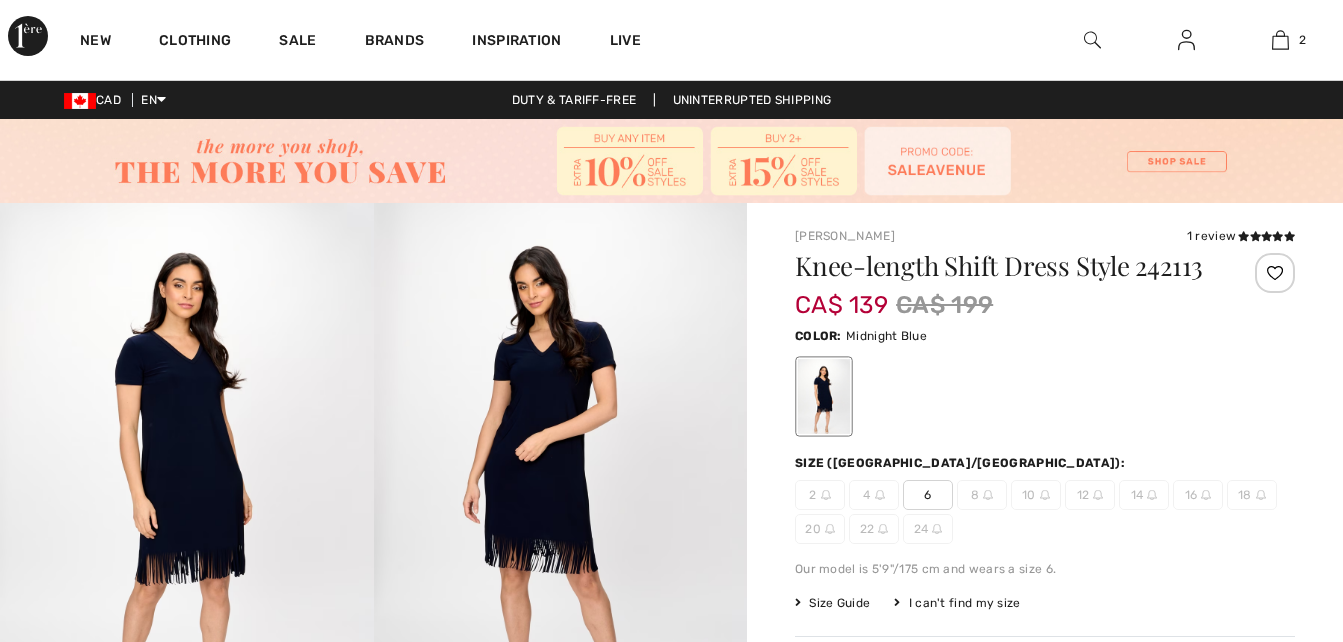 scroll, scrollTop: 0, scrollLeft: 0, axis: both 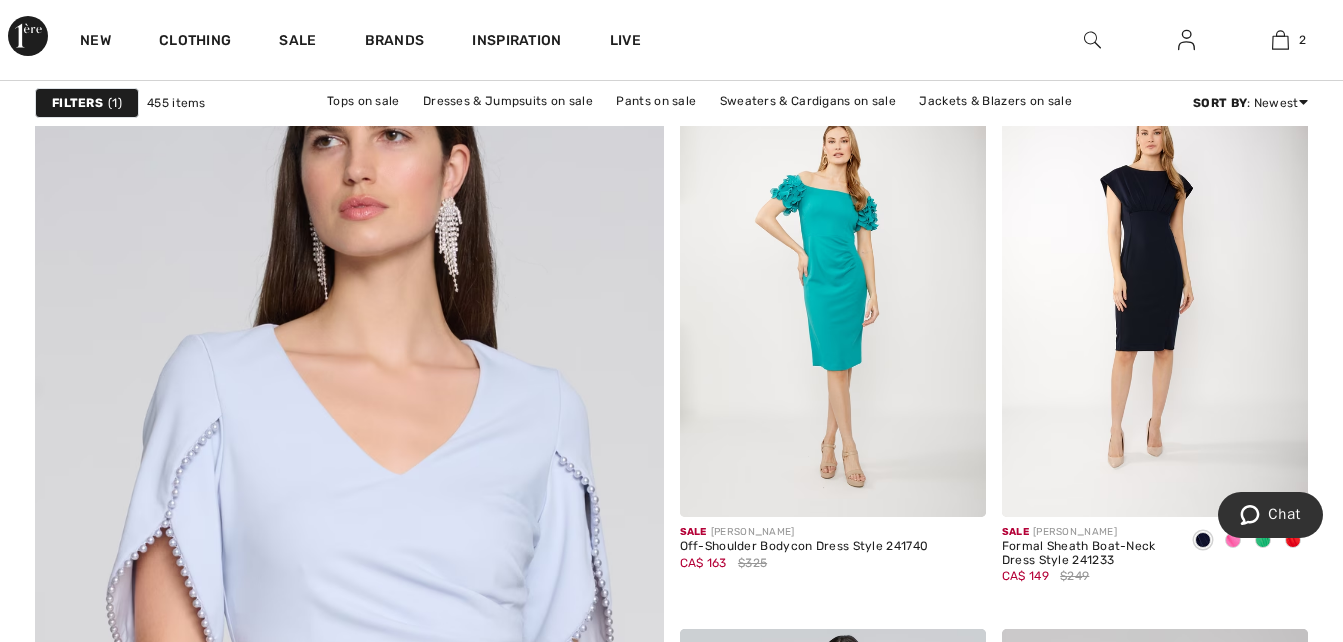 click at bounding box center (349, 622) 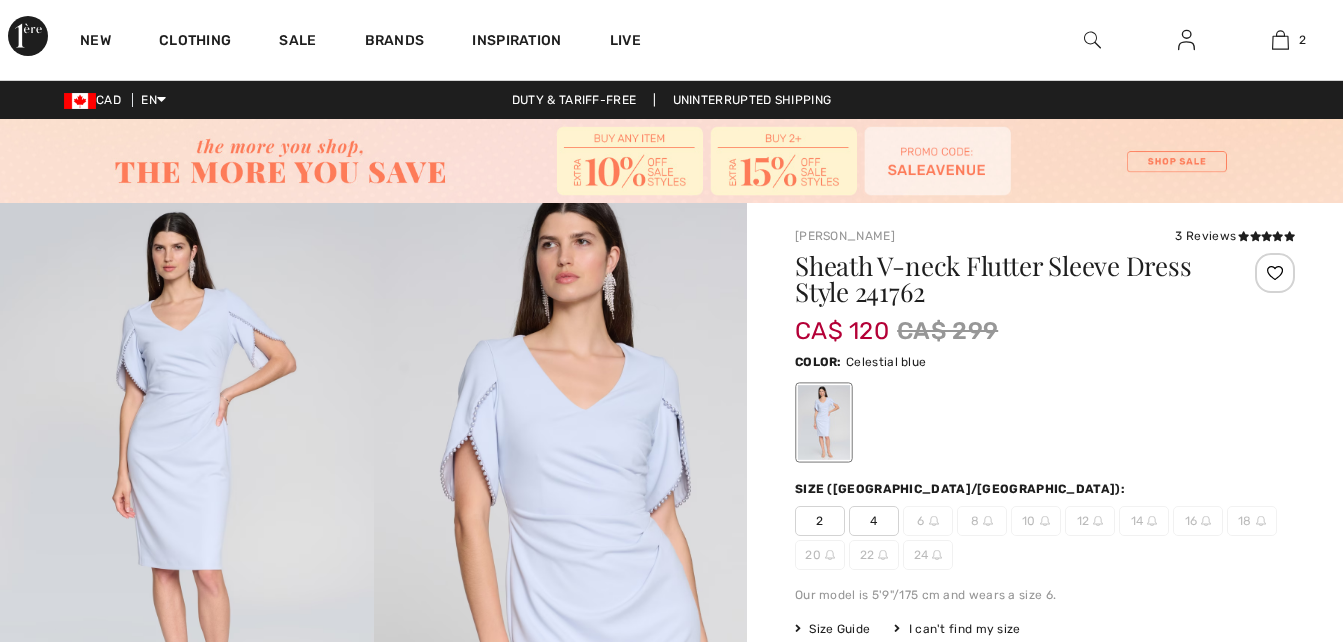 scroll, scrollTop: 0, scrollLeft: 0, axis: both 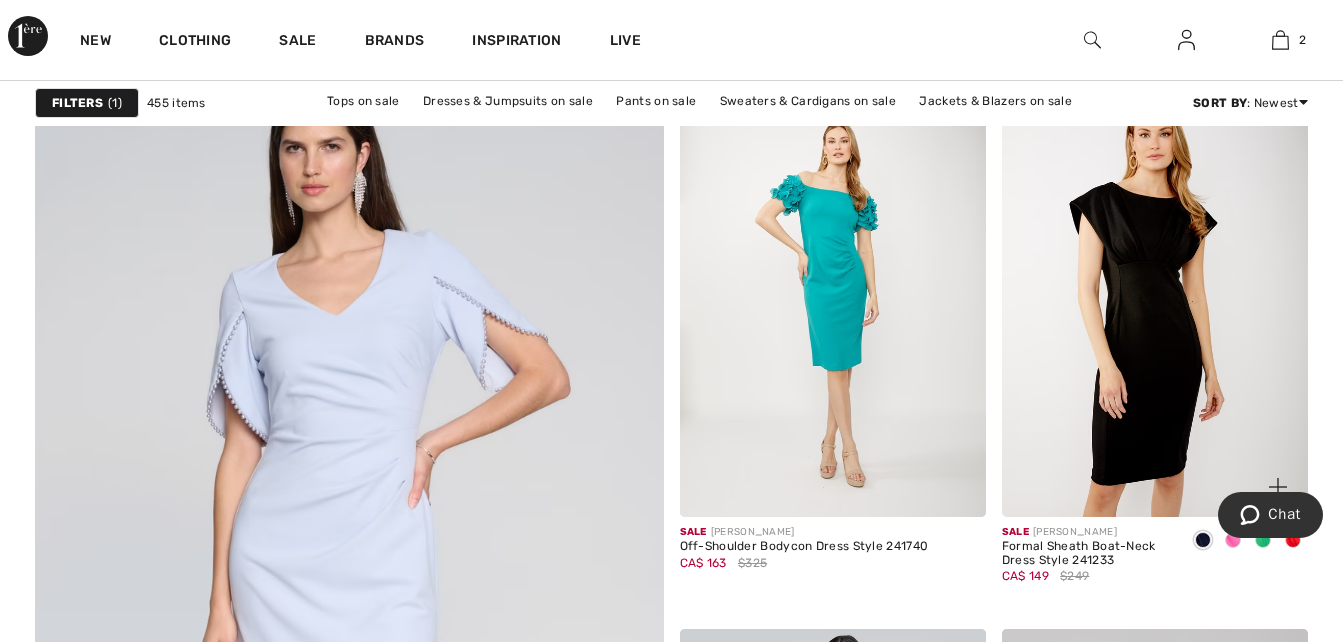 click at bounding box center [1155, 286] 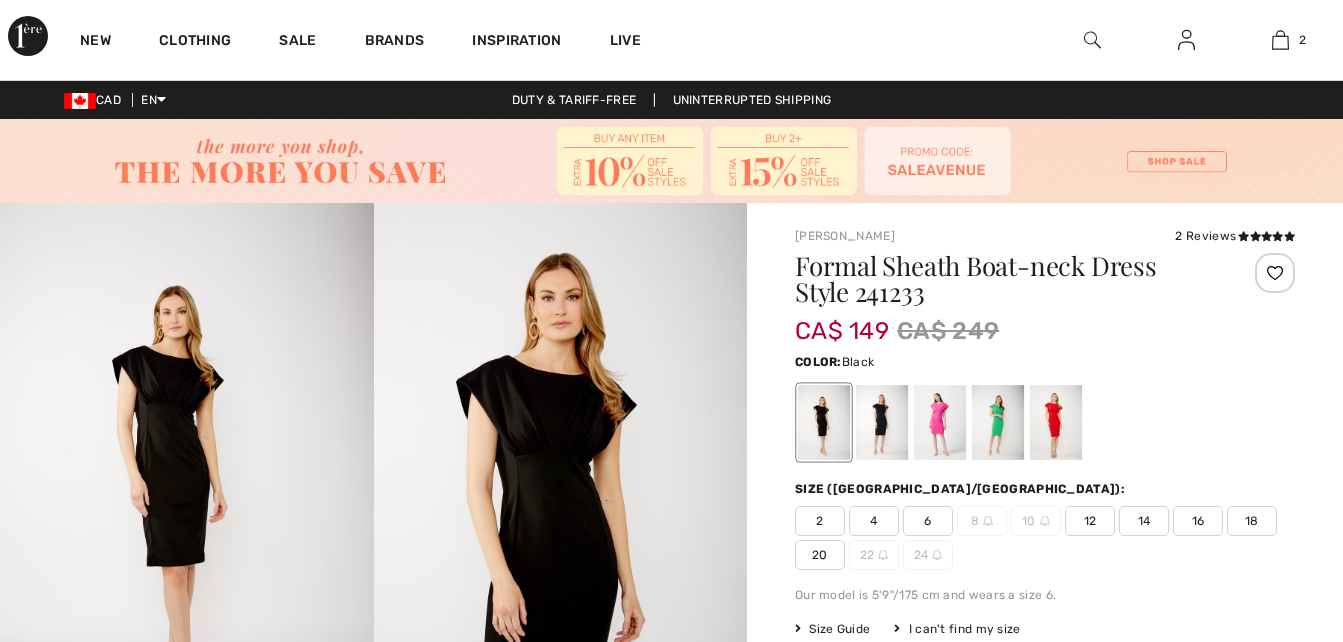 scroll, scrollTop: 0, scrollLeft: 0, axis: both 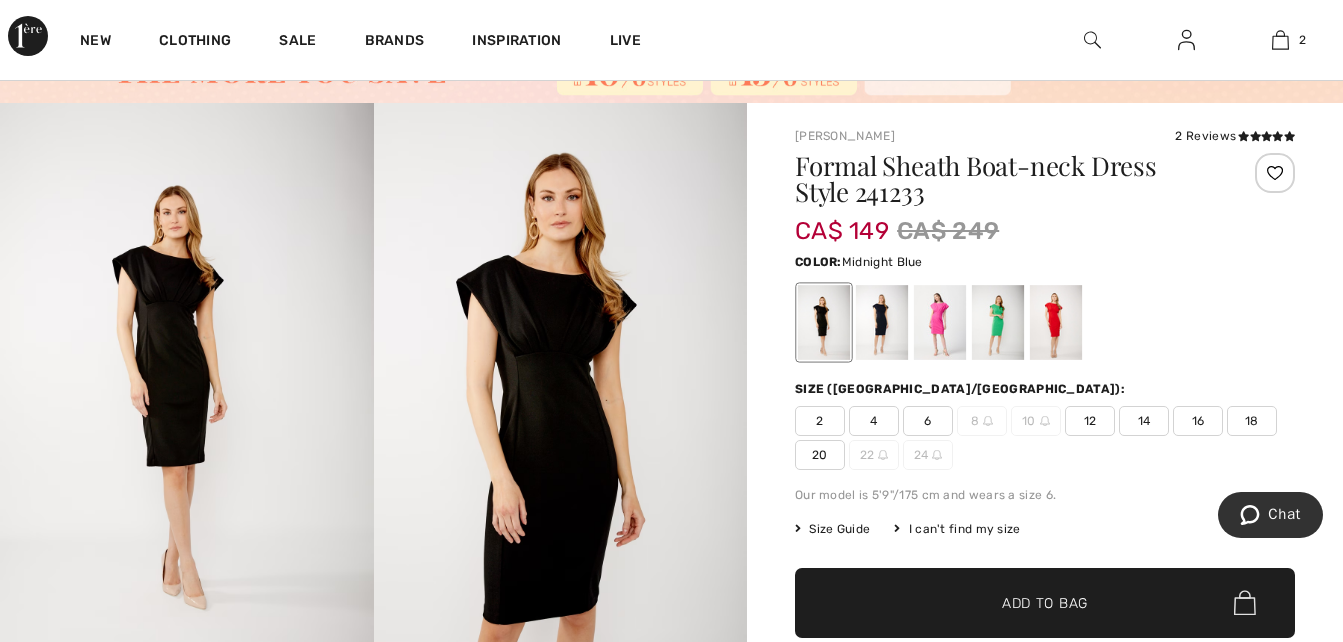 click at bounding box center [882, 322] 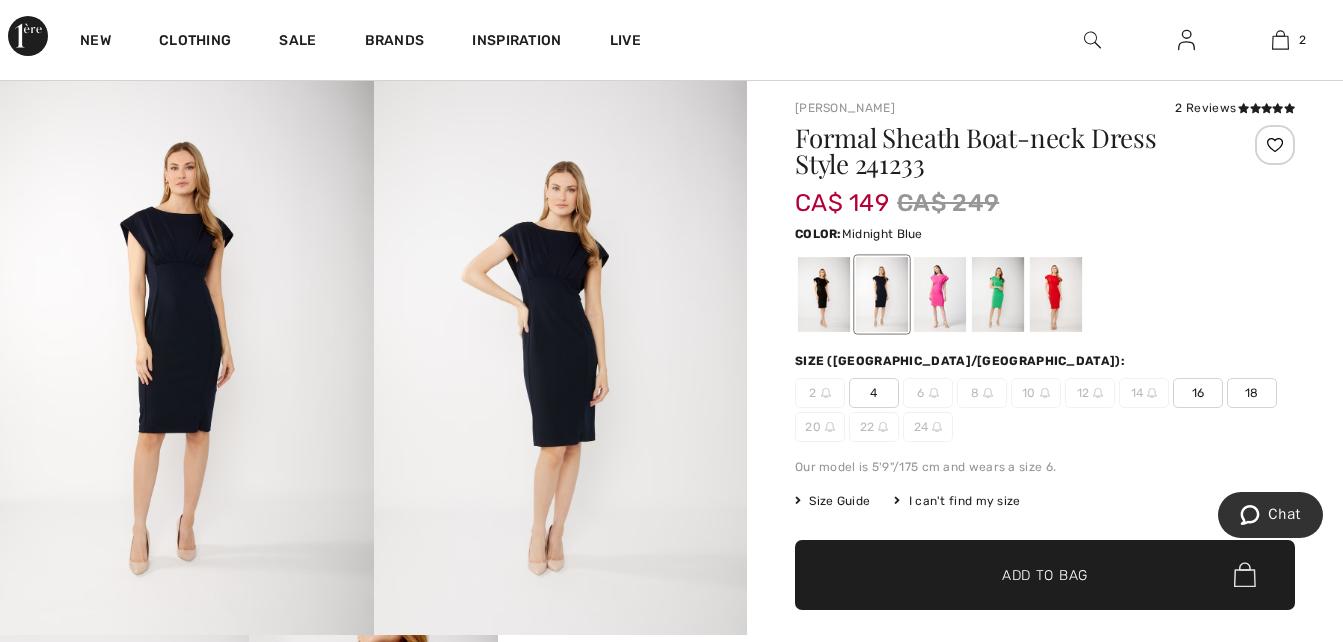 scroll, scrollTop: 100, scrollLeft: 0, axis: vertical 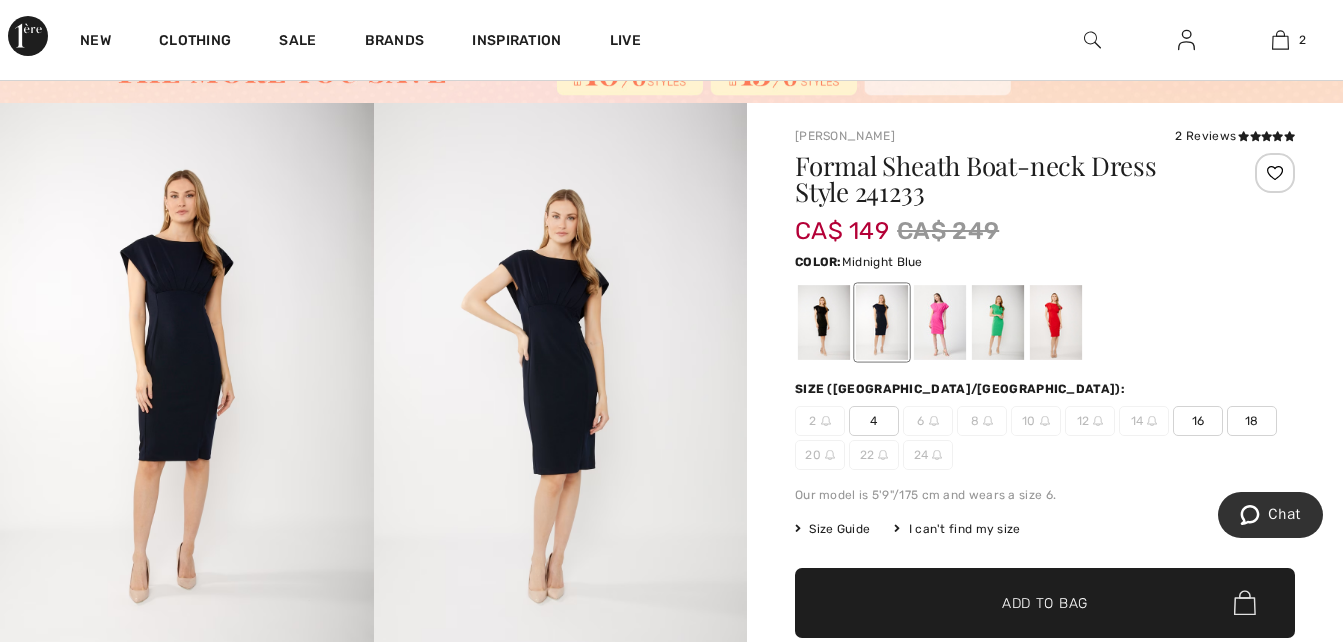click on "16" at bounding box center (1198, 421) 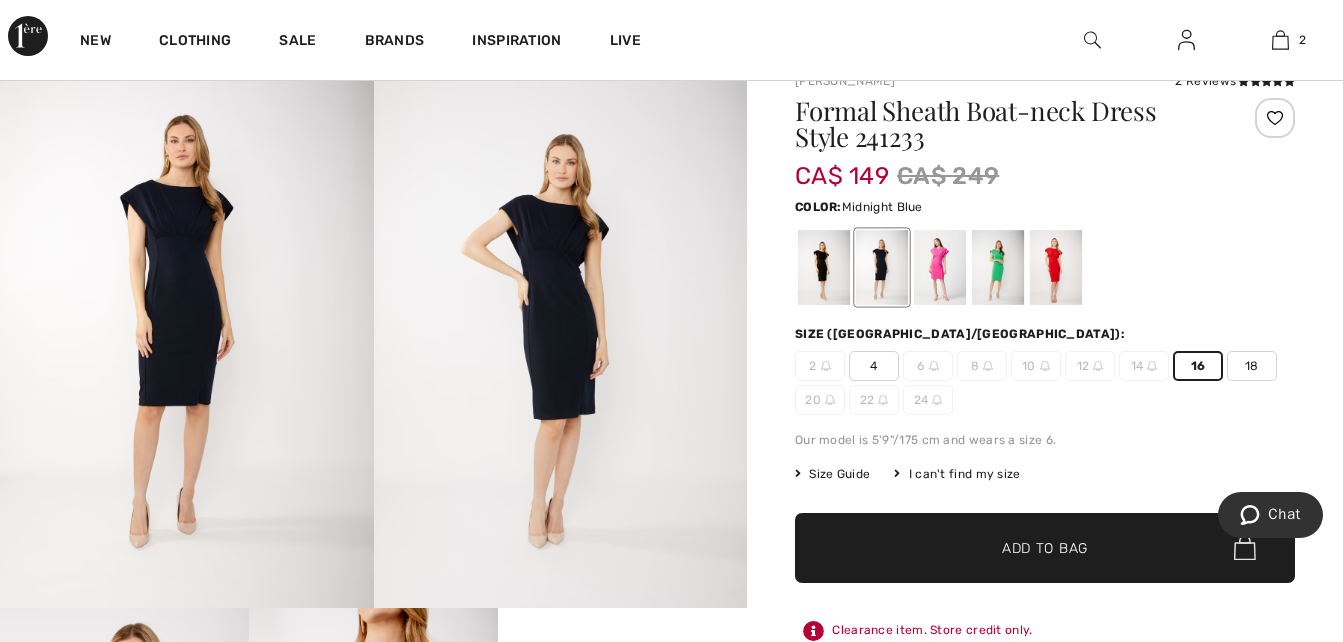 scroll, scrollTop: 200, scrollLeft: 0, axis: vertical 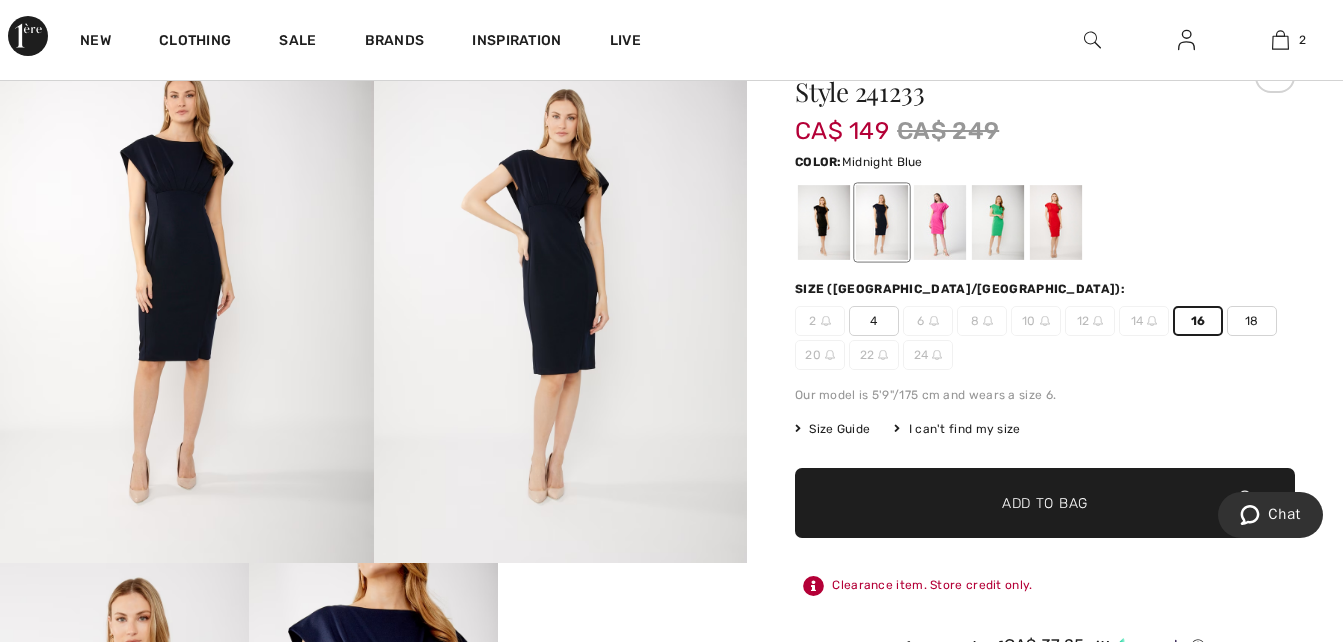 click on "Add to Bag" at bounding box center (1045, 502) 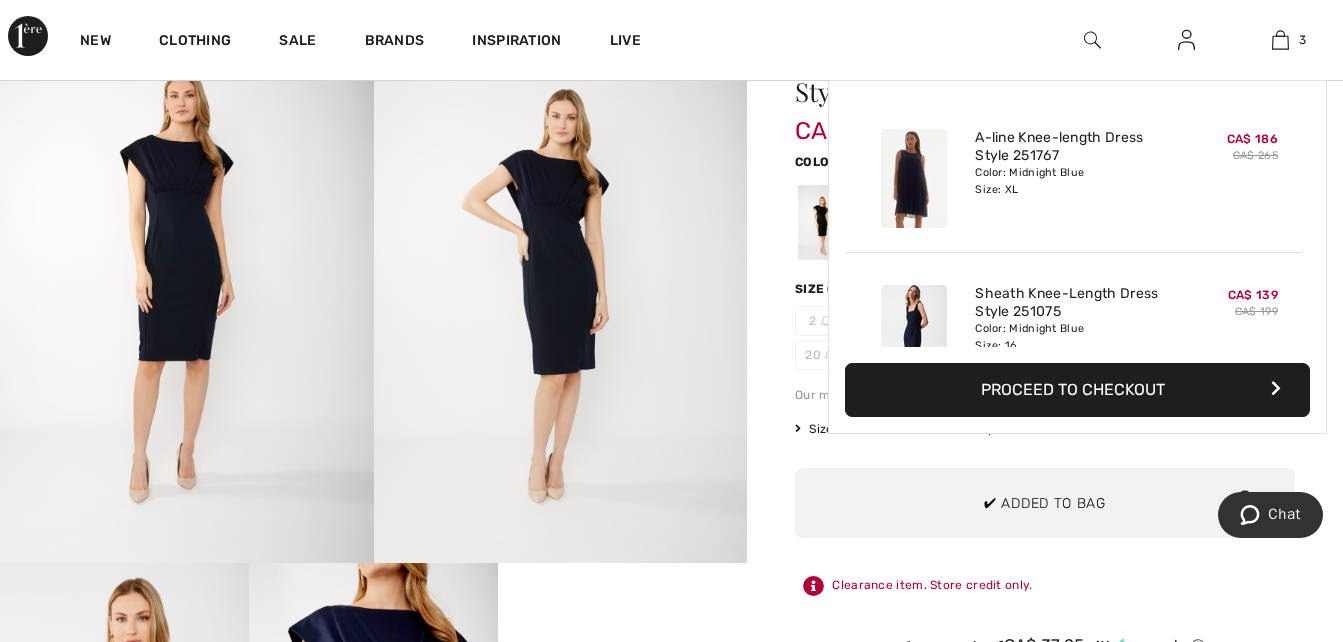 scroll, scrollTop: 218, scrollLeft: 0, axis: vertical 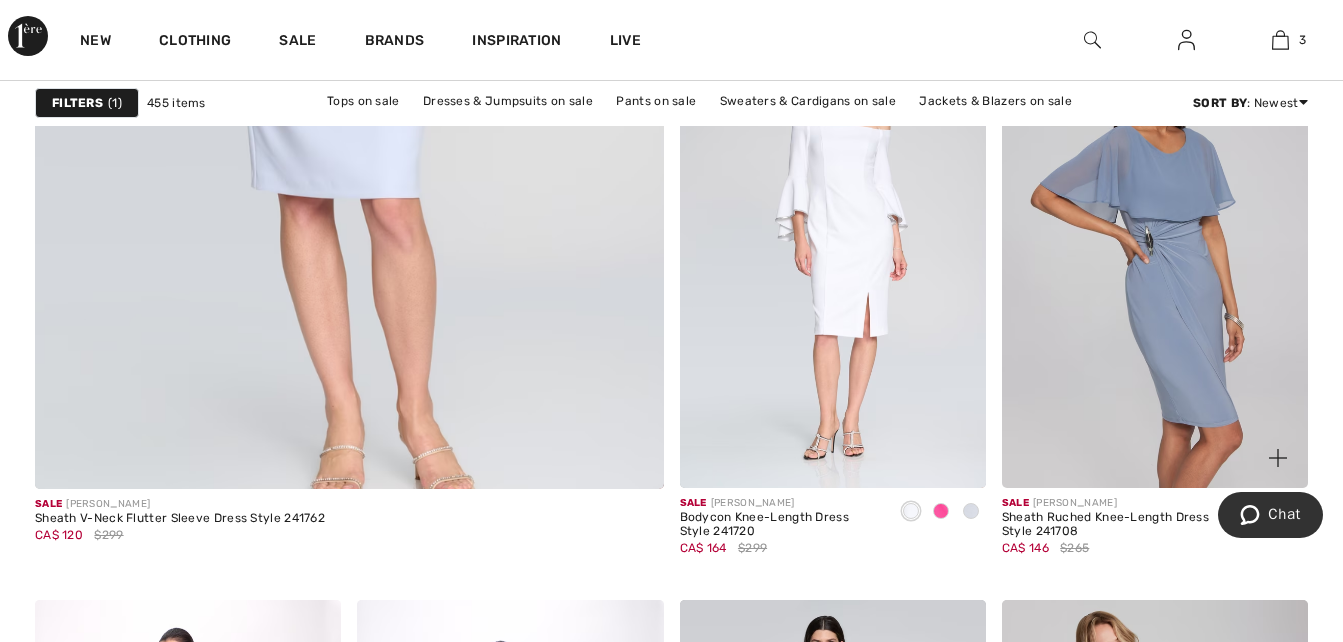 click at bounding box center [1155, 258] 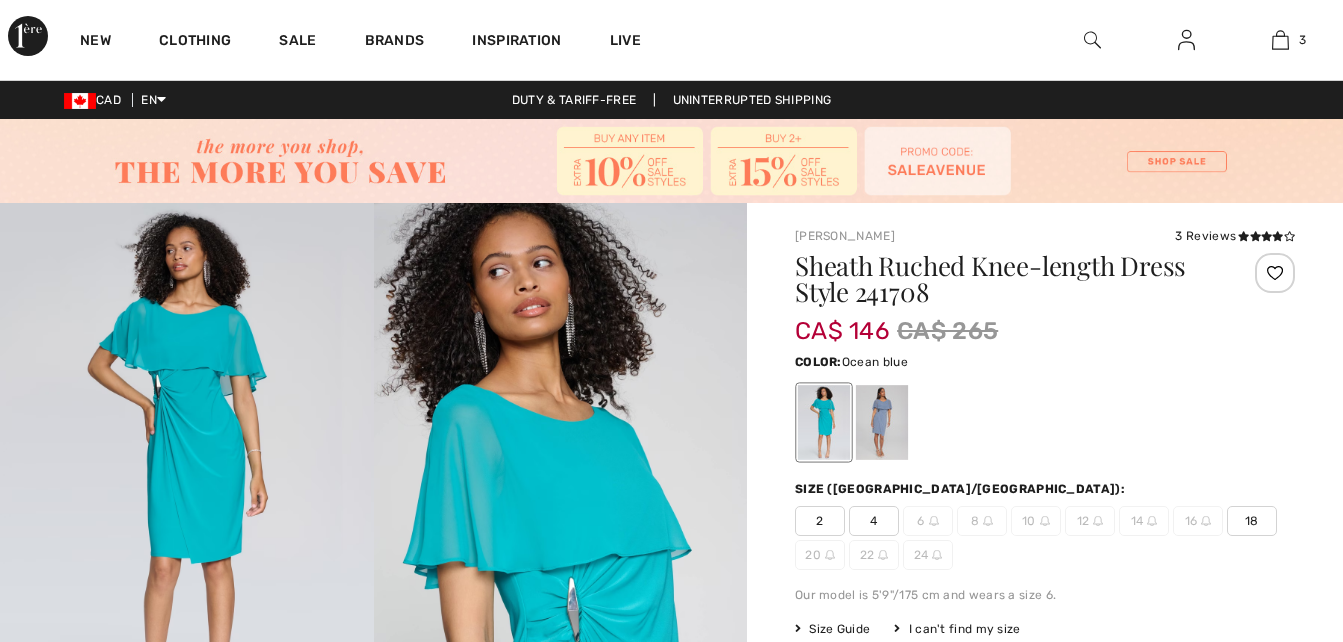 scroll, scrollTop: 0, scrollLeft: 0, axis: both 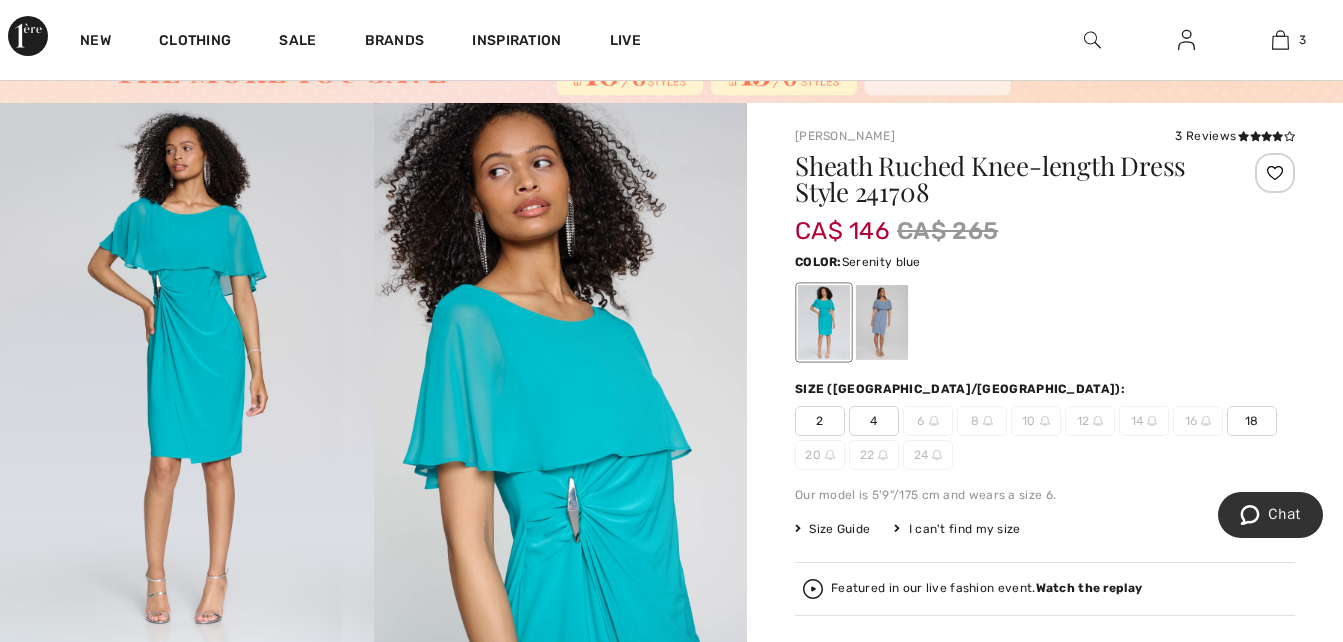 click at bounding box center (882, 322) 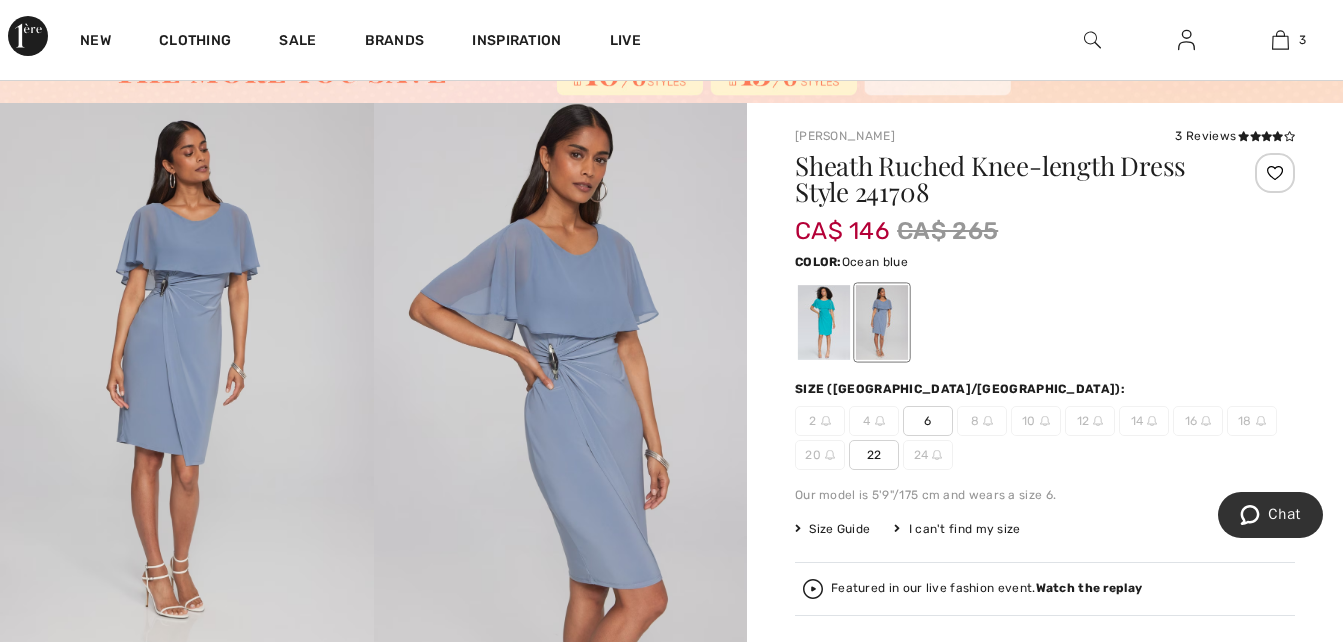 click at bounding box center (824, 322) 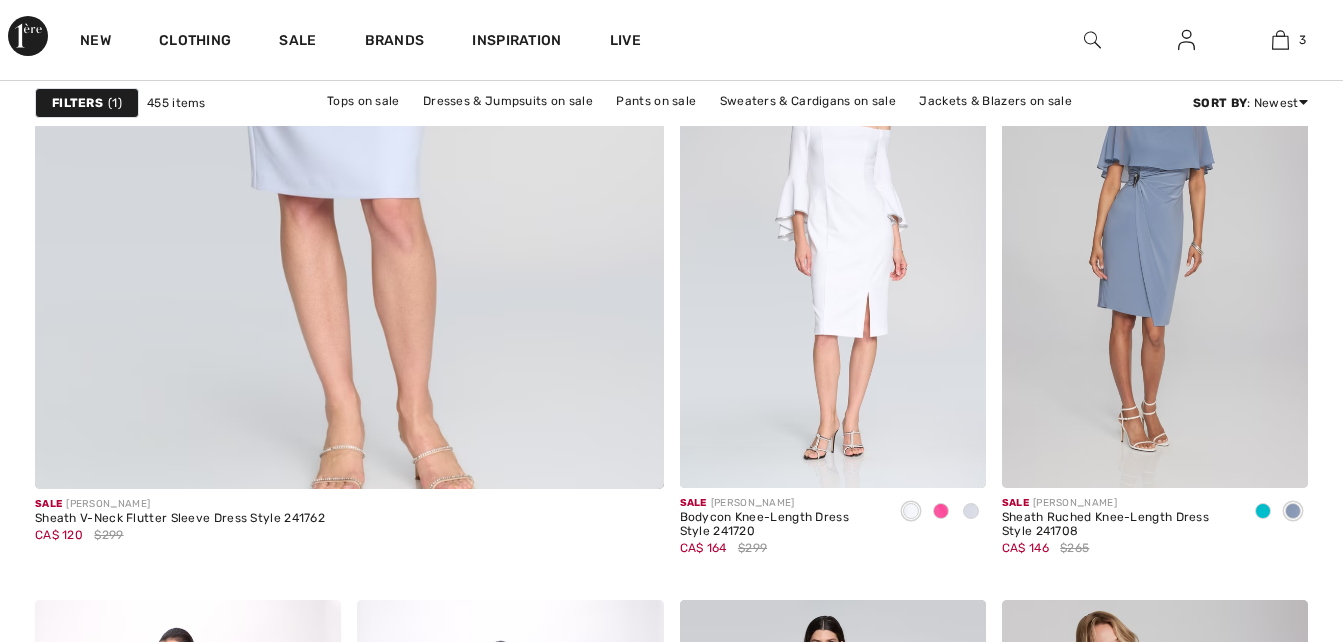scroll, scrollTop: 5400, scrollLeft: 0, axis: vertical 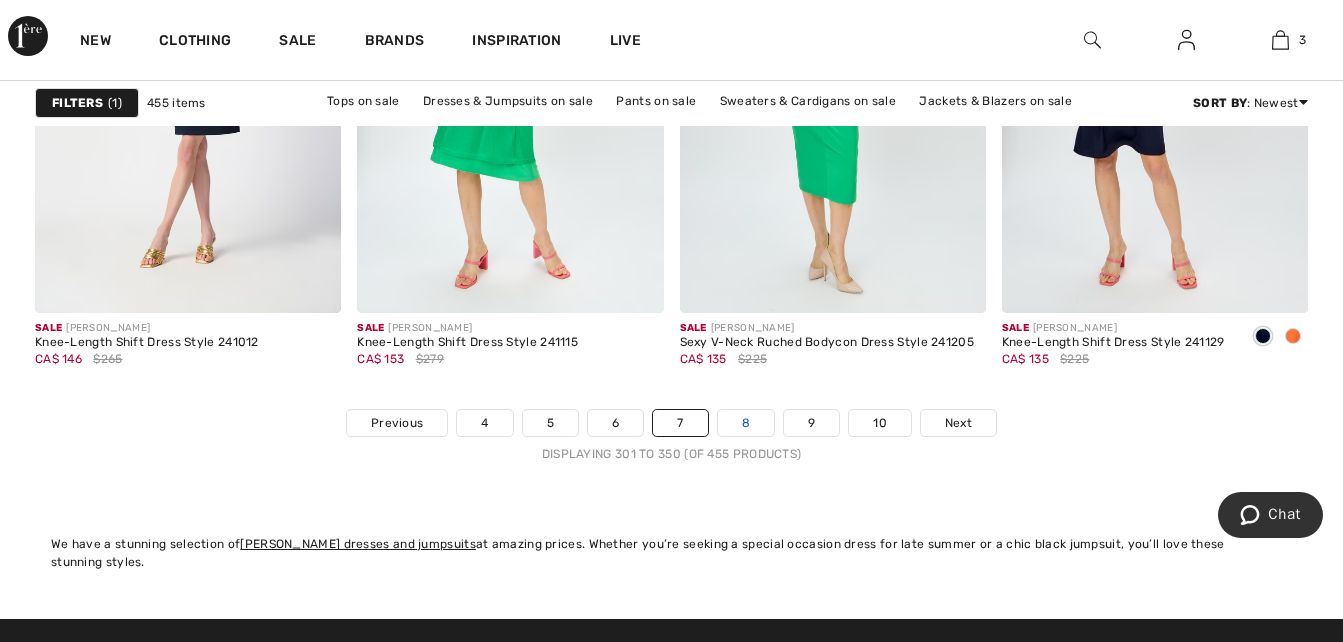 click on "8" at bounding box center [746, 423] 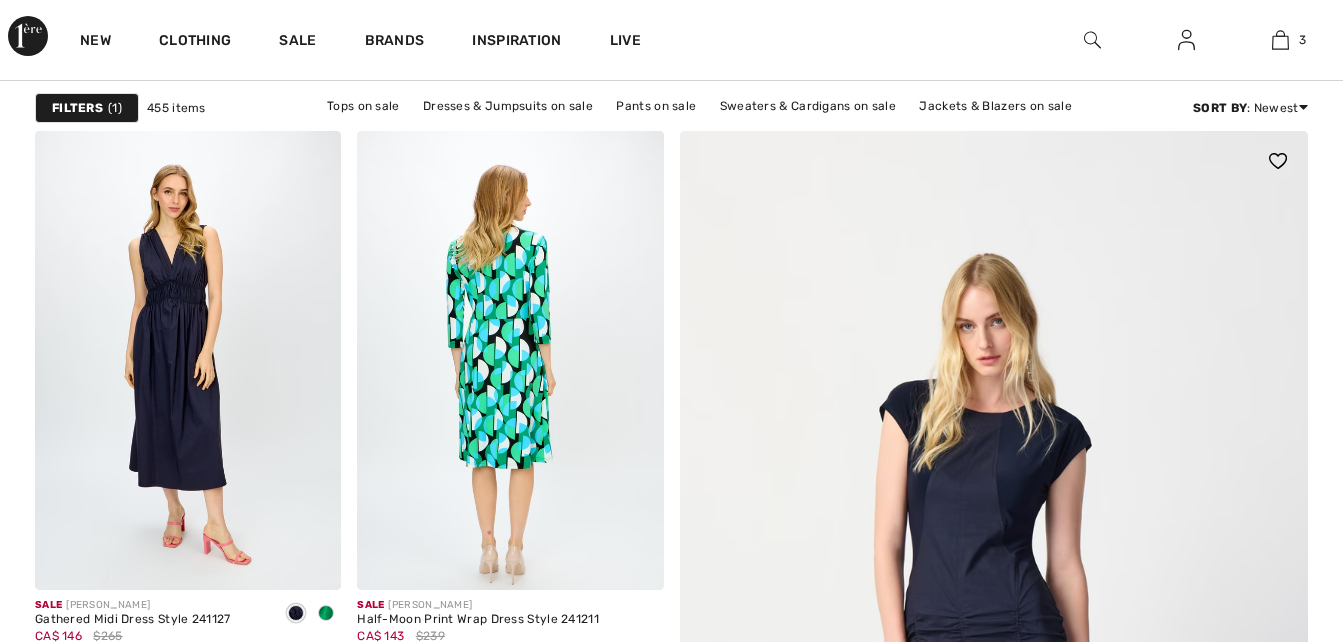 scroll, scrollTop: 0, scrollLeft: 0, axis: both 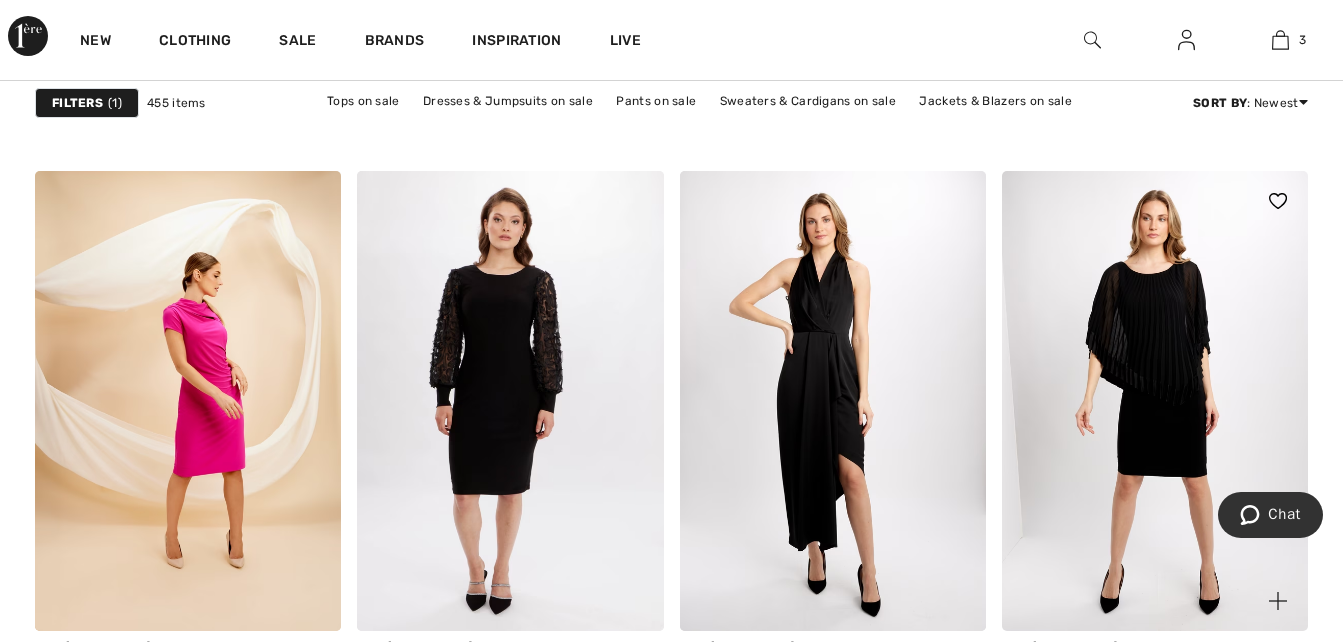 click at bounding box center (1155, 400) 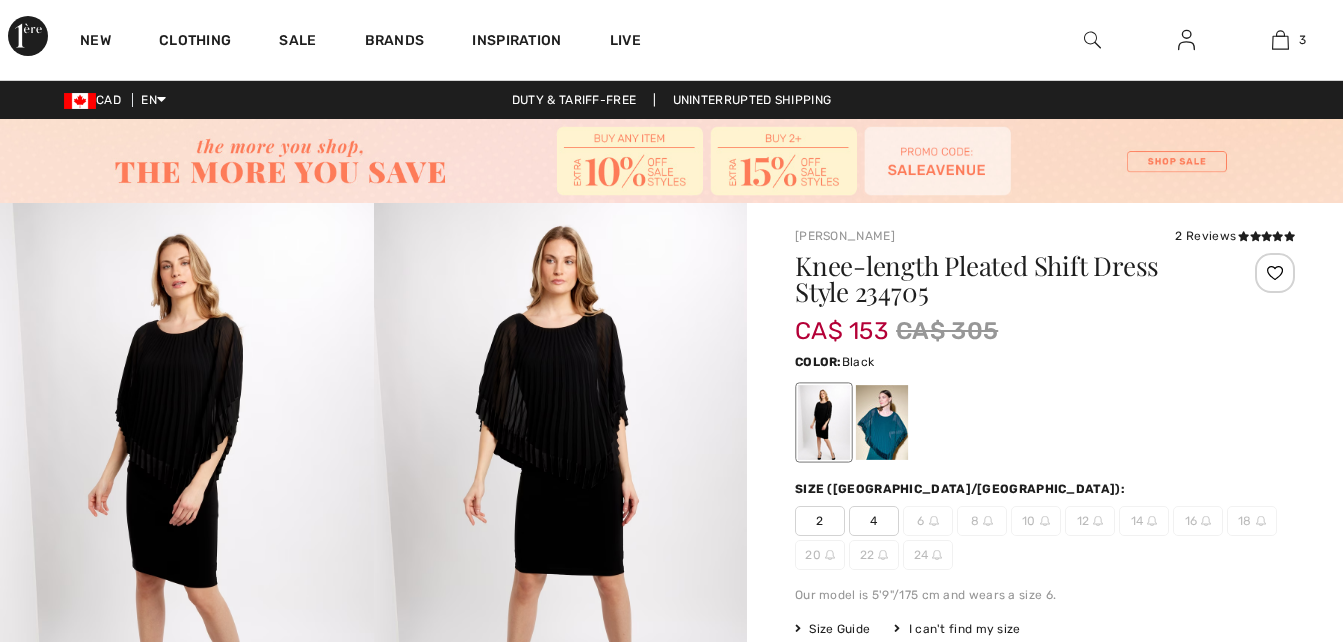scroll, scrollTop: 0, scrollLeft: 0, axis: both 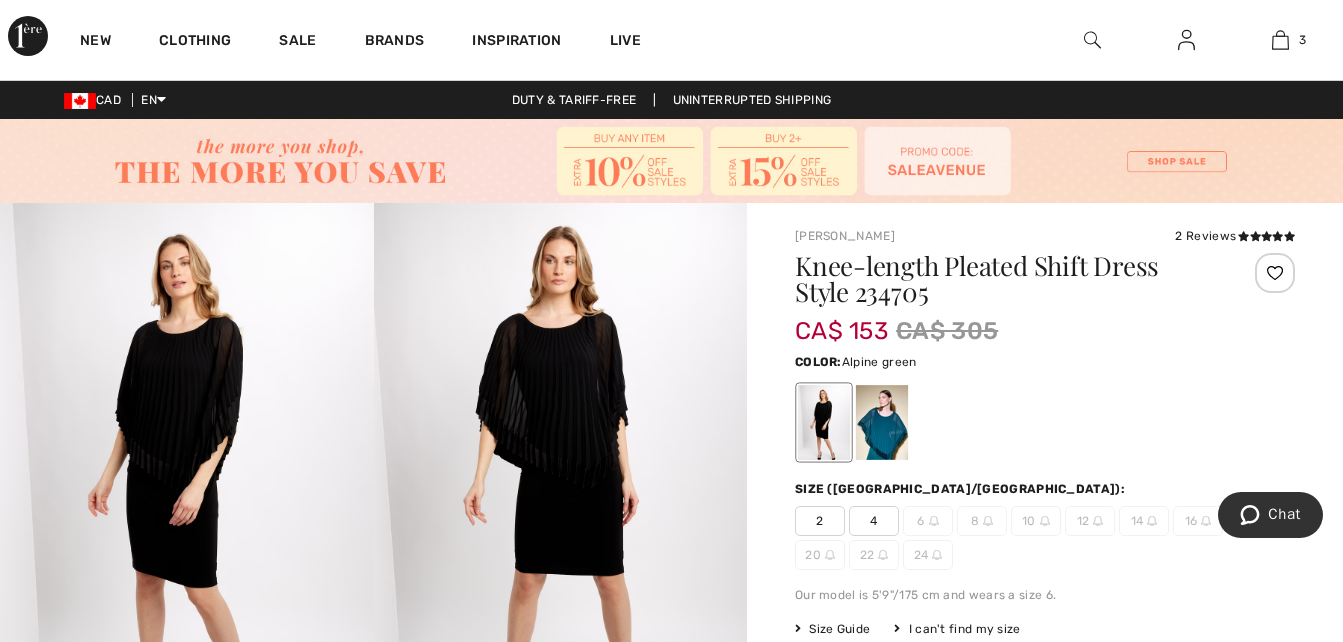 click at bounding box center (882, 422) 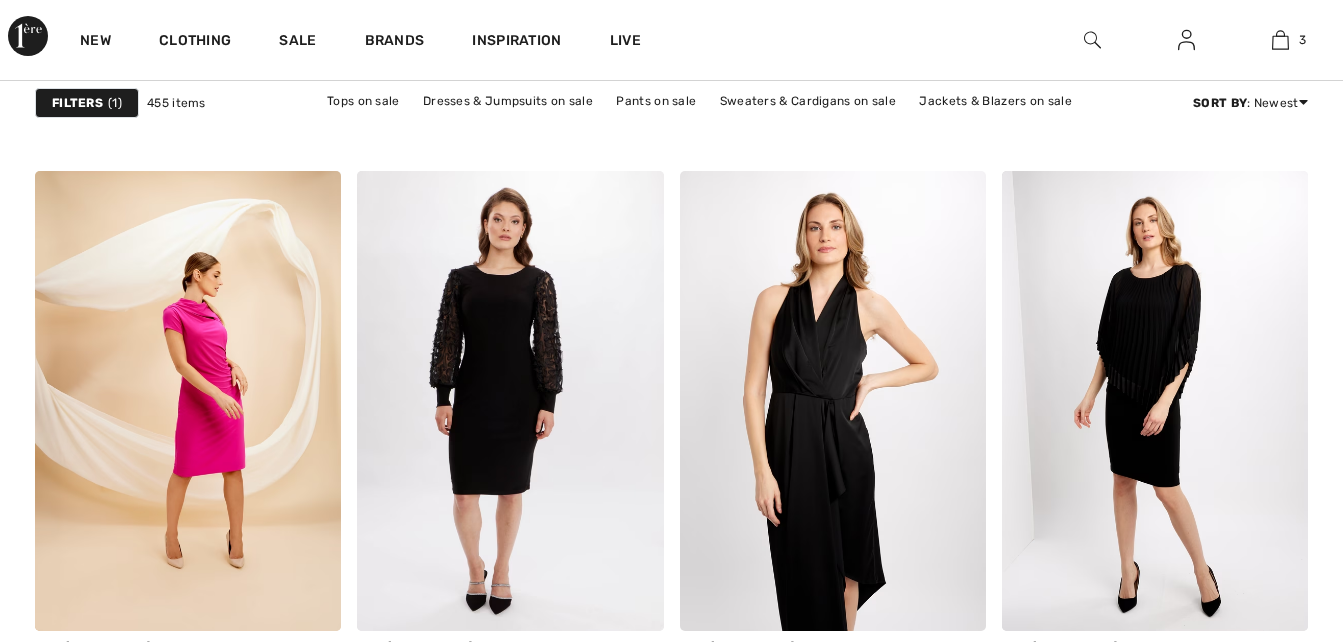 scroll, scrollTop: 0, scrollLeft: 0, axis: both 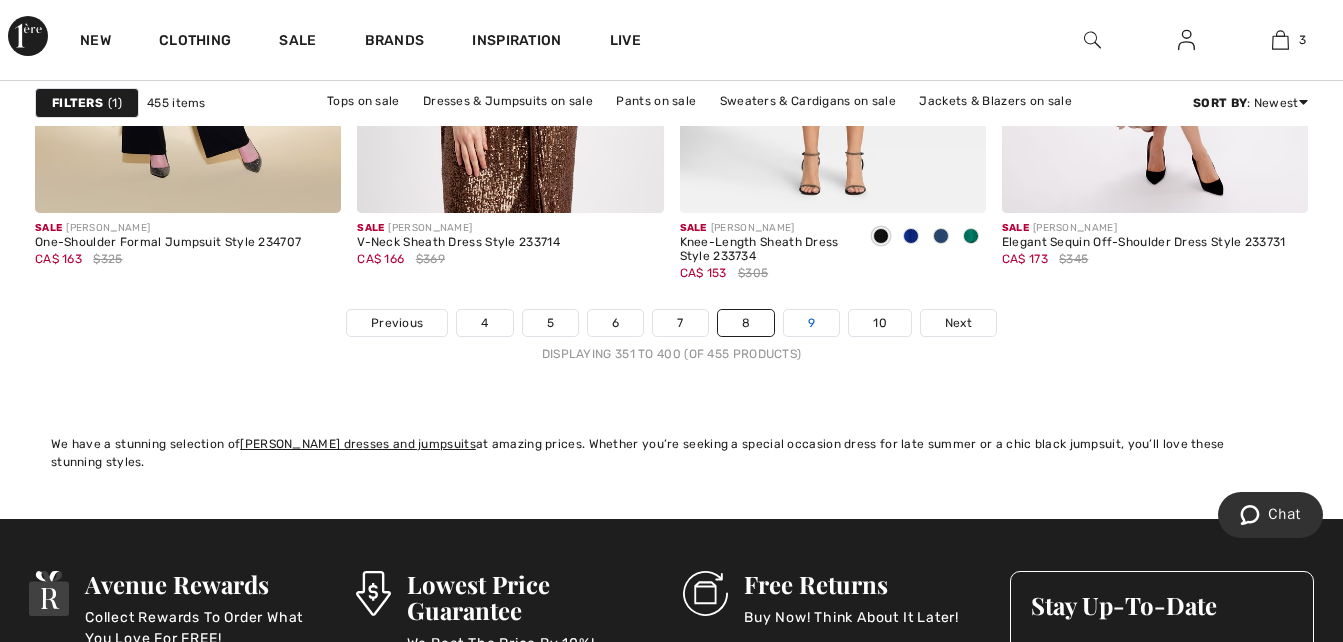 click on "9" at bounding box center (811, 323) 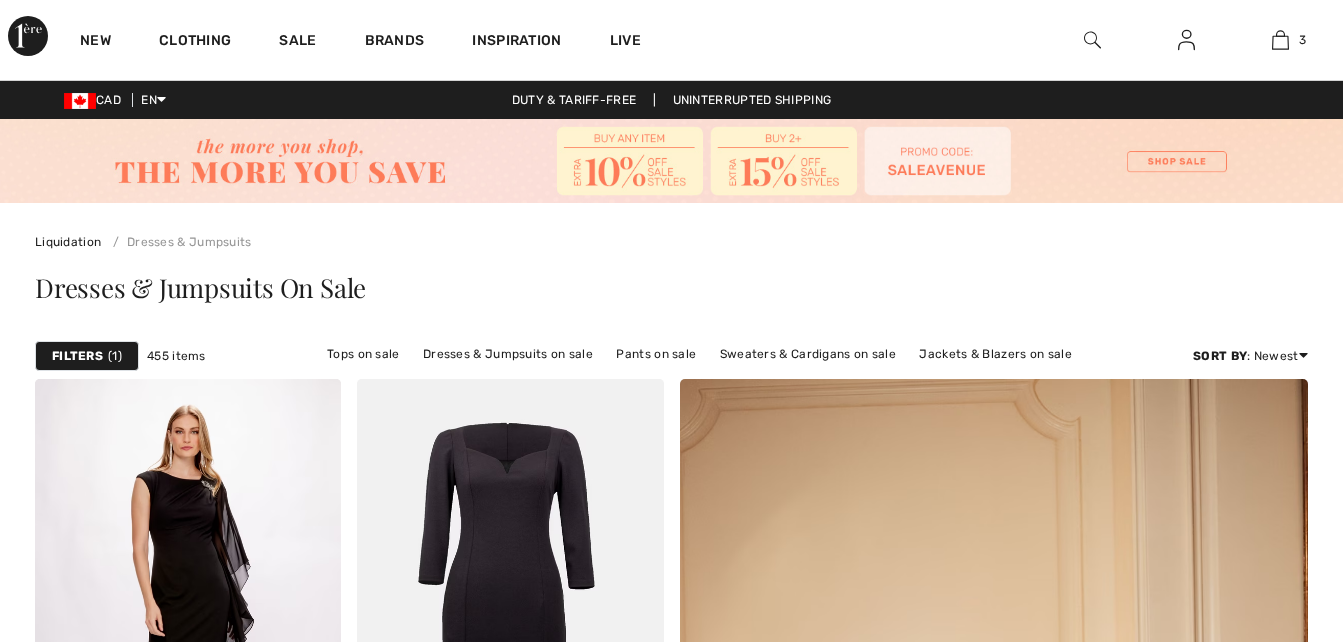 scroll, scrollTop: 0, scrollLeft: 0, axis: both 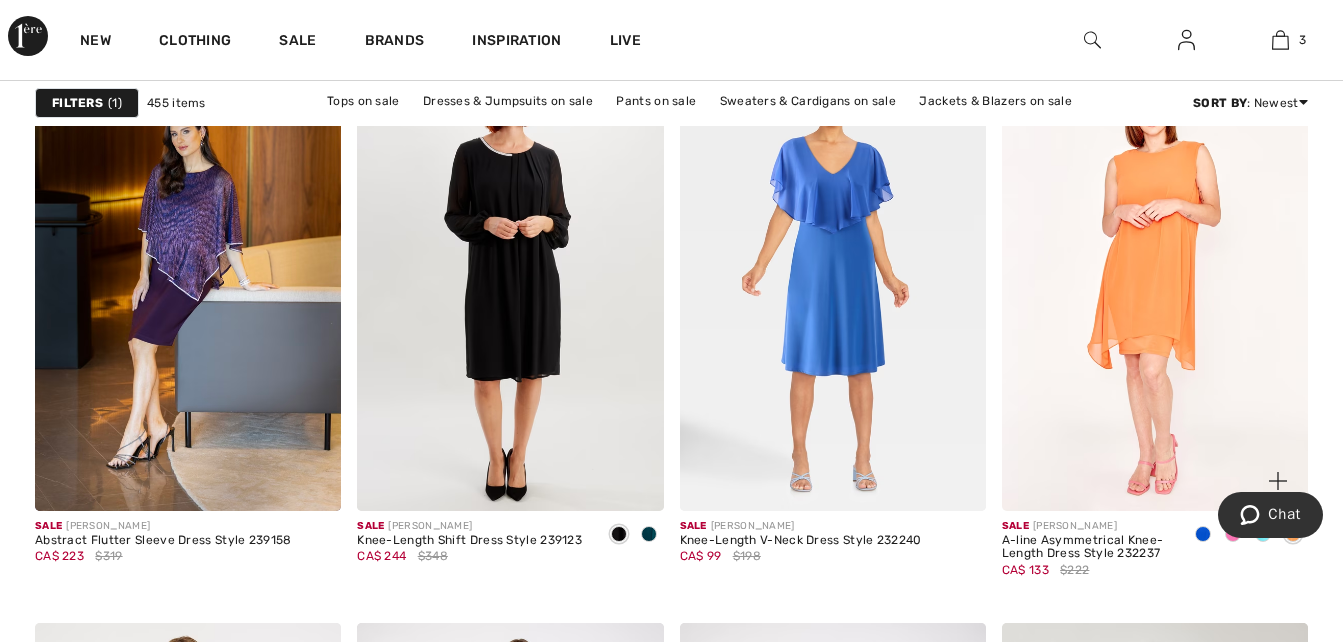 click at bounding box center (1155, 280) 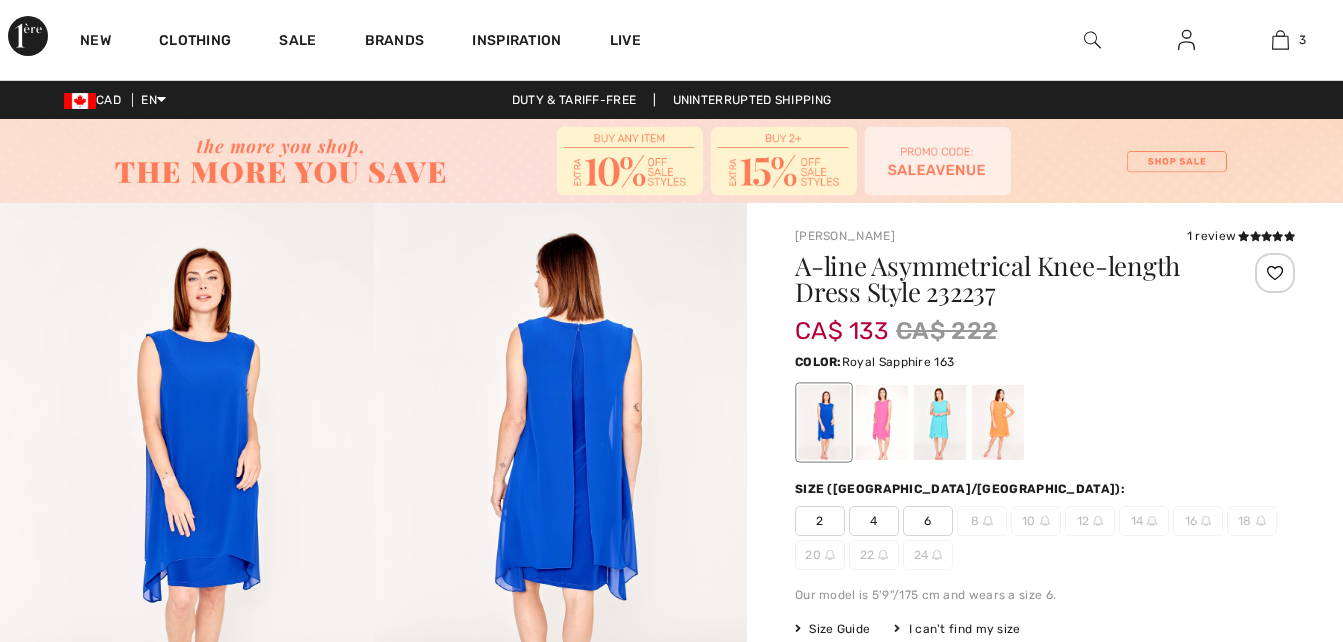 scroll, scrollTop: 0, scrollLeft: 0, axis: both 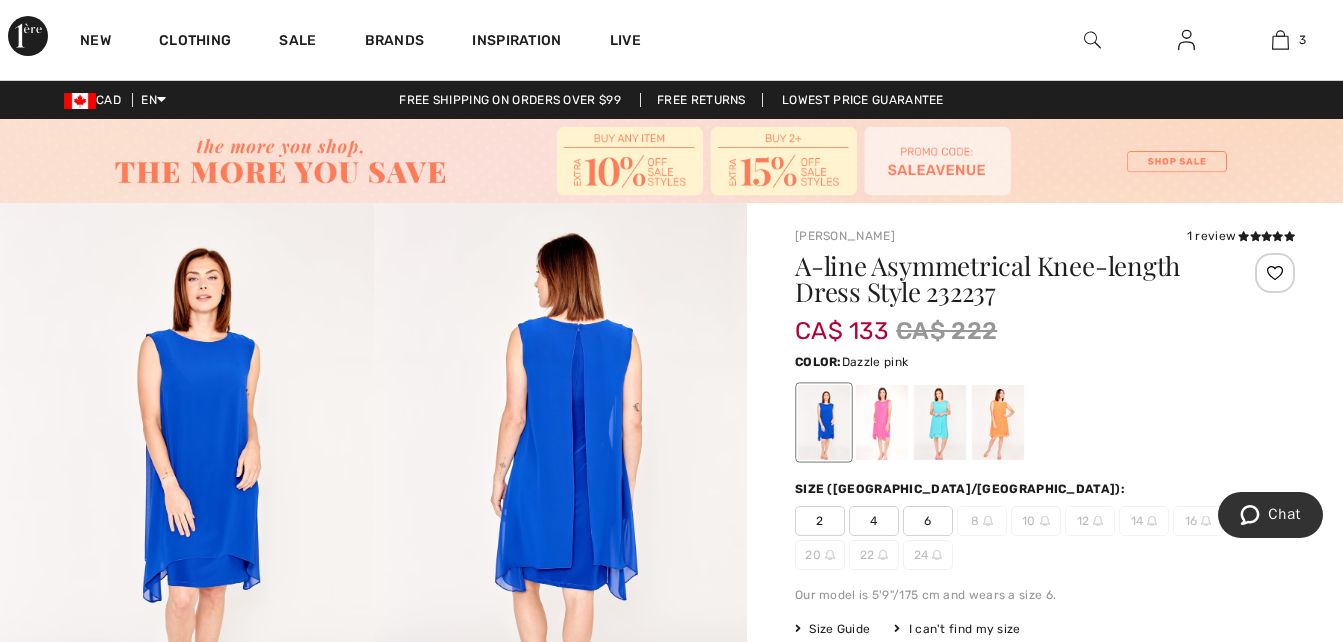 click at bounding box center (882, 422) 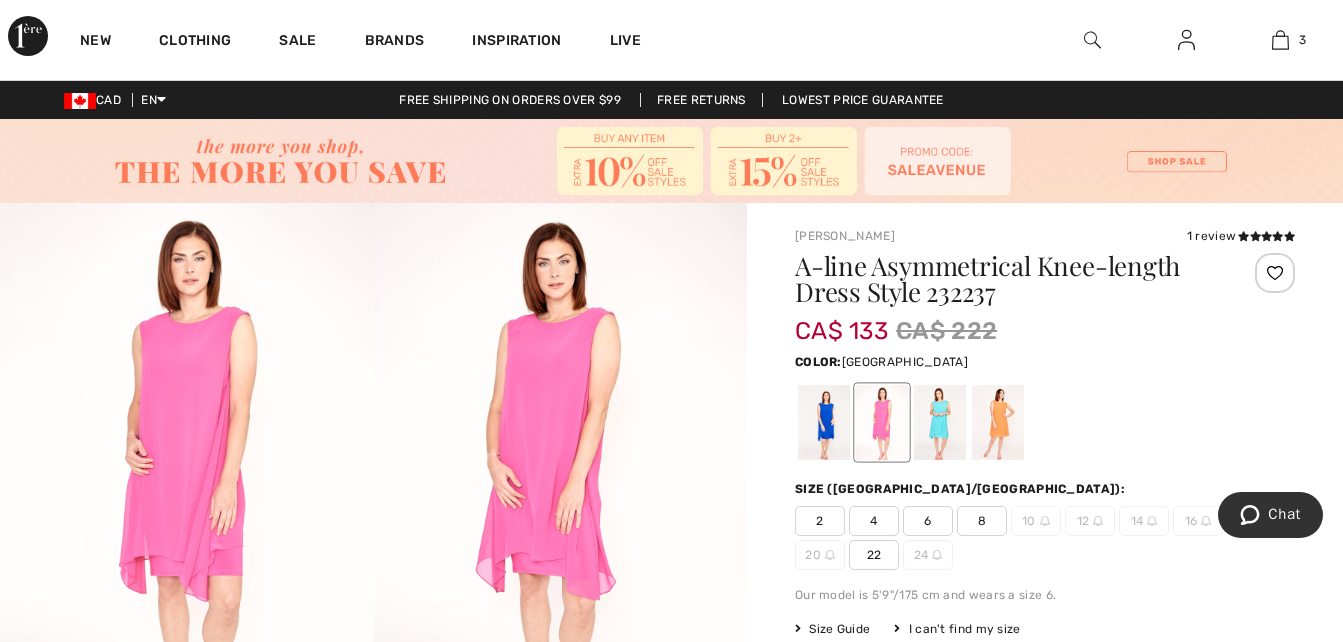 click at bounding box center (940, 422) 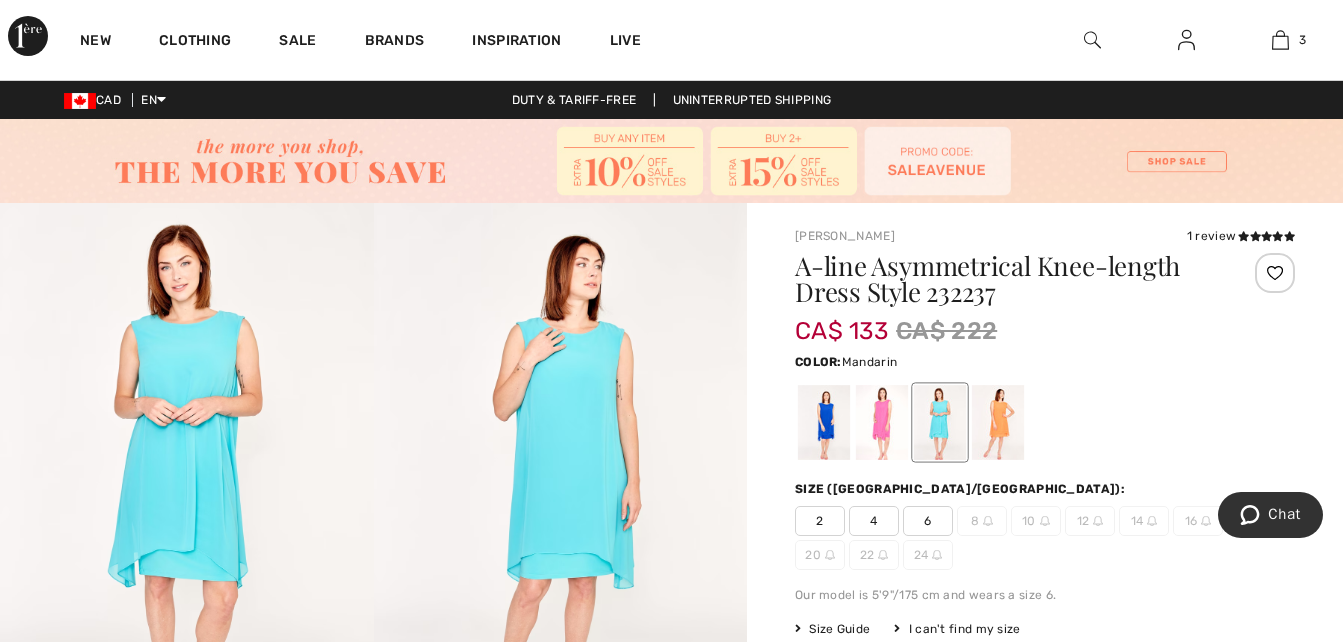 click at bounding box center (998, 422) 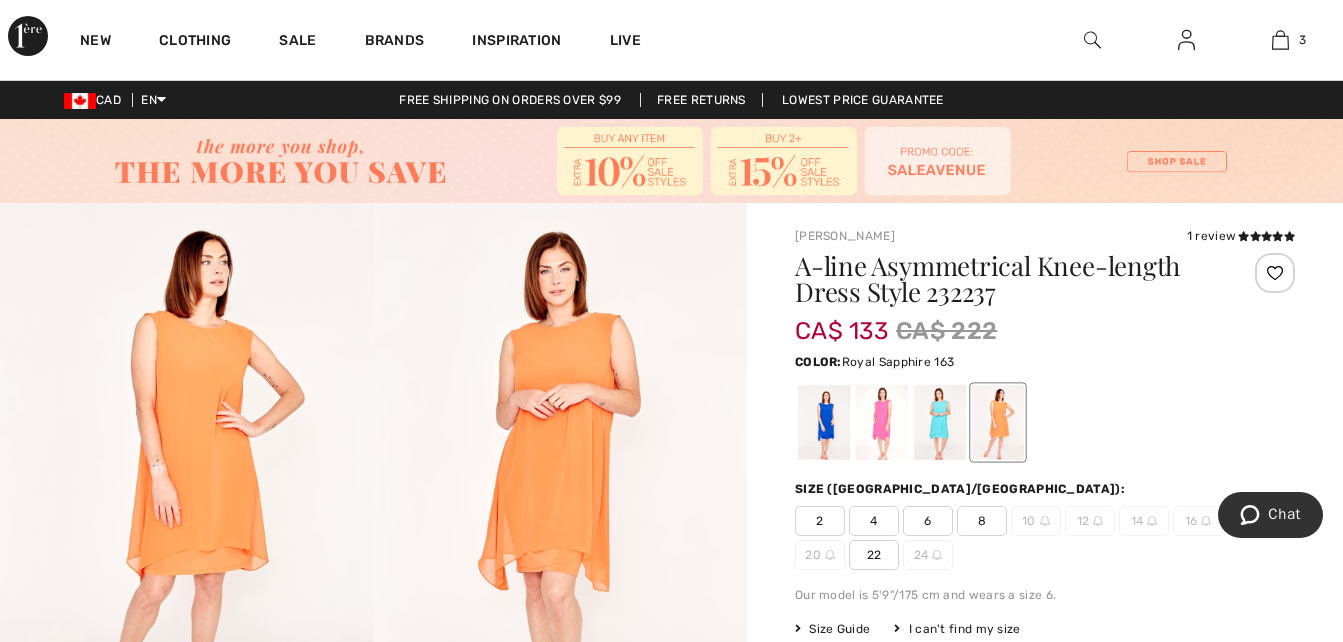 click at bounding box center (824, 422) 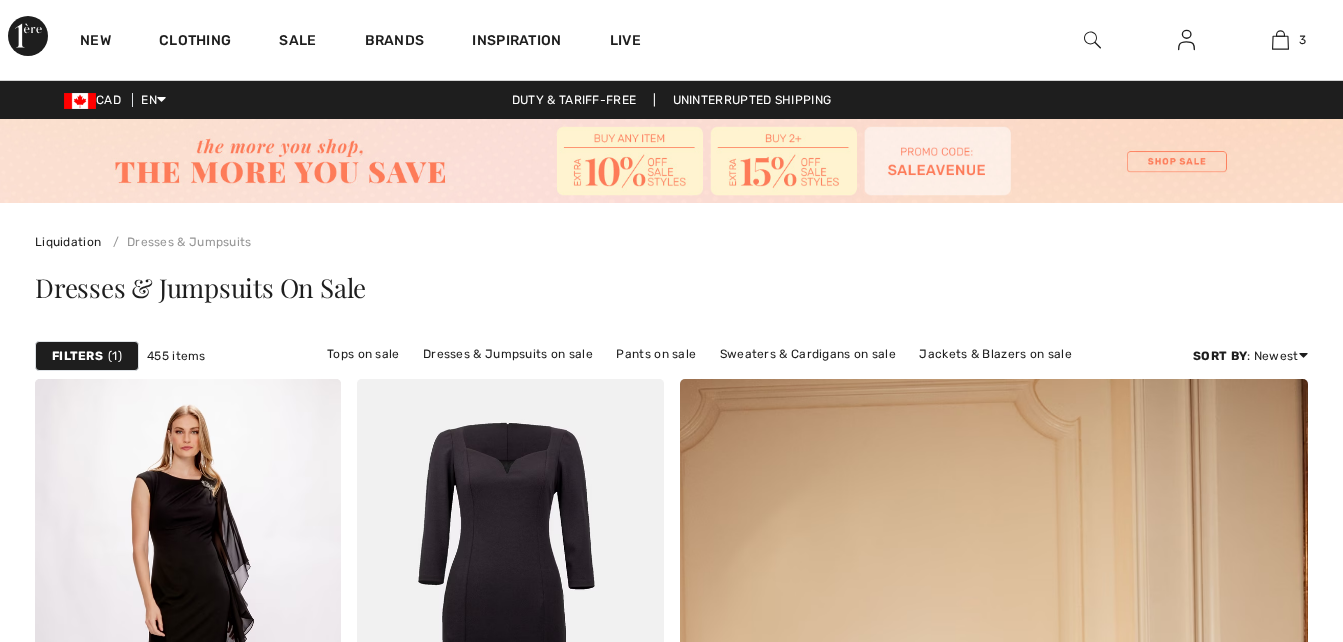 scroll, scrollTop: 3400, scrollLeft: 0, axis: vertical 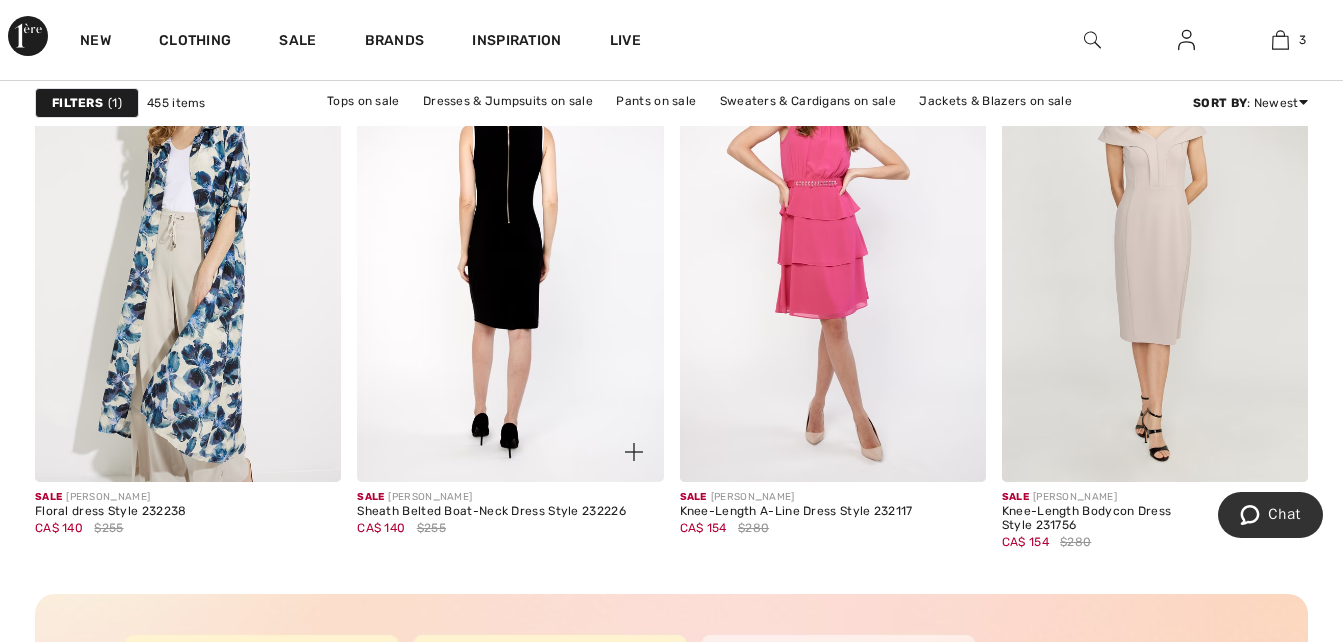 click at bounding box center [510, 252] 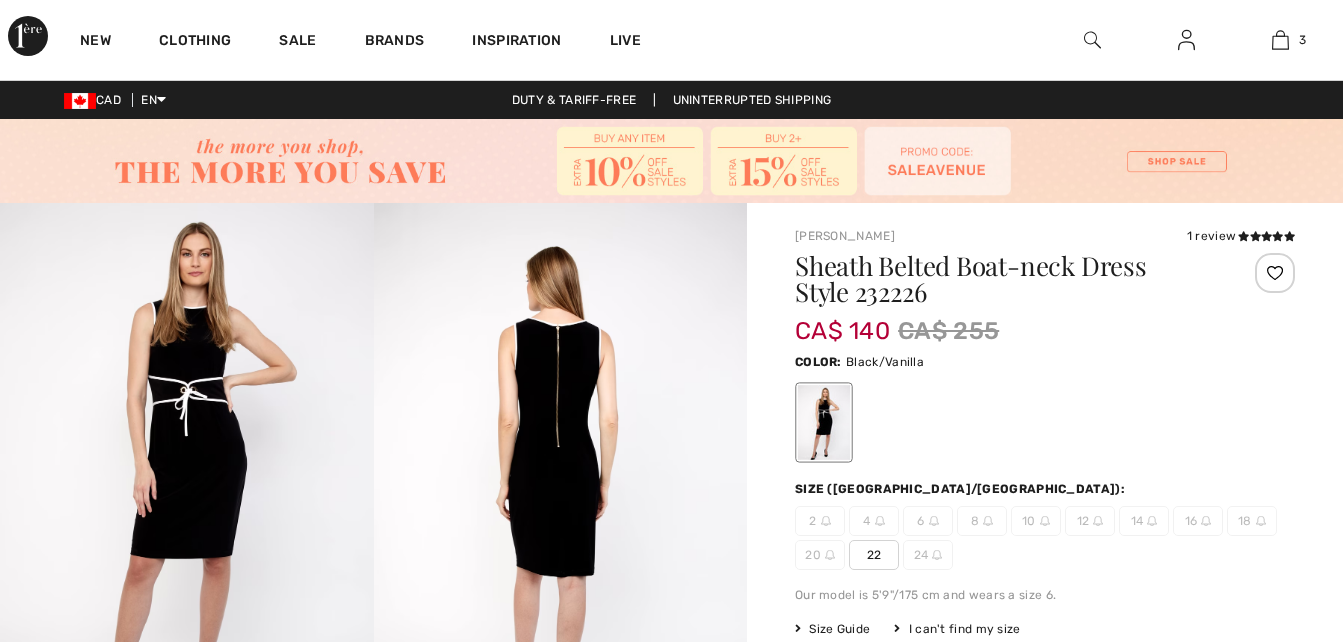 scroll, scrollTop: 0, scrollLeft: 0, axis: both 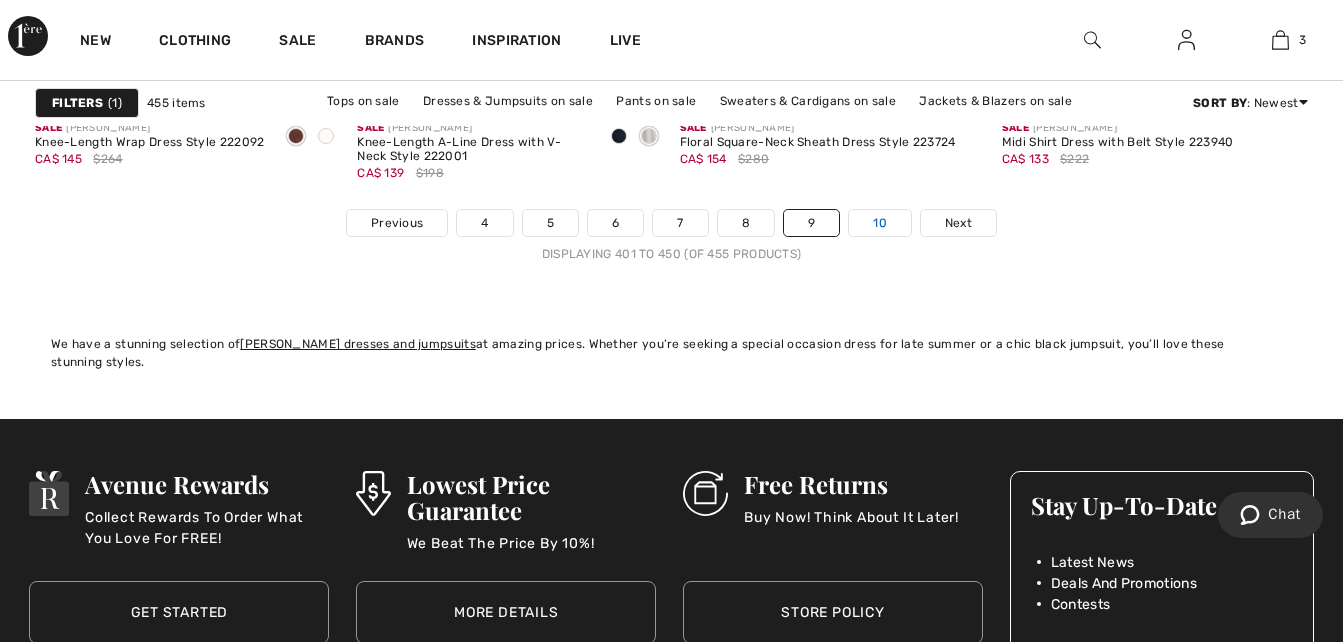 click on "10" at bounding box center (880, 223) 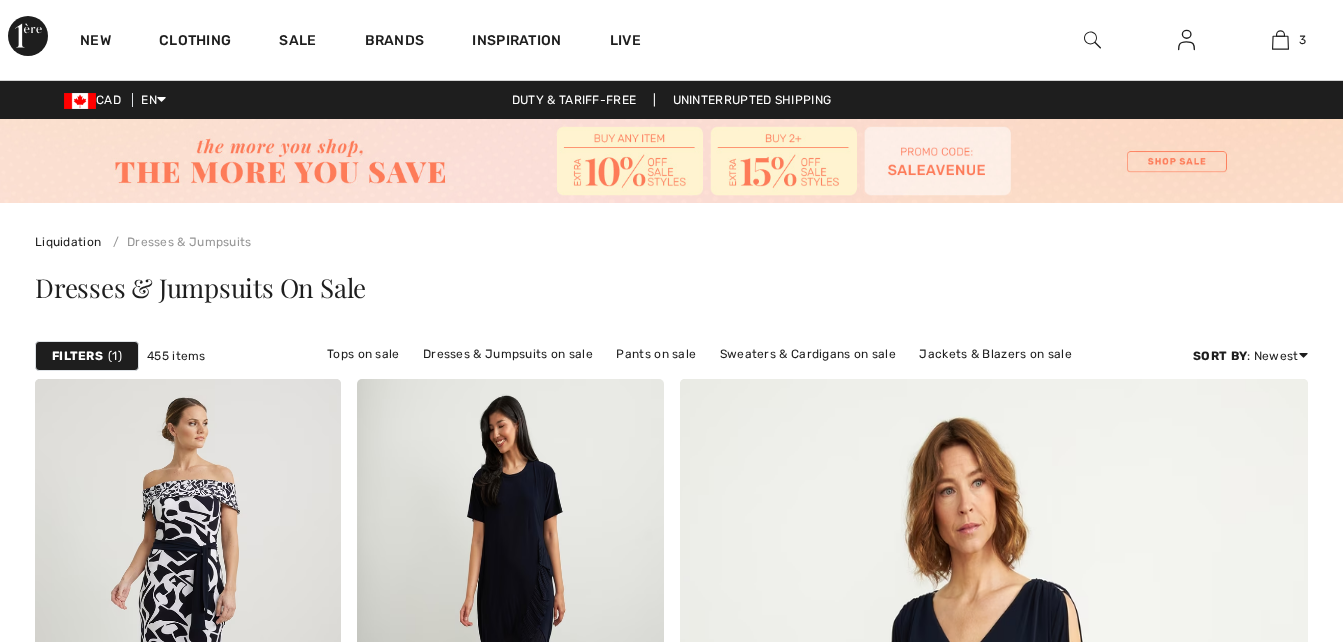 scroll, scrollTop: 0, scrollLeft: 0, axis: both 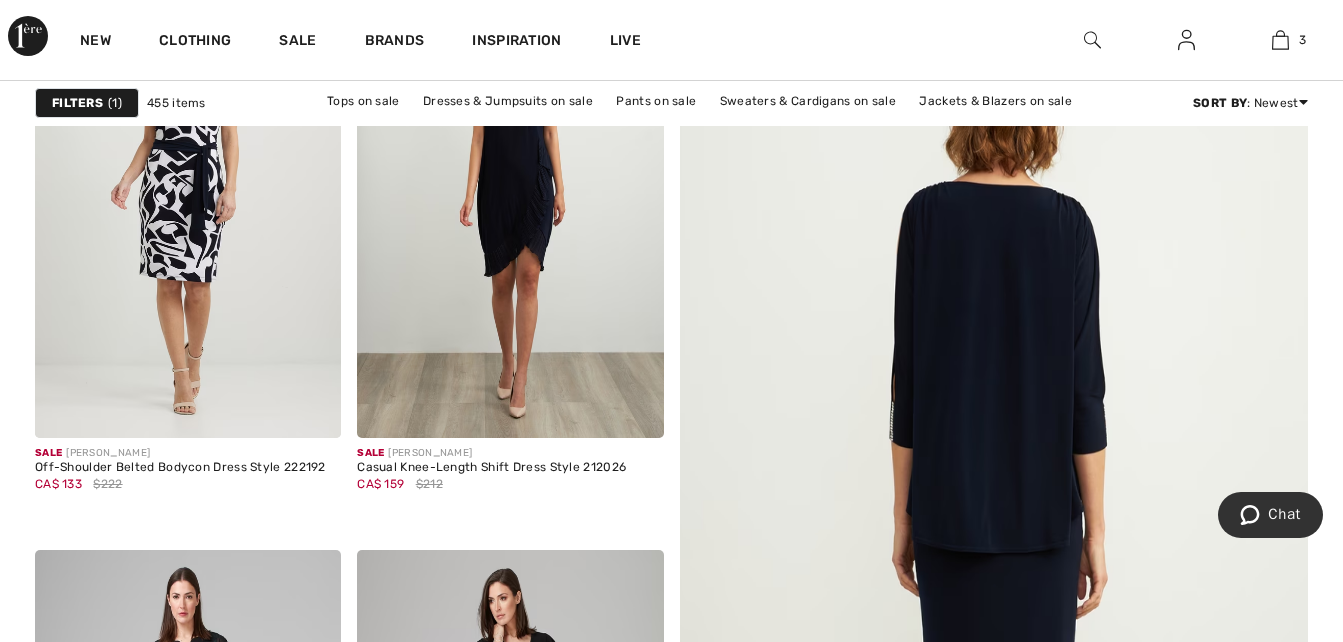 click at bounding box center [994, 544] 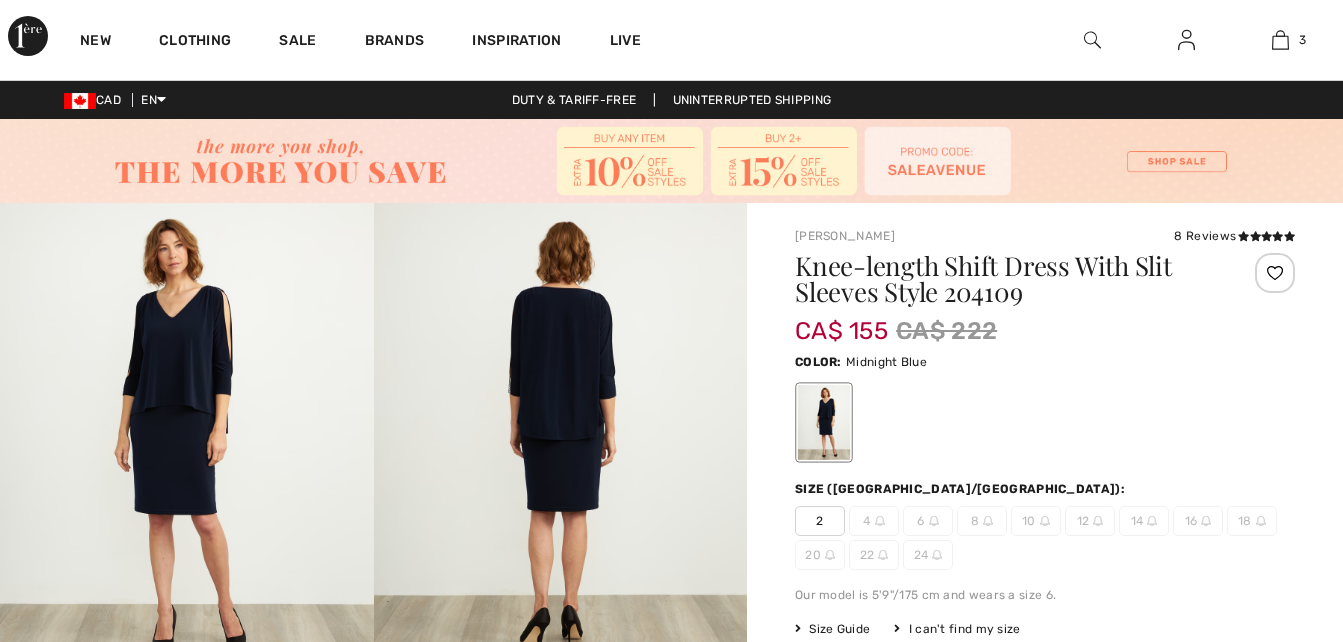 scroll, scrollTop: 0, scrollLeft: 0, axis: both 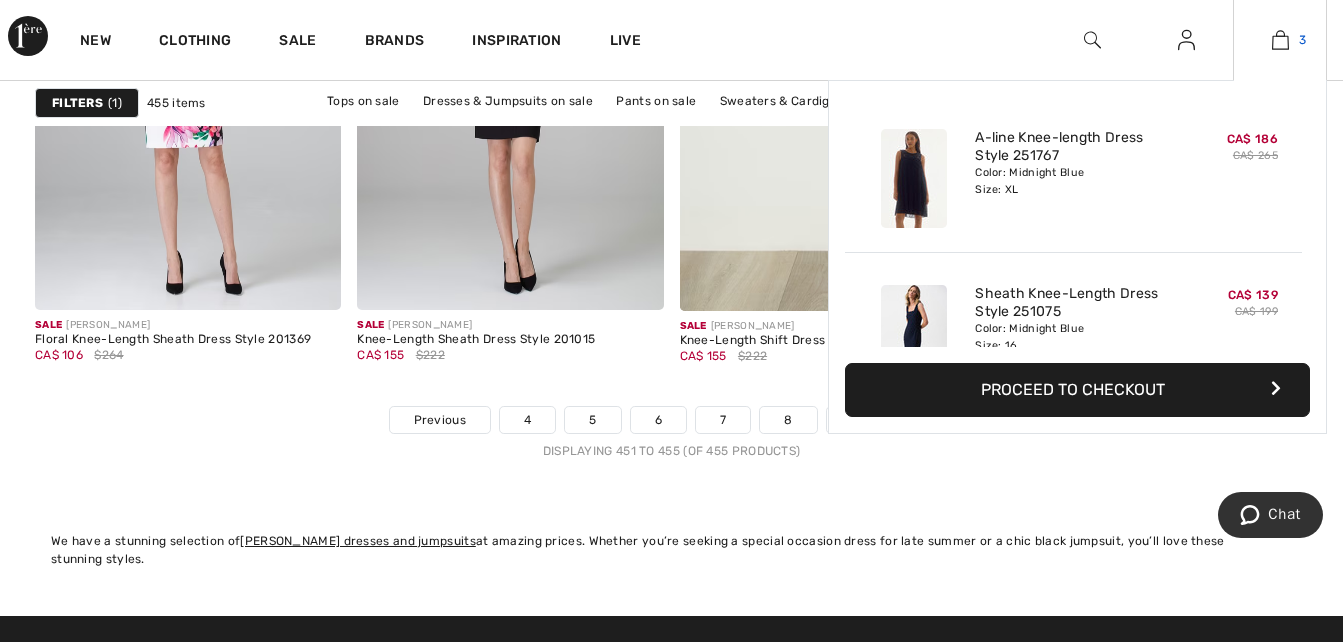 click at bounding box center (1280, 40) 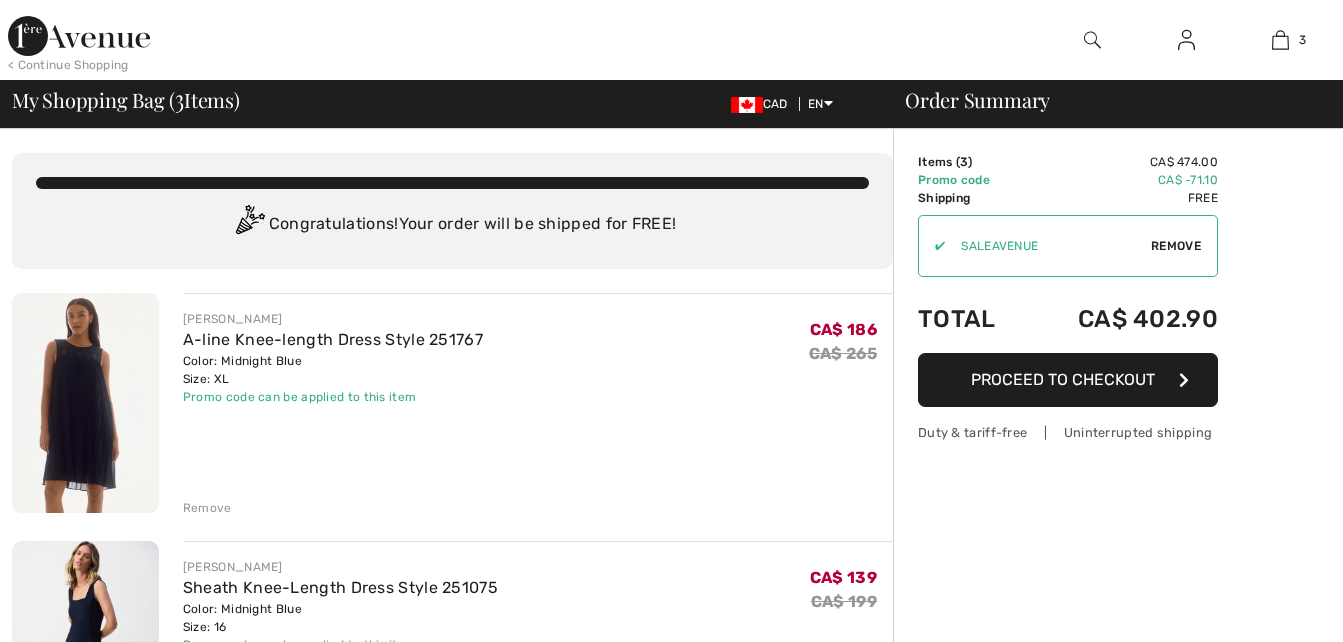 scroll, scrollTop: 0, scrollLeft: 0, axis: both 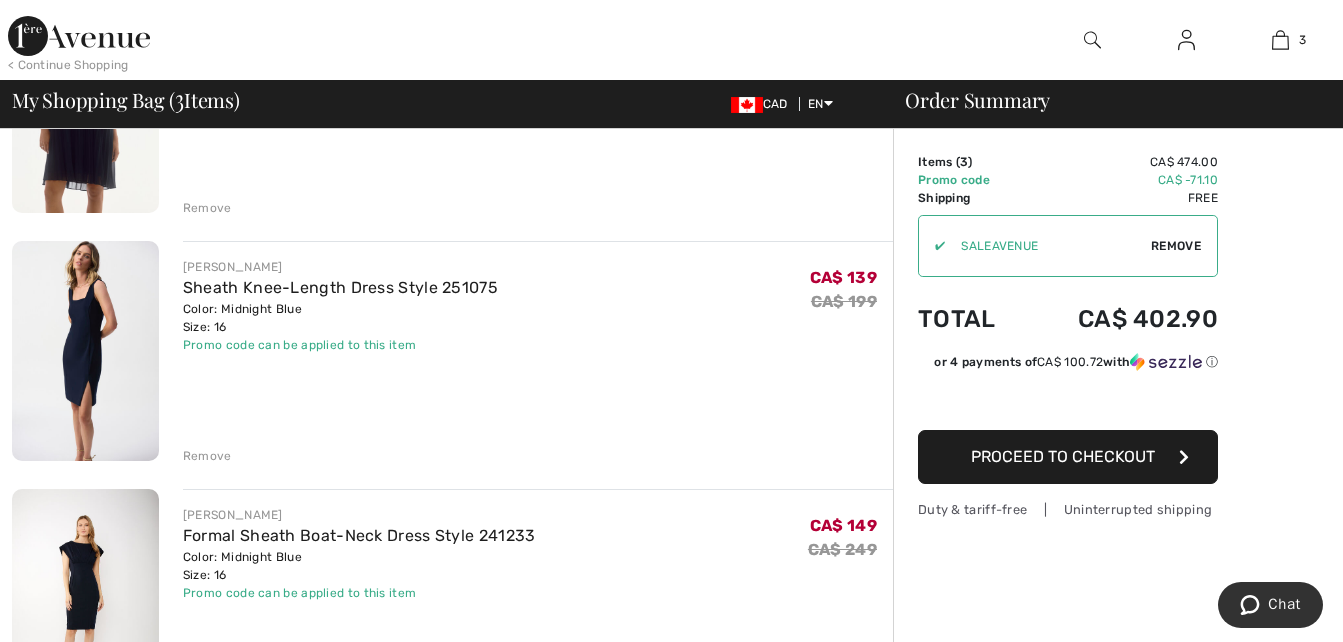 click on "Remove" at bounding box center (207, 208) 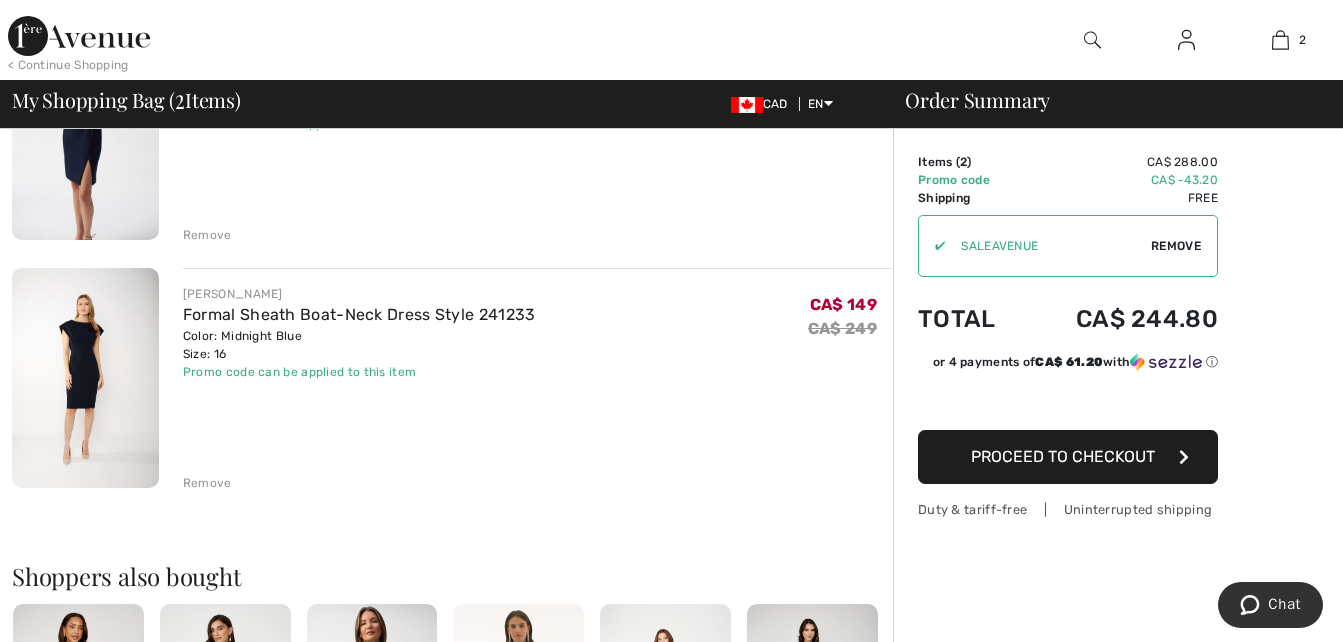scroll, scrollTop: 275, scrollLeft: 0, axis: vertical 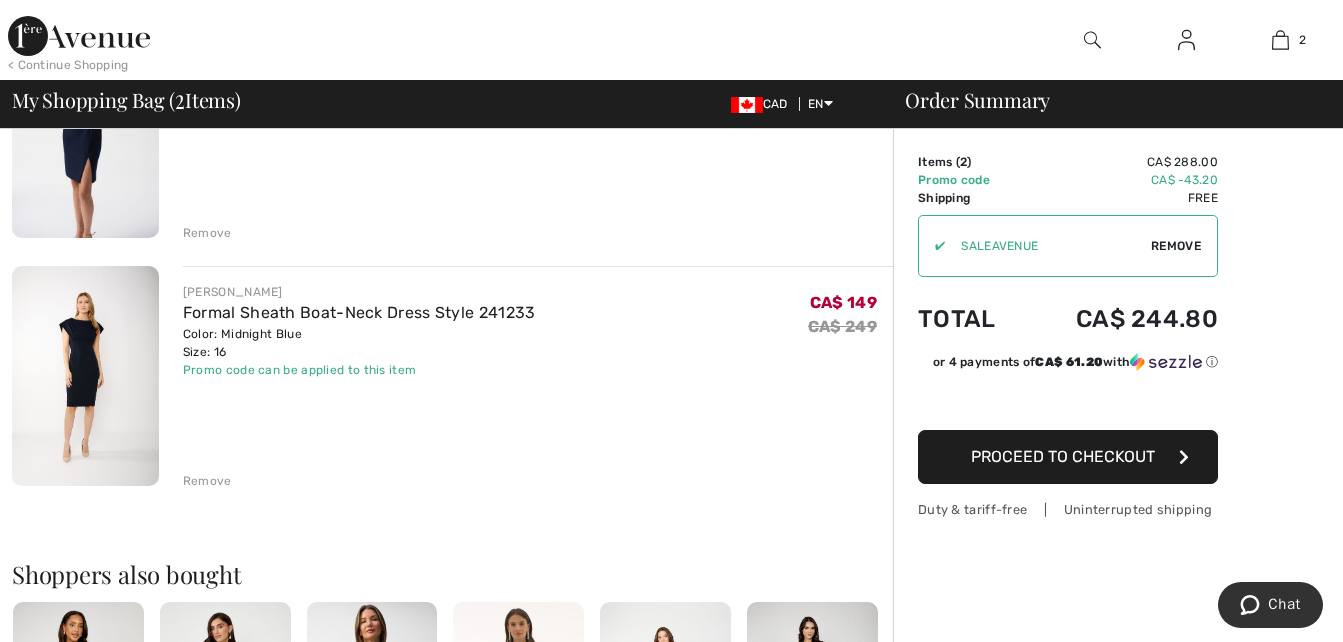 click on "Remove" at bounding box center [207, 481] 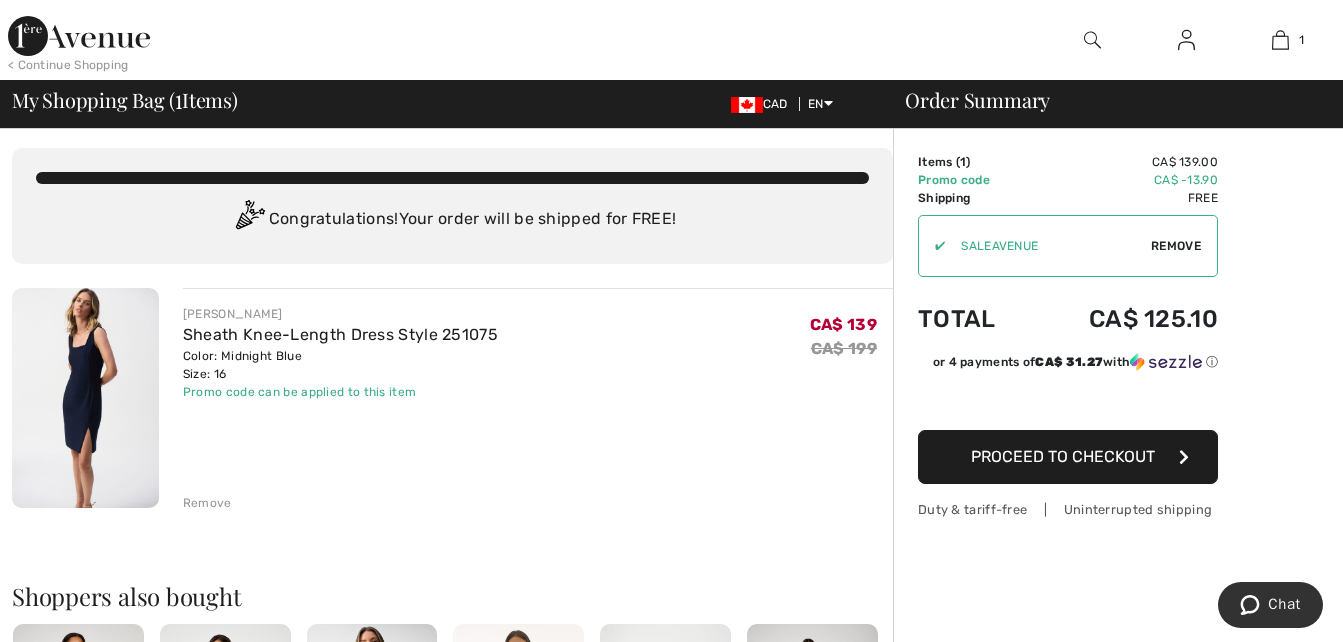 scroll, scrollTop: 0, scrollLeft: 0, axis: both 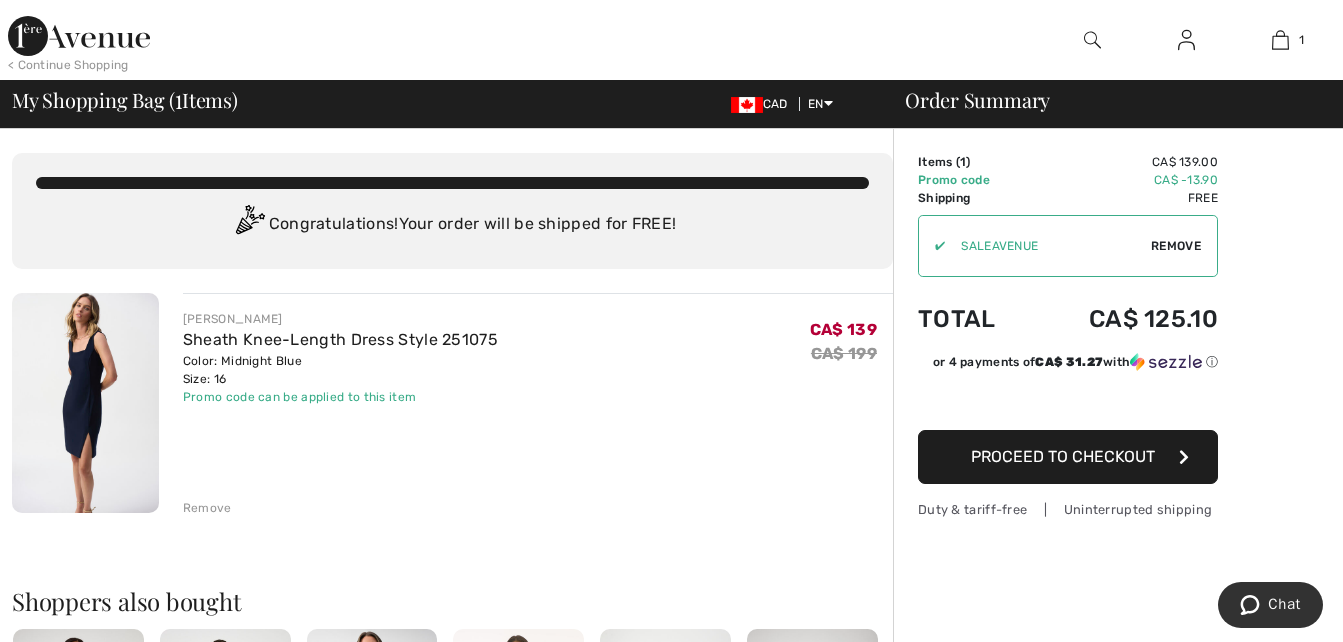 click at bounding box center (85, 403) 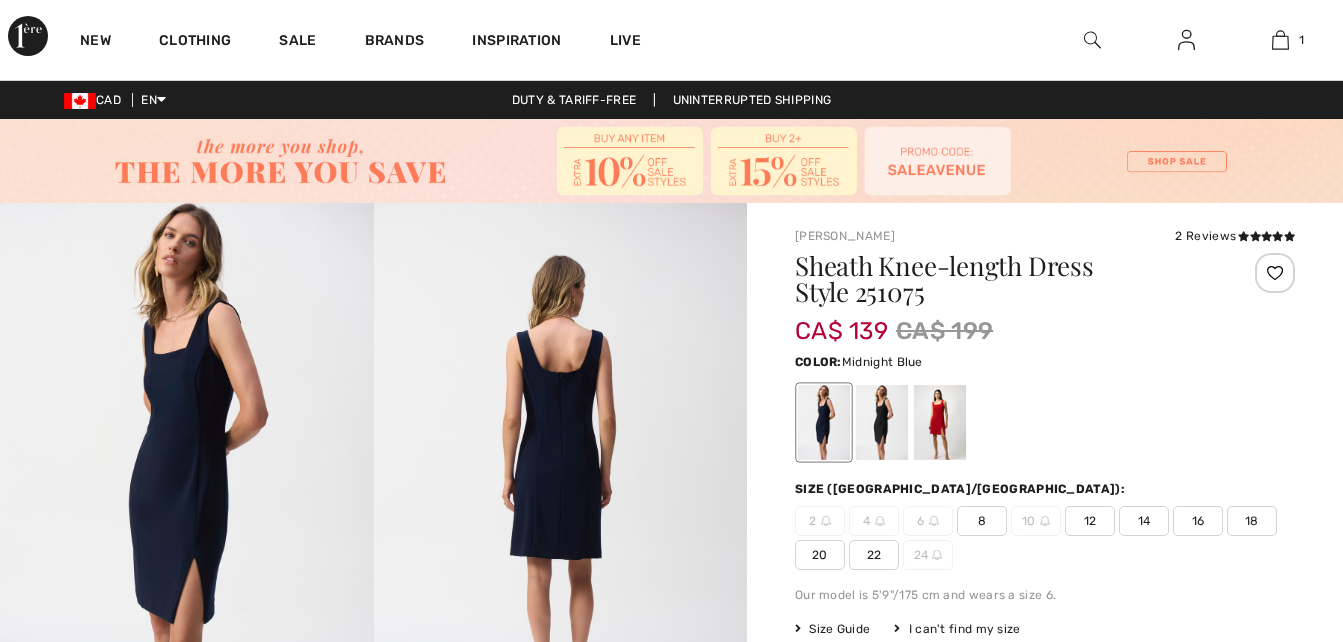 scroll, scrollTop: 0, scrollLeft: 0, axis: both 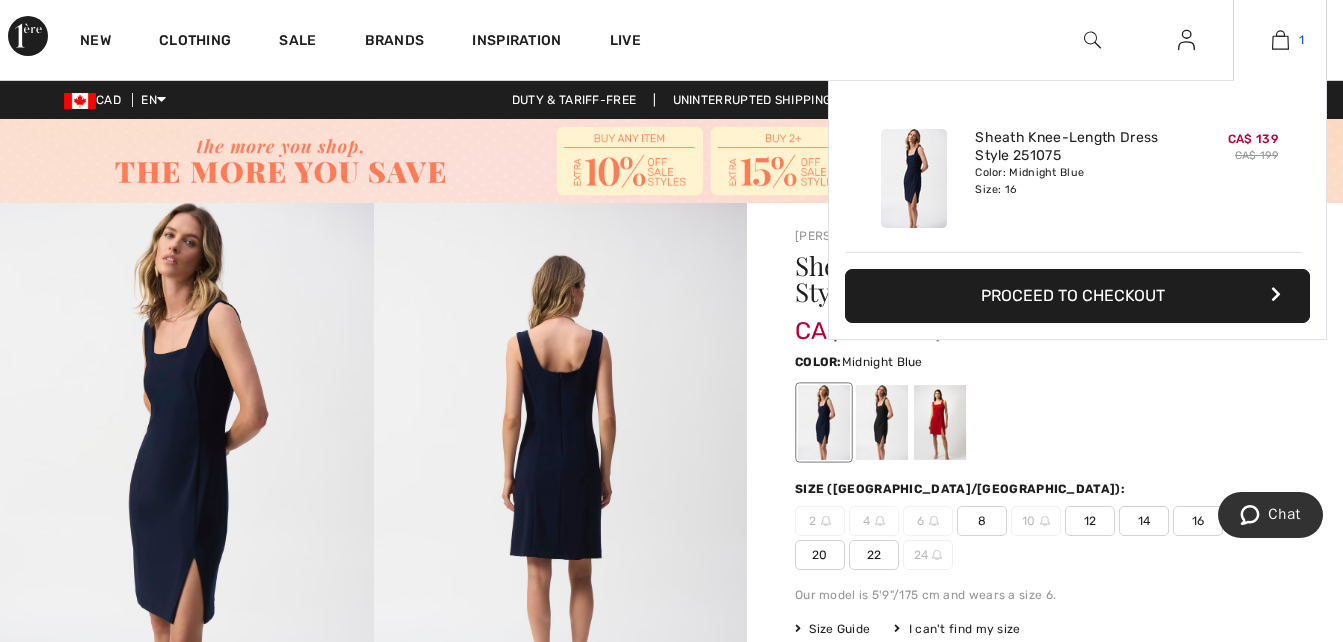 click at bounding box center (1280, 40) 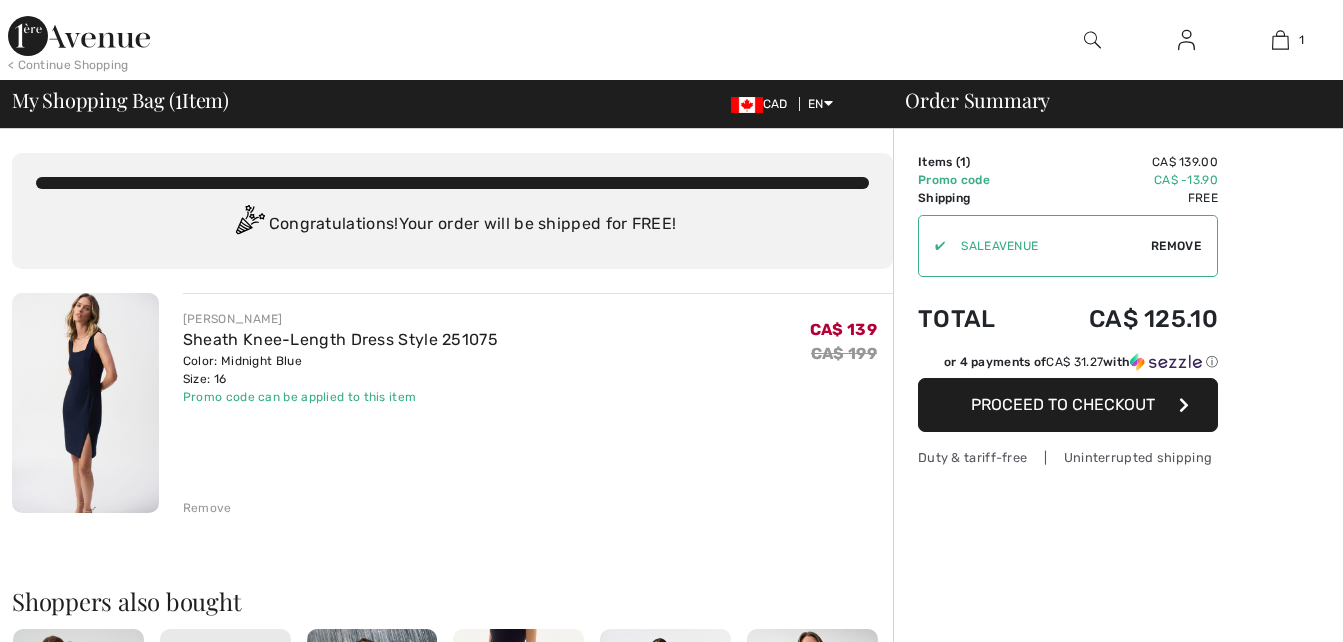 scroll, scrollTop: 0, scrollLeft: 0, axis: both 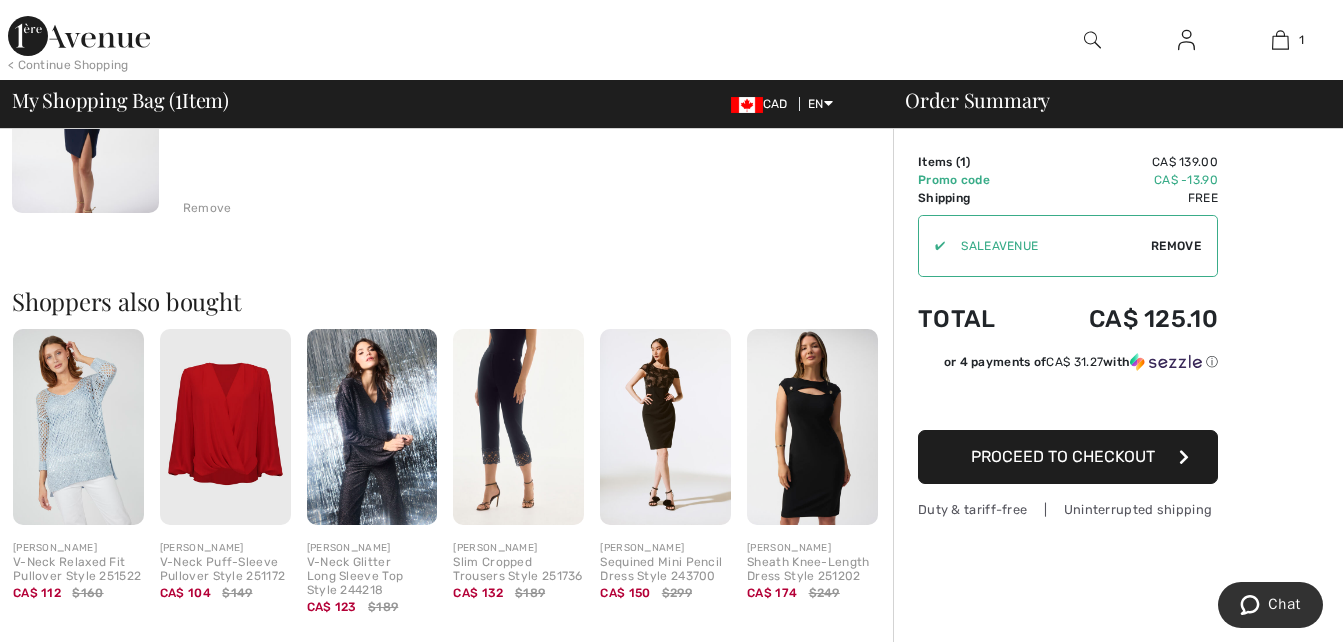 click at bounding box center [812, 427] 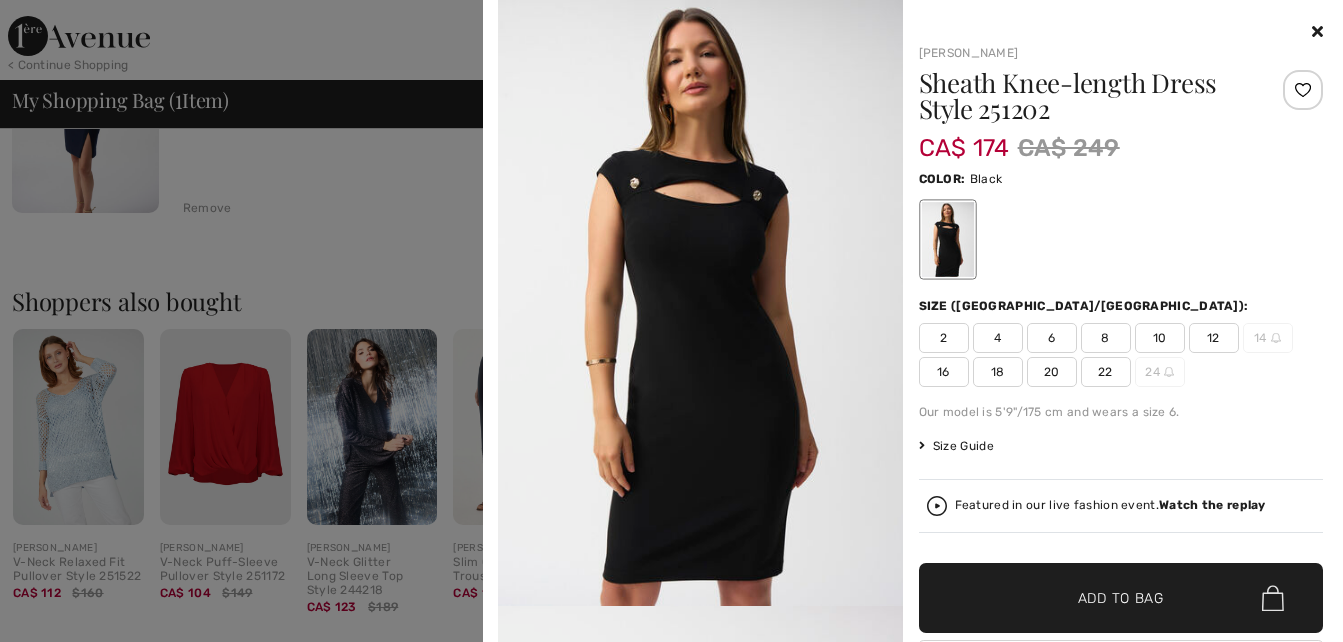 click on "16" at bounding box center [944, 372] 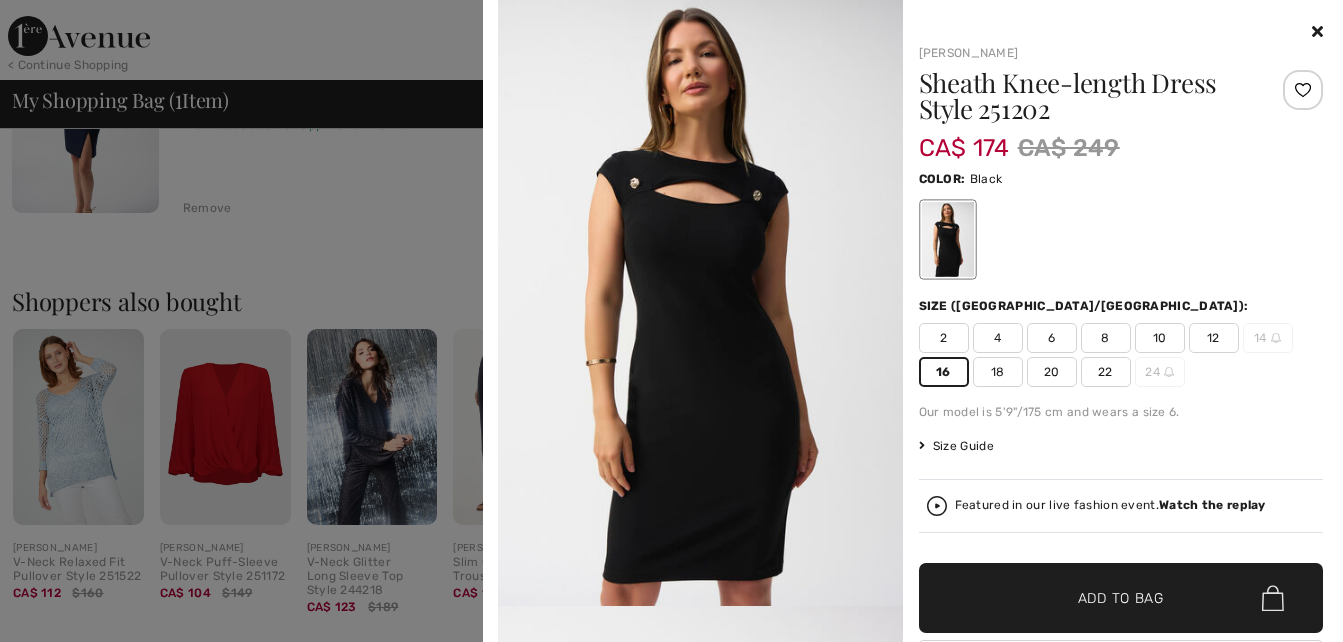 click on "16" at bounding box center (944, 372) 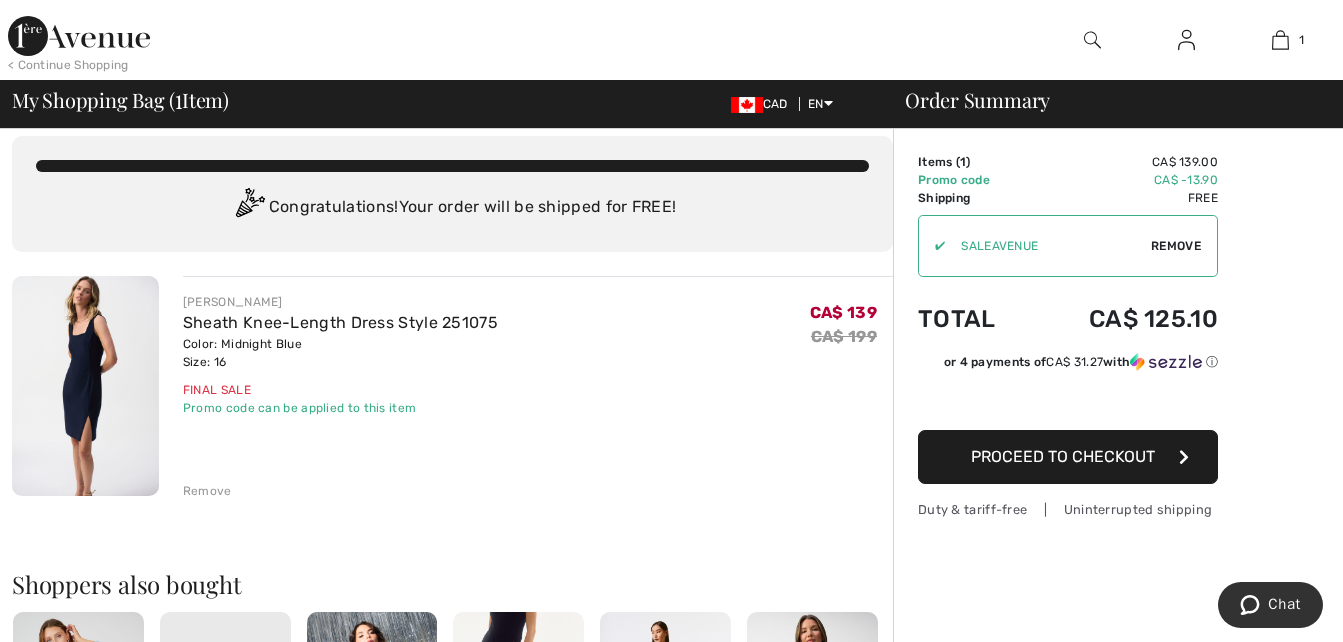 scroll, scrollTop: 0, scrollLeft: 0, axis: both 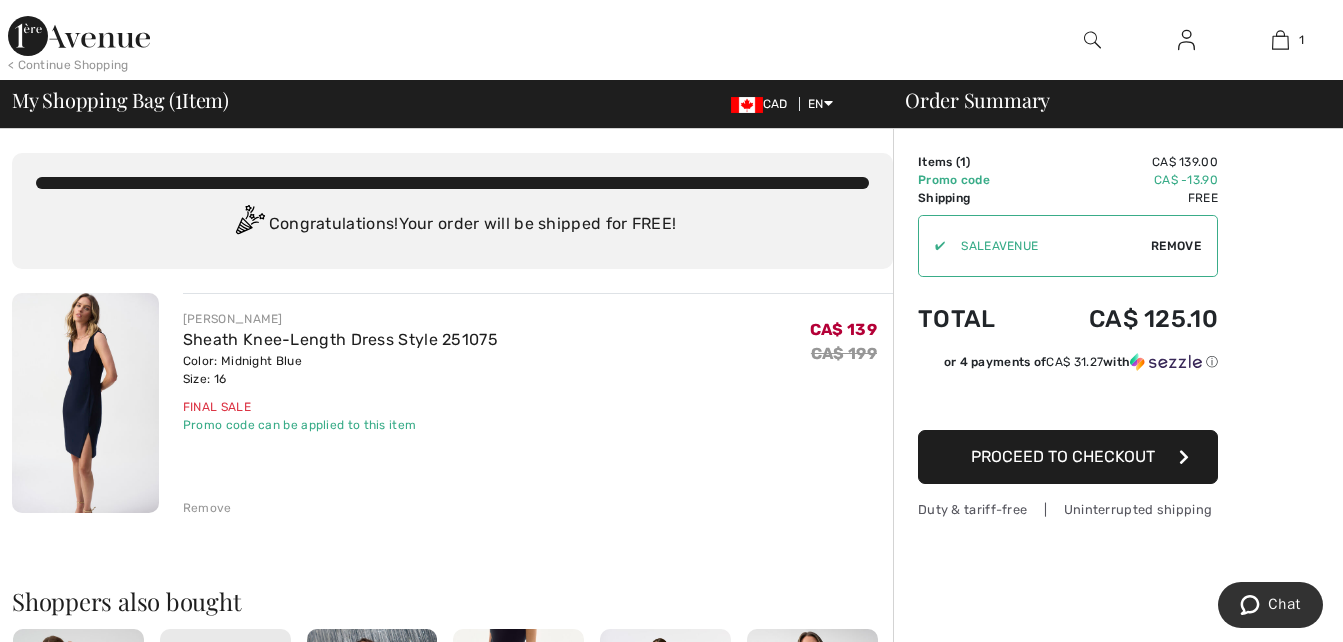 click on "< Continue Shopping" at bounding box center (68, 65) 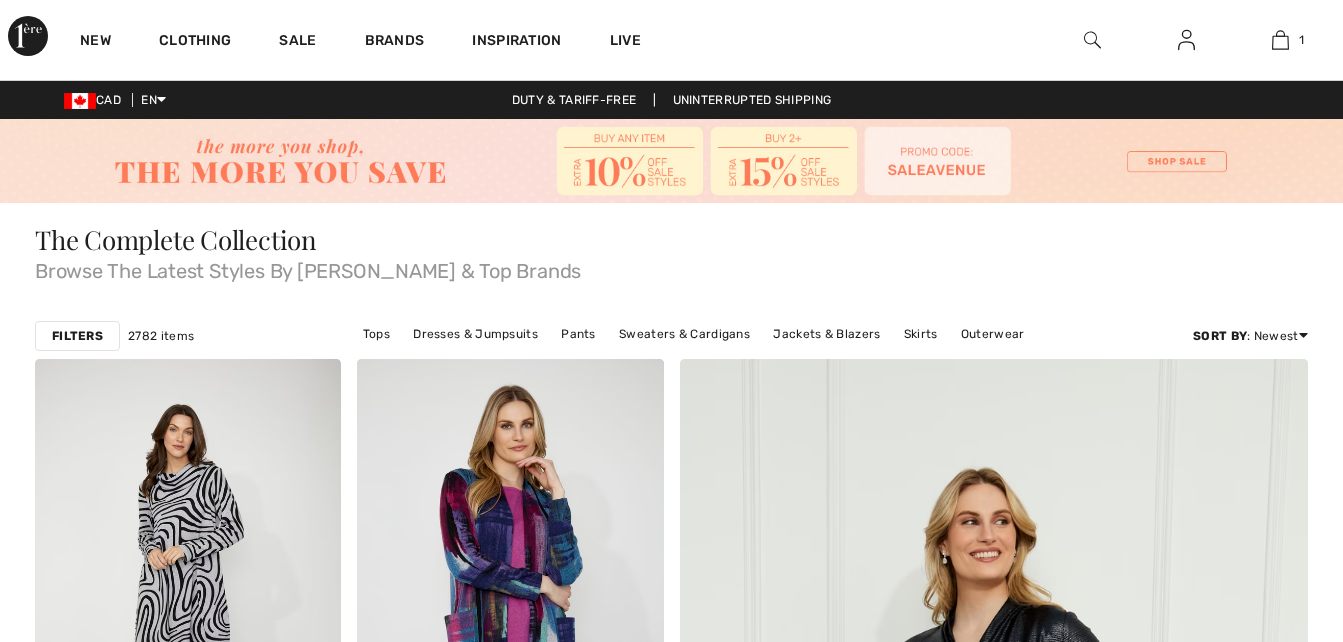 scroll, scrollTop: 0, scrollLeft: 0, axis: both 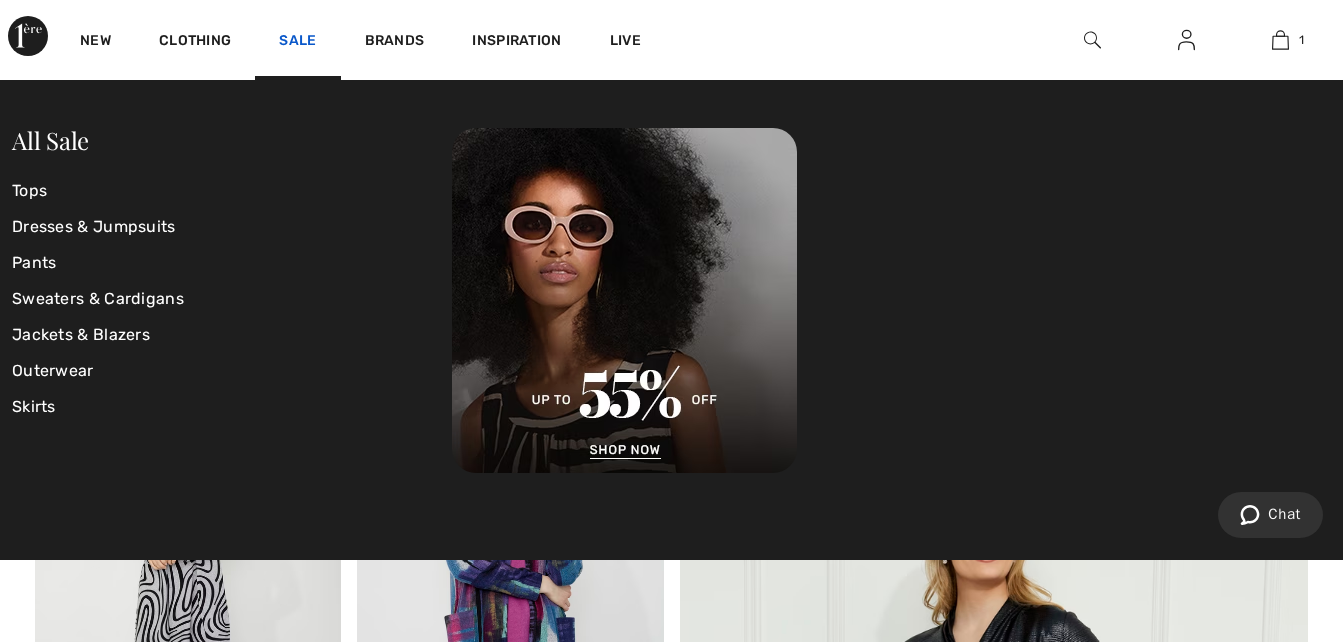 click on "Sale" at bounding box center [297, 42] 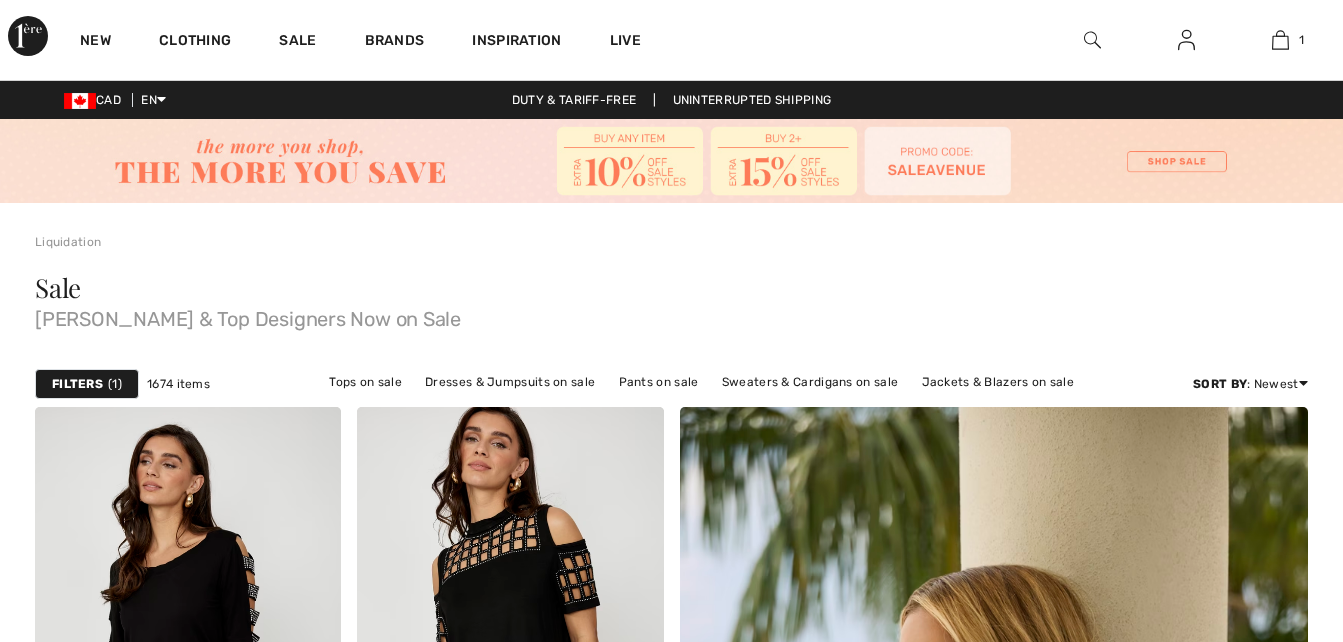 scroll, scrollTop: 0, scrollLeft: 0, axis: both 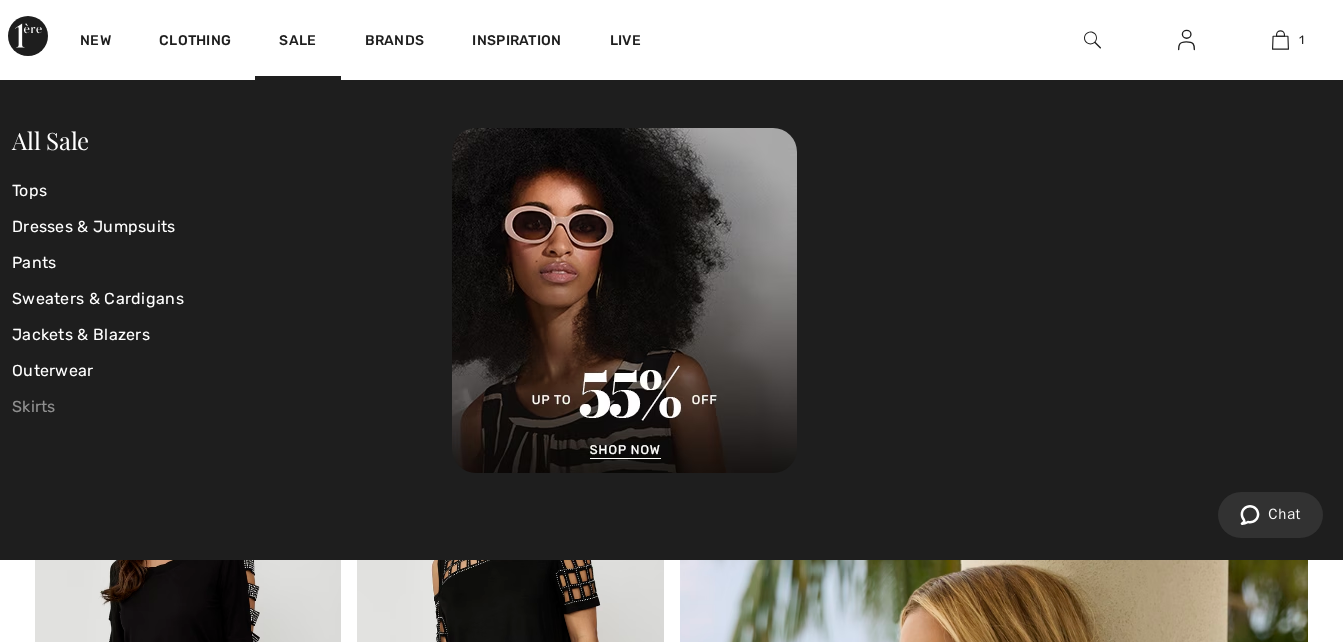click on "Skirts" at bounding box center (232, 407) 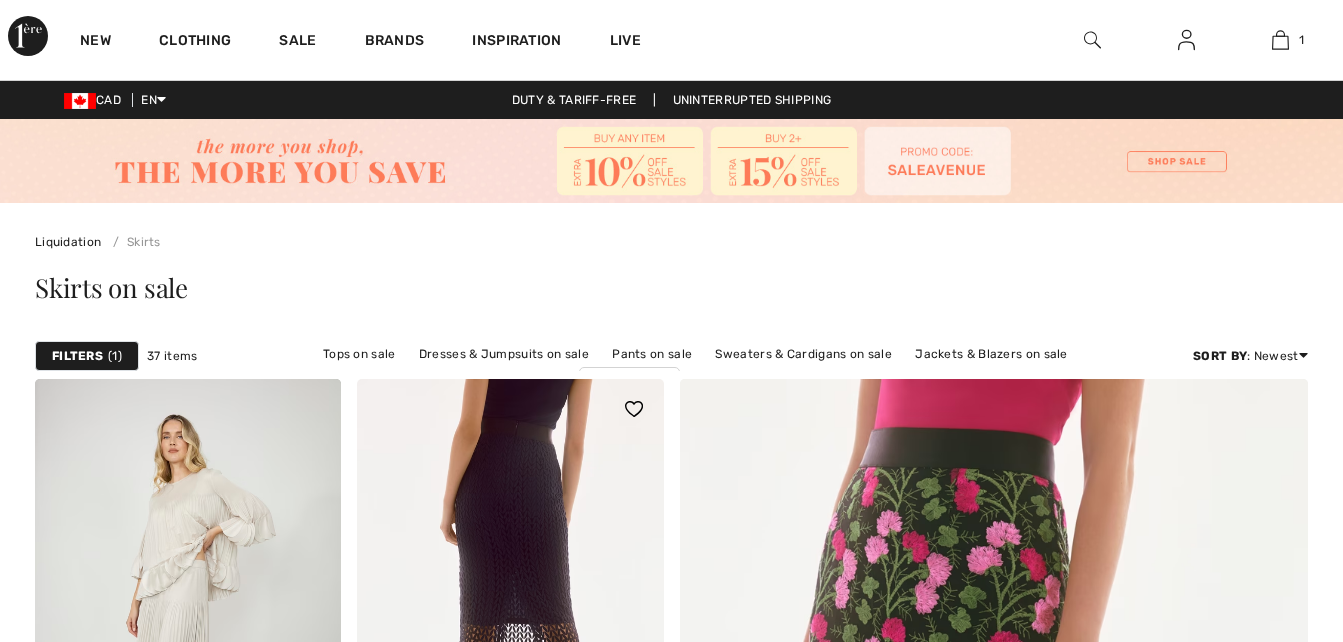 scroll, scrollTop: 0, scrollLeft: 0, axis: both 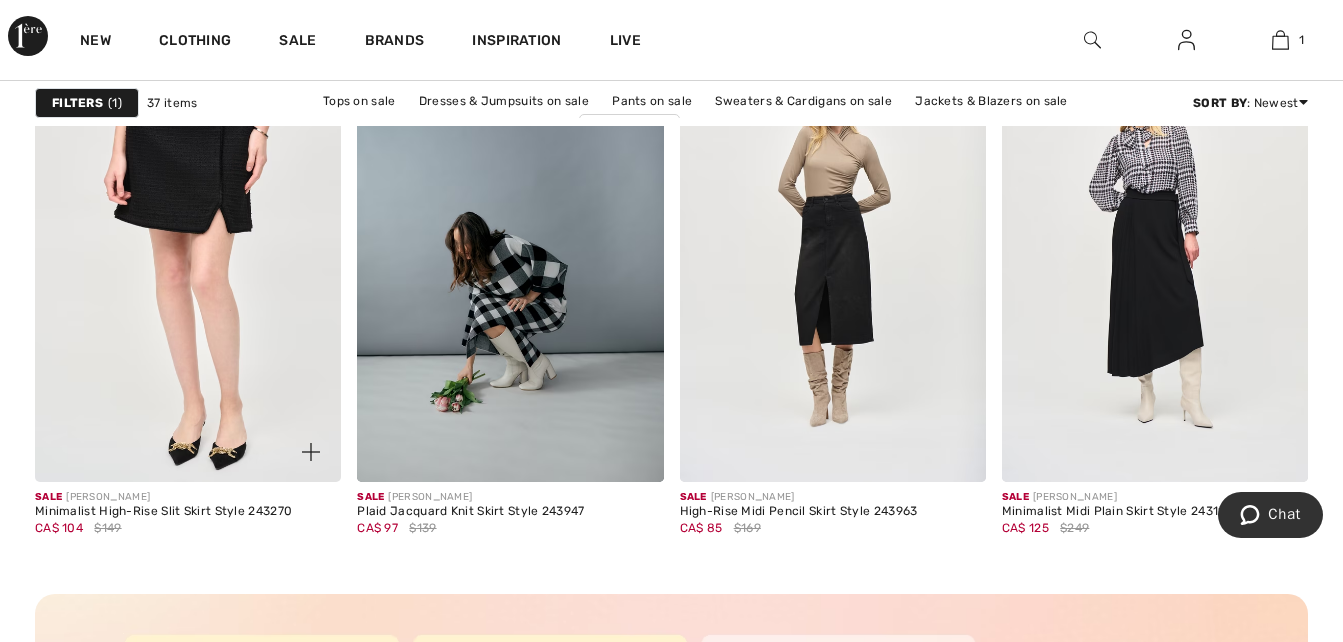 click at bounding box center (188, 252) 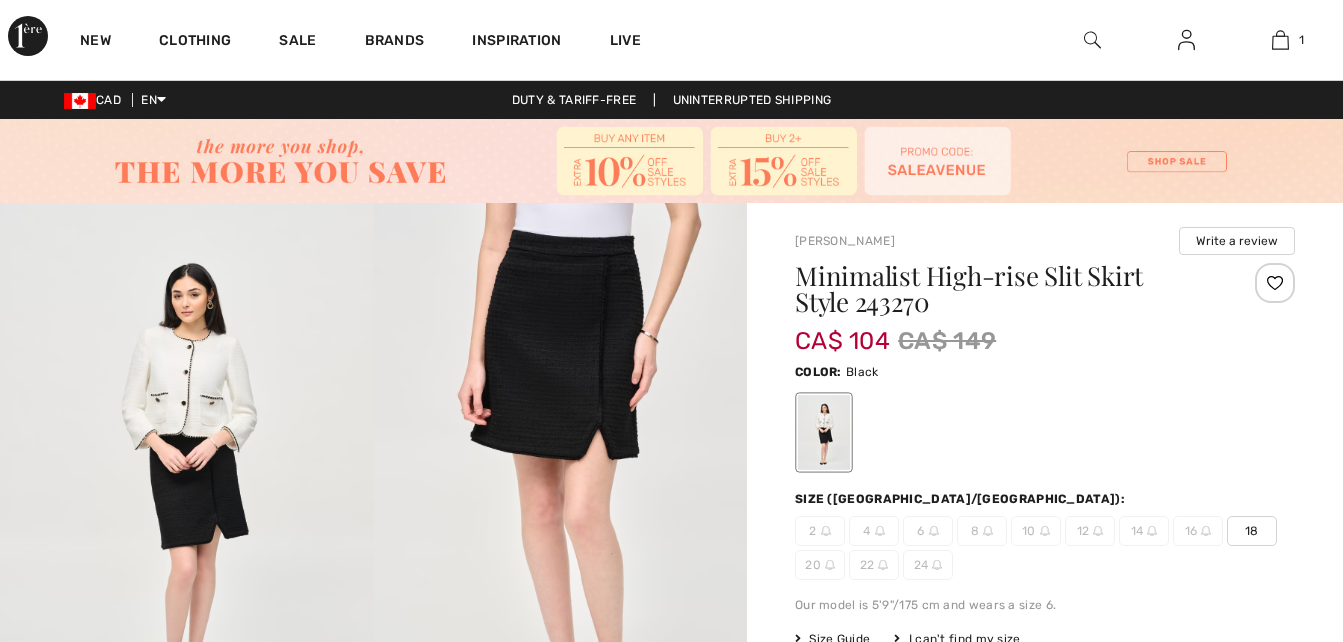 scroll, scrollTop: 0, scrollLeft: 0, axis: both 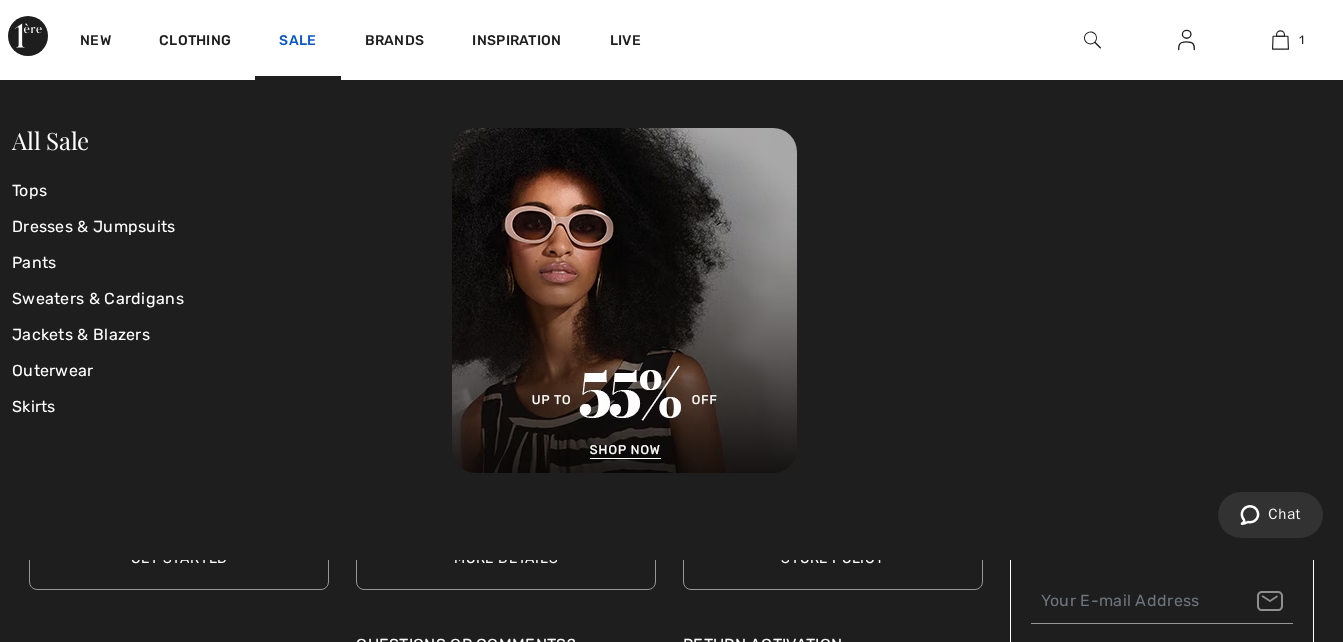 click on "Sale" at bounding box center (297, 42) 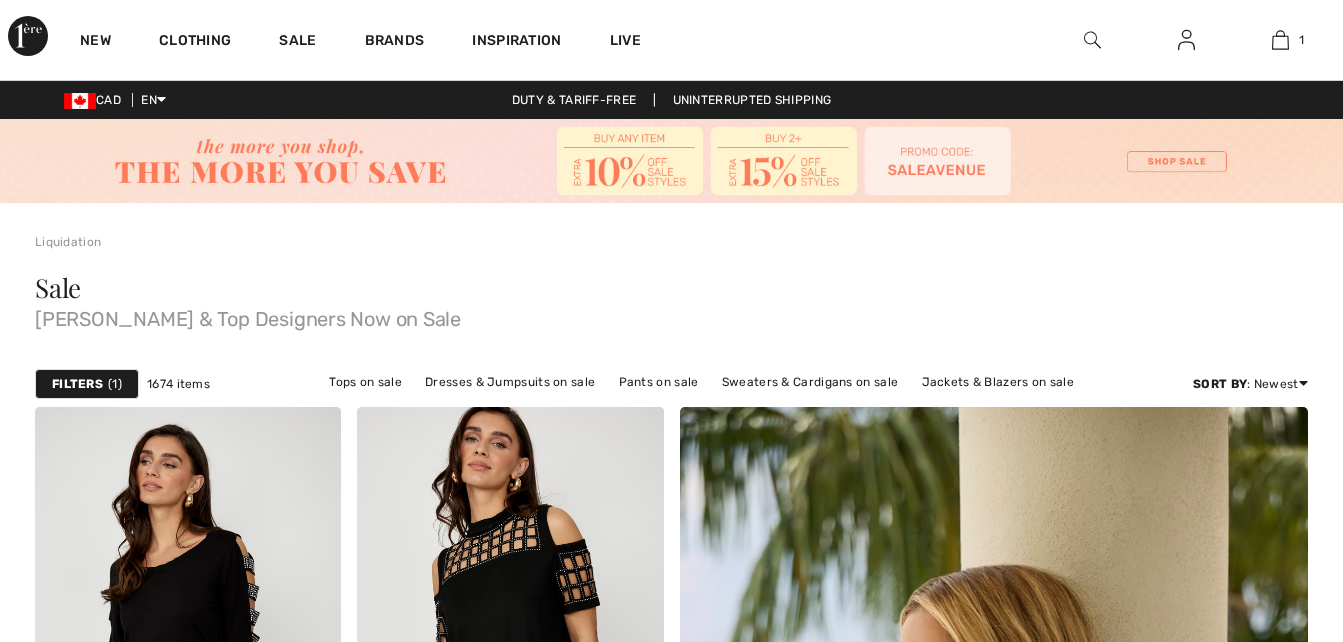 scroll, scrollTop: 0, scrollLeft: 0, axis: both 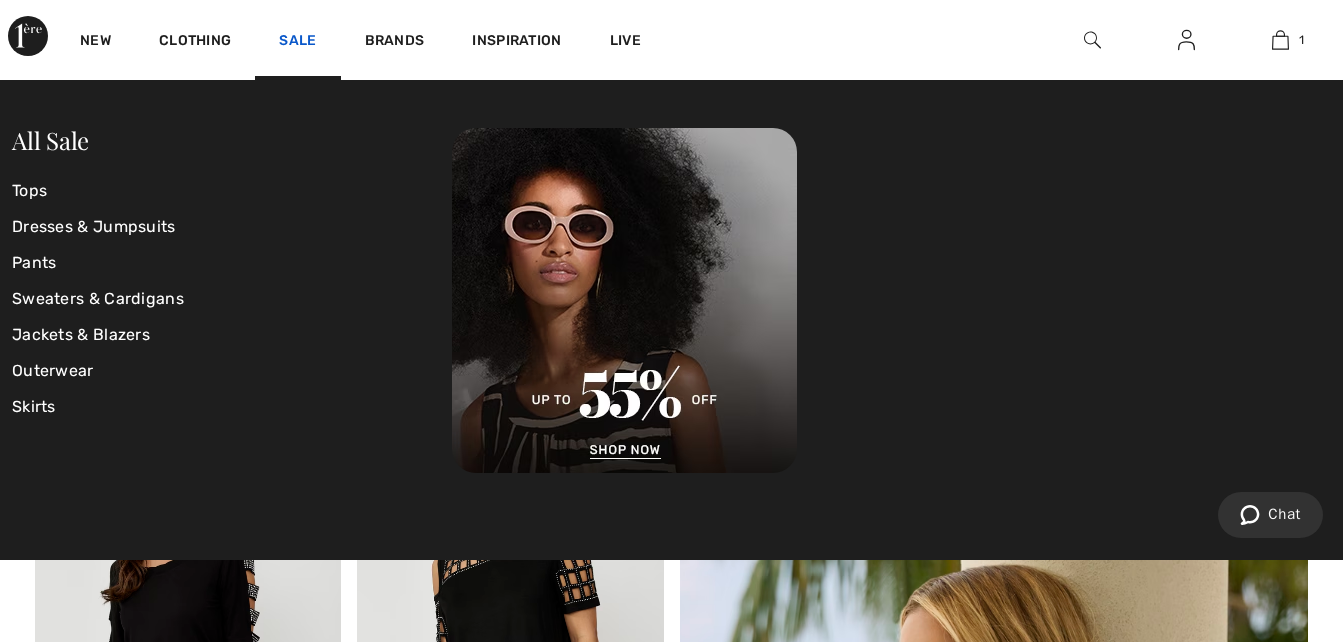 click on "Sale" at bounding box center [297, 42] 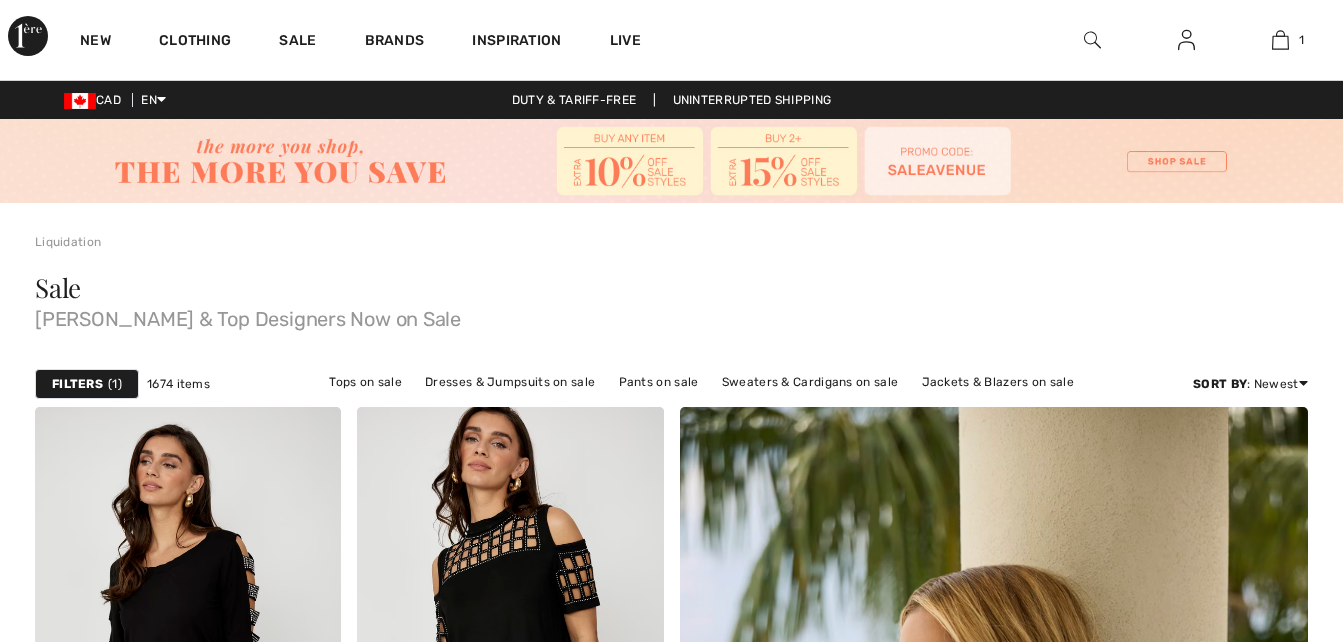 scroll, scrollTop: 0, scrollLeft: 0, axis: both 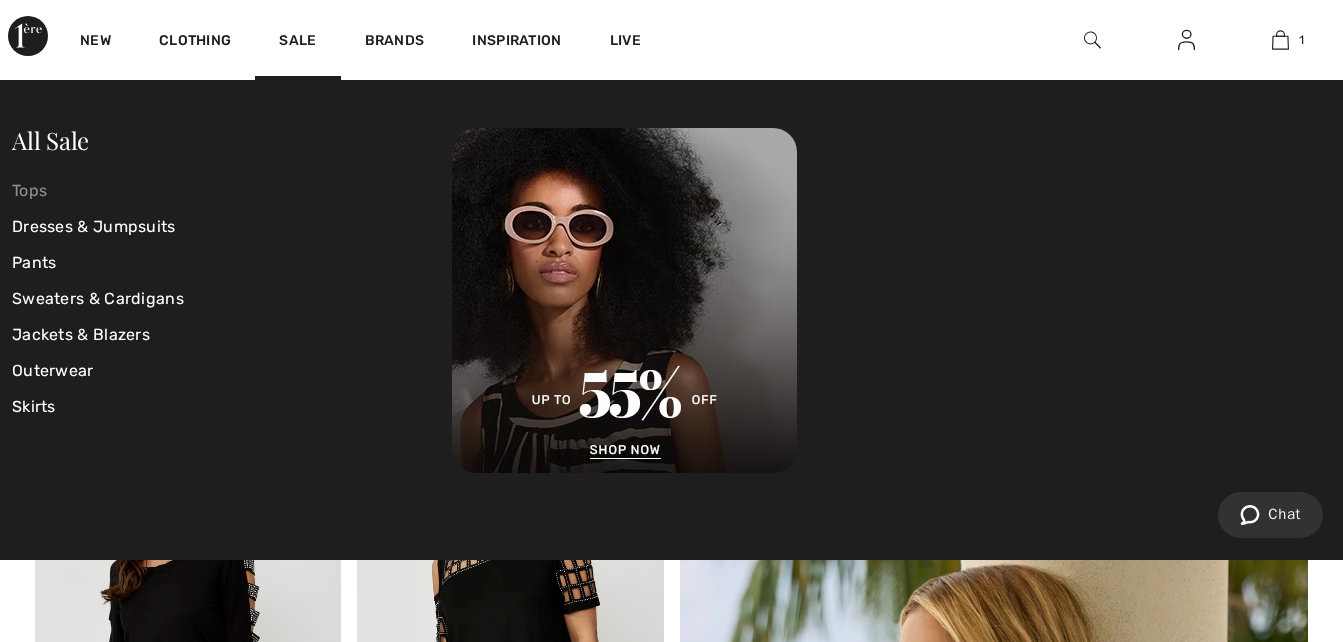 click on "Tops" at bounding box center (232, 191) 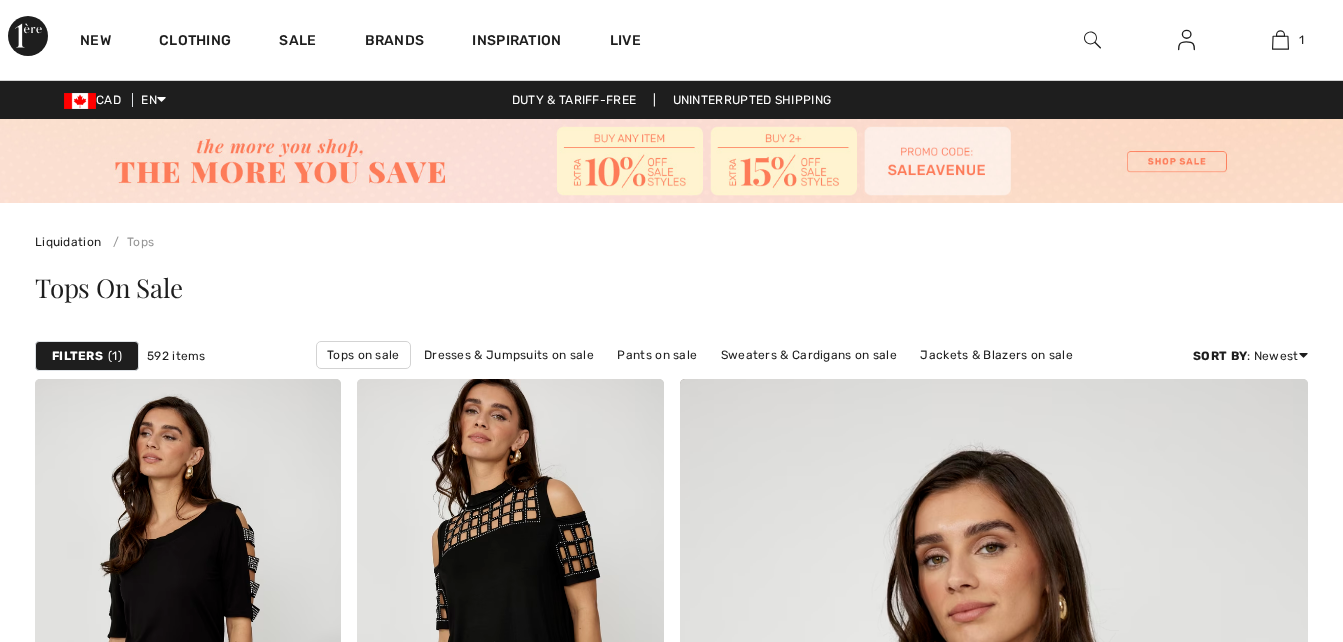 scroll, scrollTop: 300, scrollLeft: 0, axis: vertical 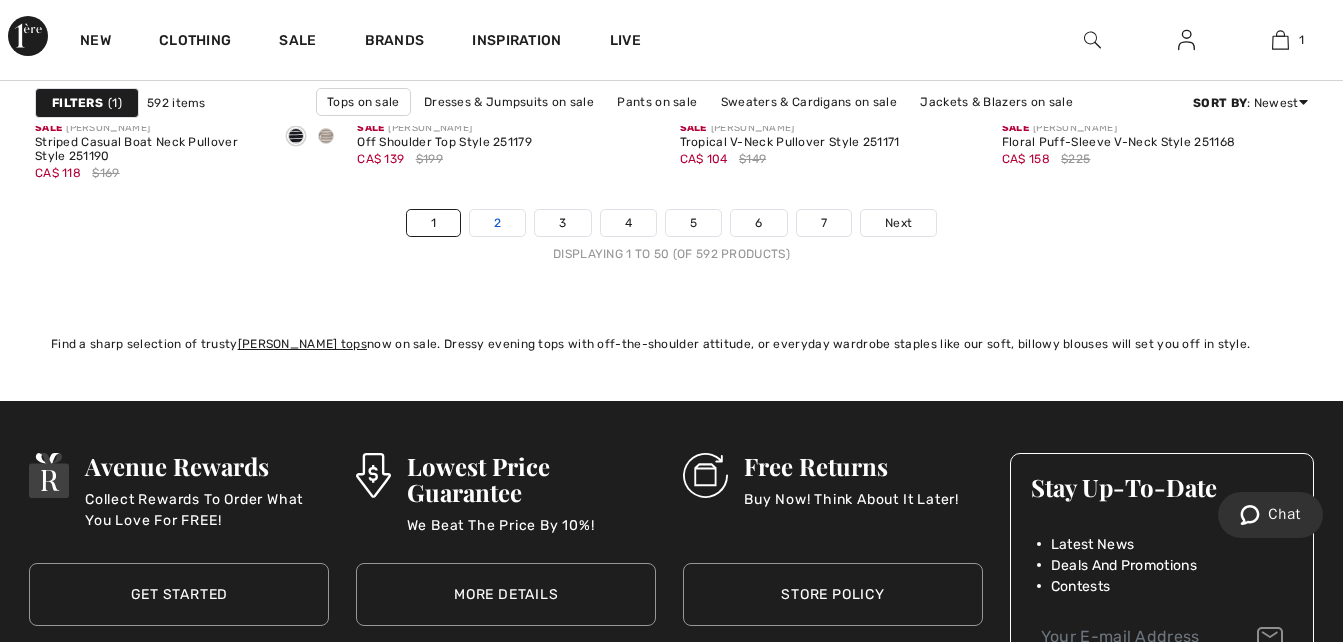 click on "2" at bounding box center (497, 223) 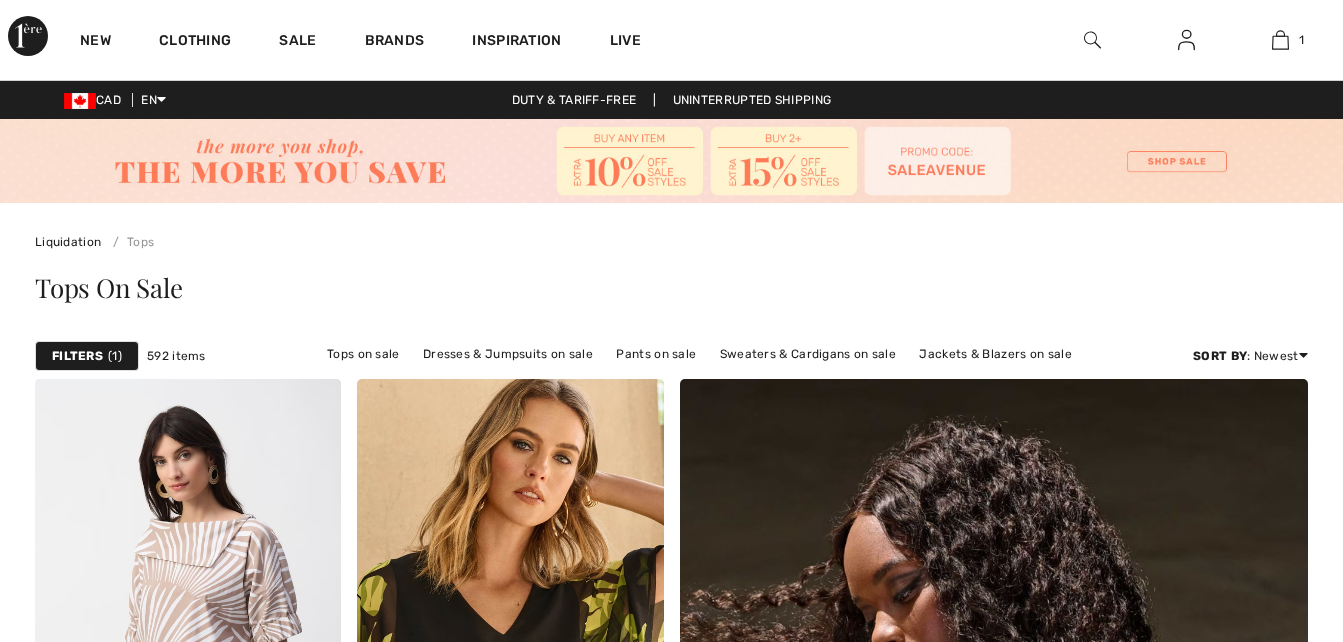 scroll, scrollTop: 91, scrollLeft: 0, axis: vertical 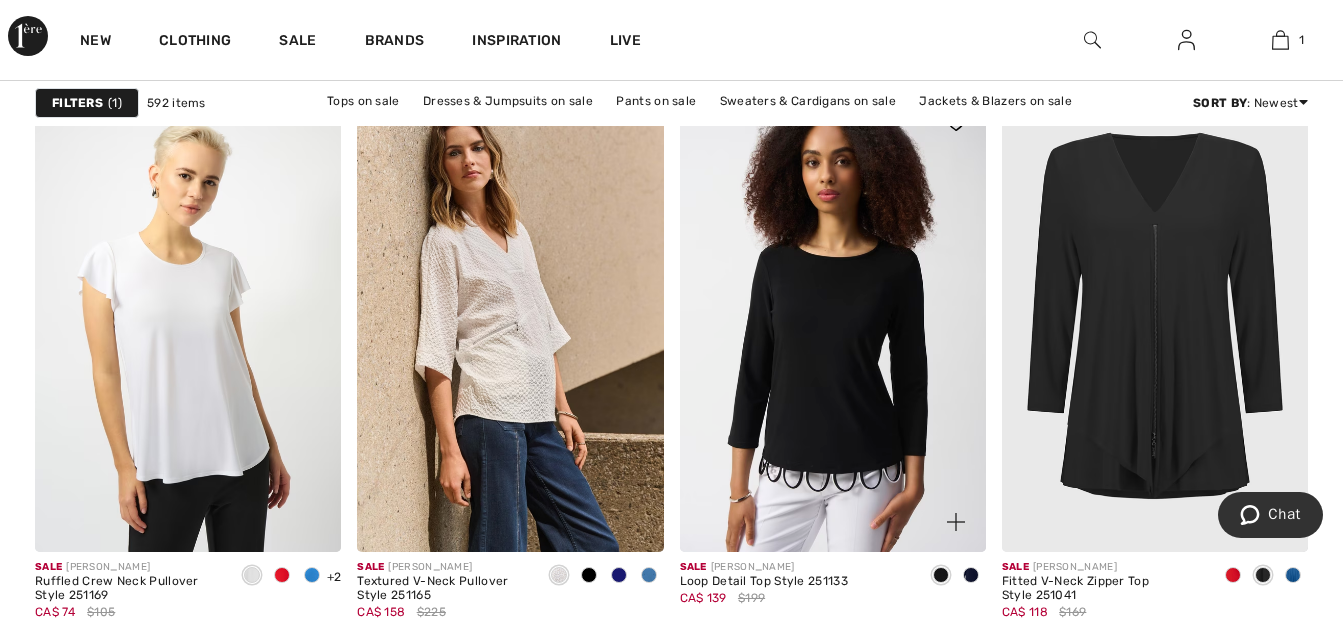 click at bounding box center (971, 575) 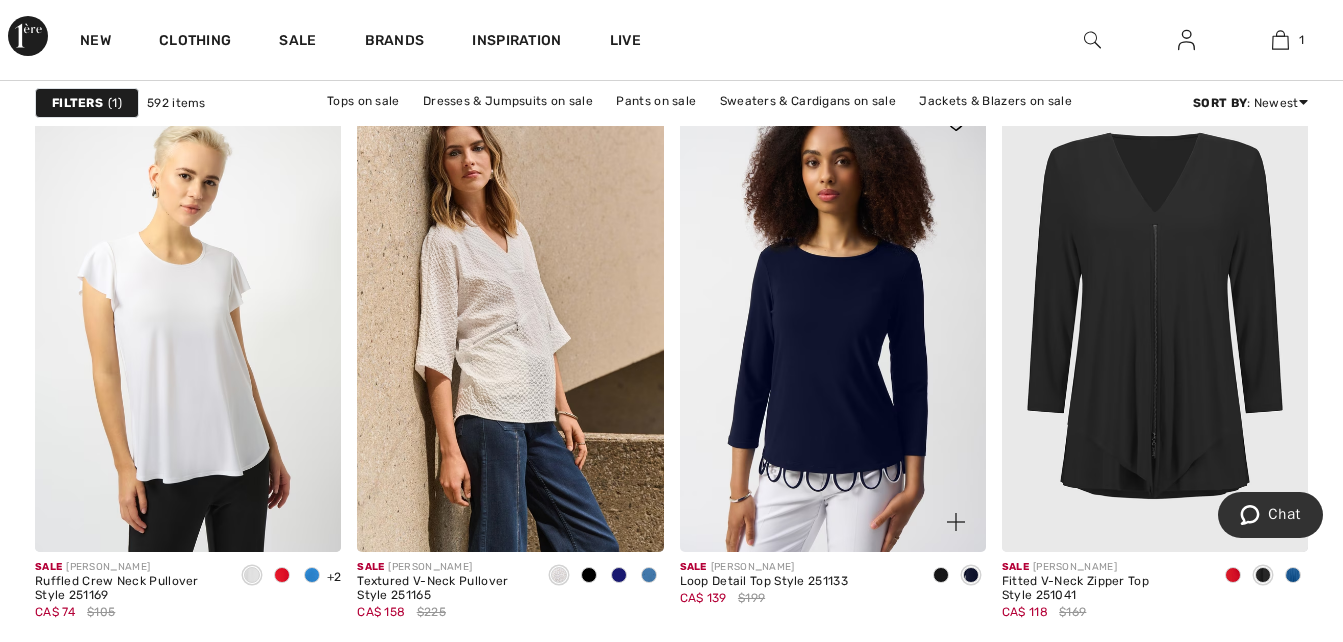 click at bounding box center (833, 322) 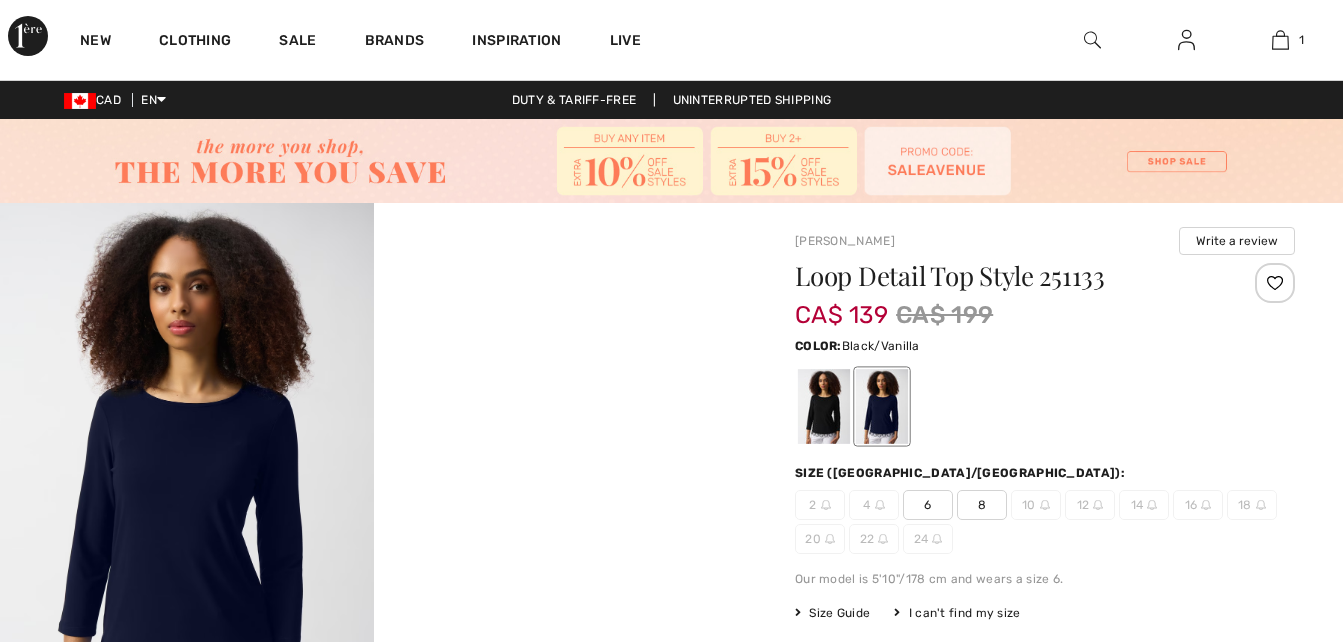 scroll, scrollTop: 0, scrollLeft: 0, axis: both 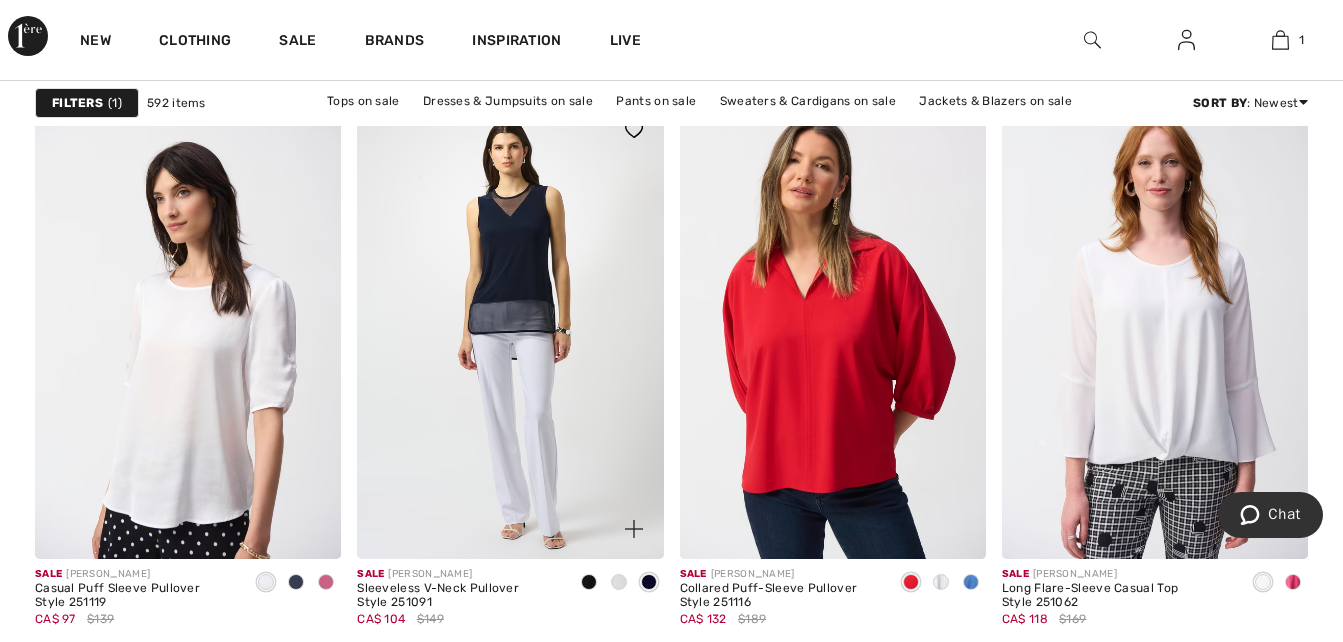 click at bounding box center (510, 329) 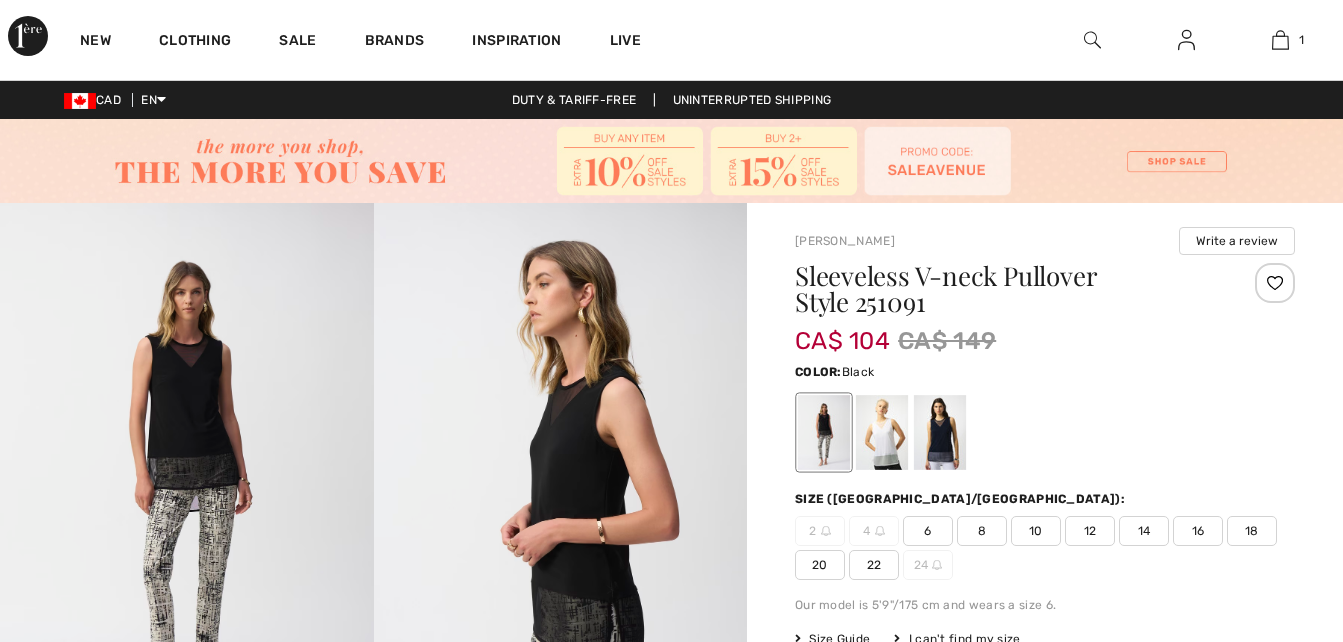 scroll, scrollTop: 0, scrollLeft: 0, axis: both 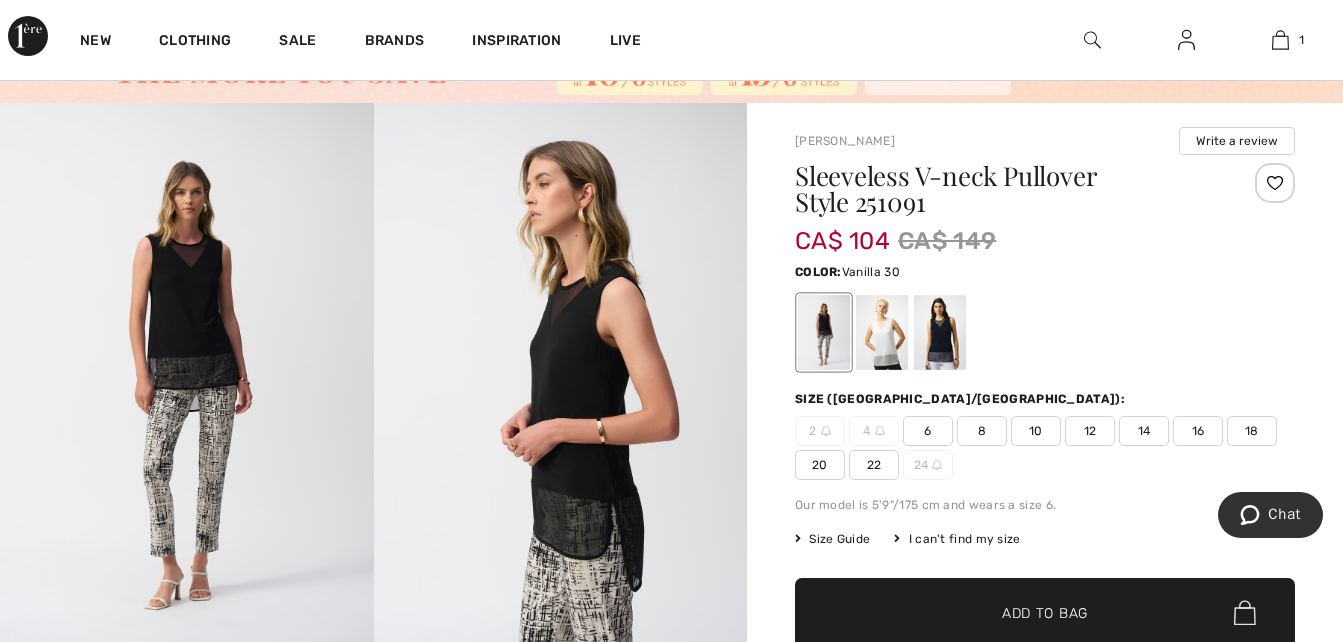 click at bounding box center (882, 332) 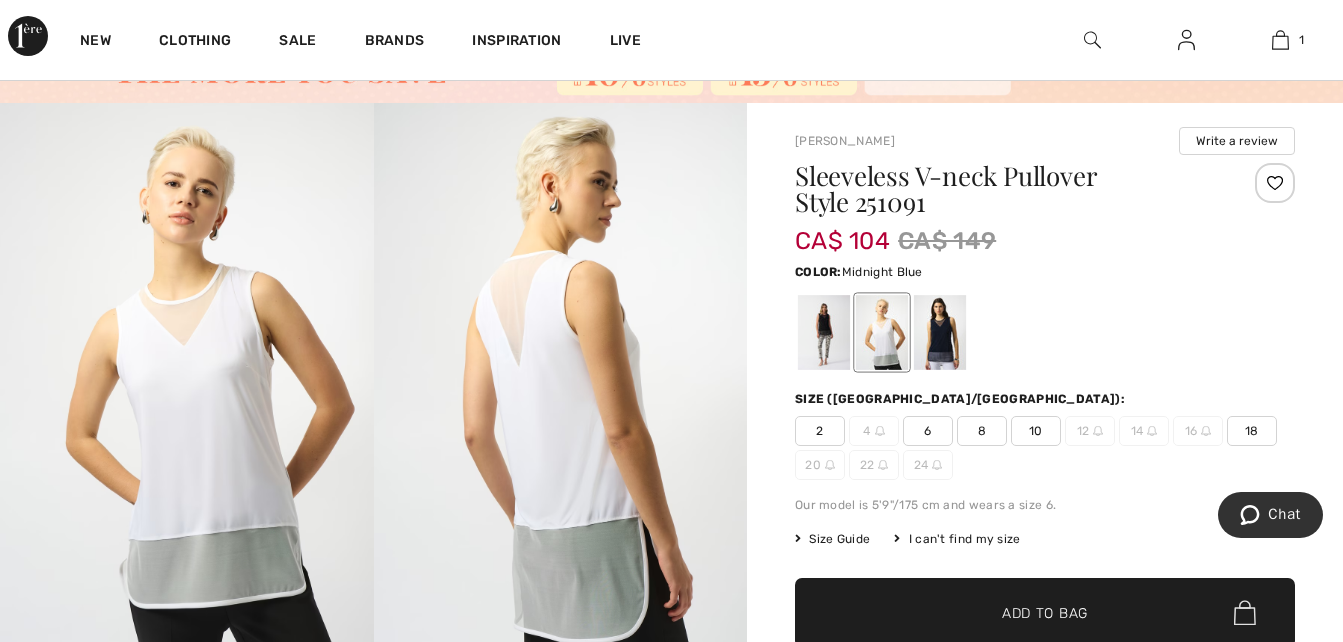 click at bounding box center (940, 332) 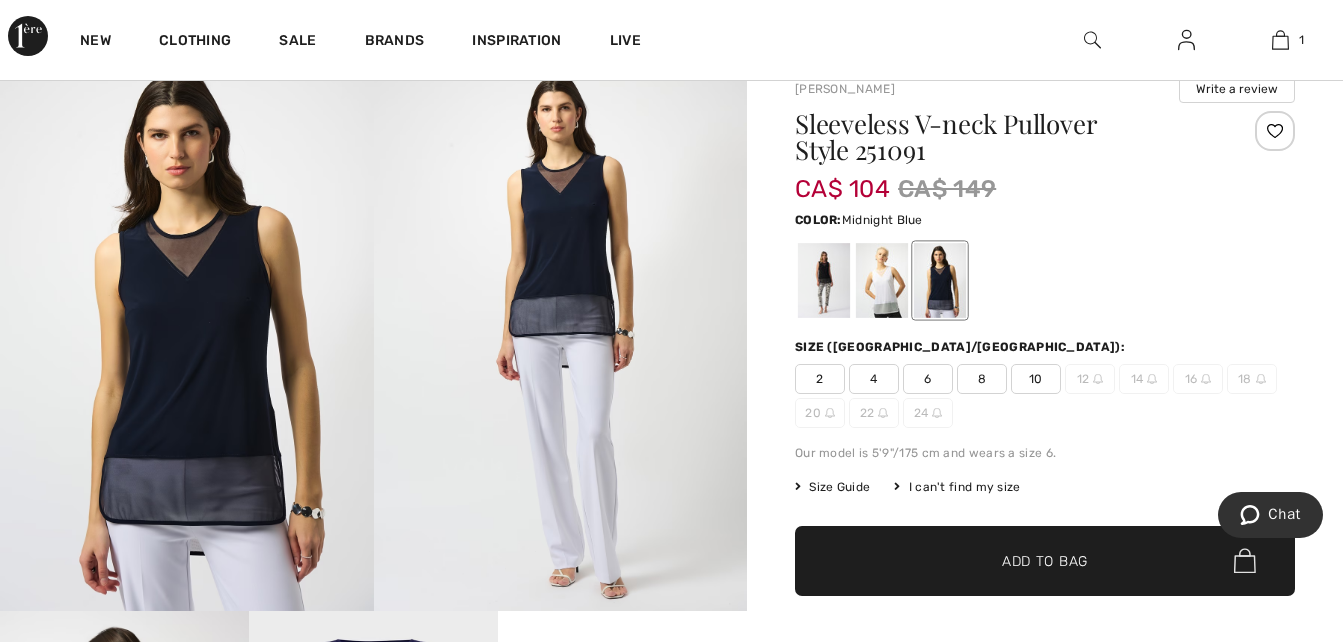 scroll, scrollTop: 100, scrollLeft: 0, axis: vertical 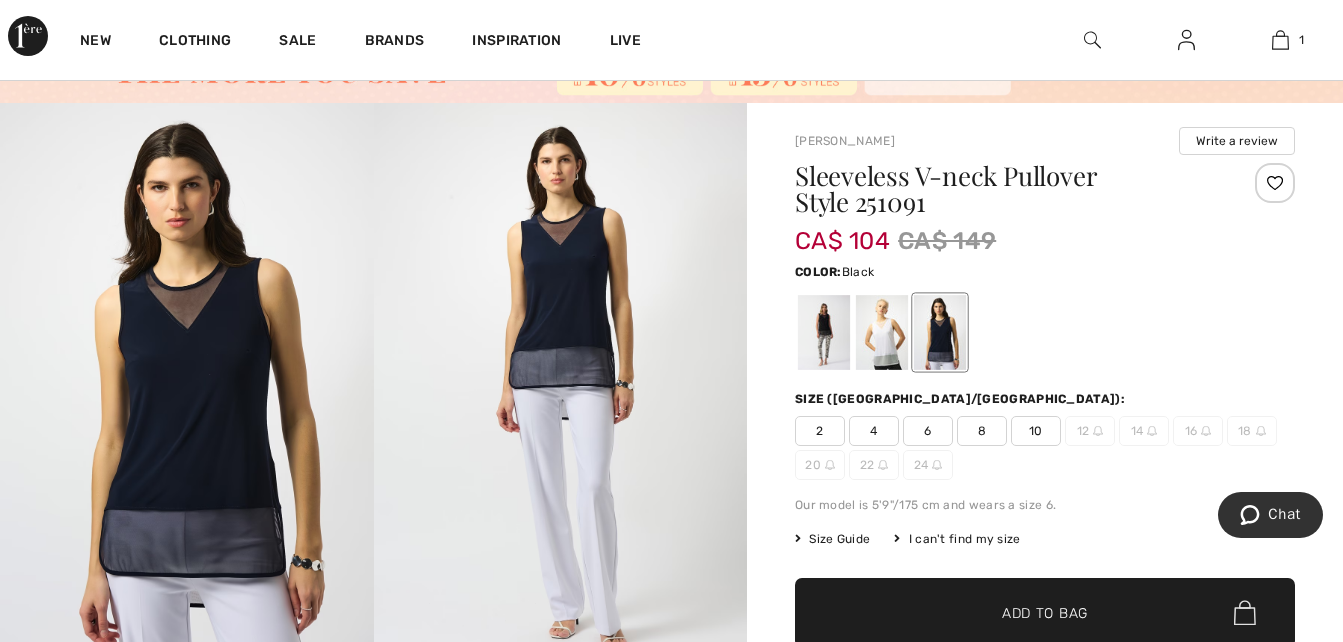 click at bounding box center (824, 332) 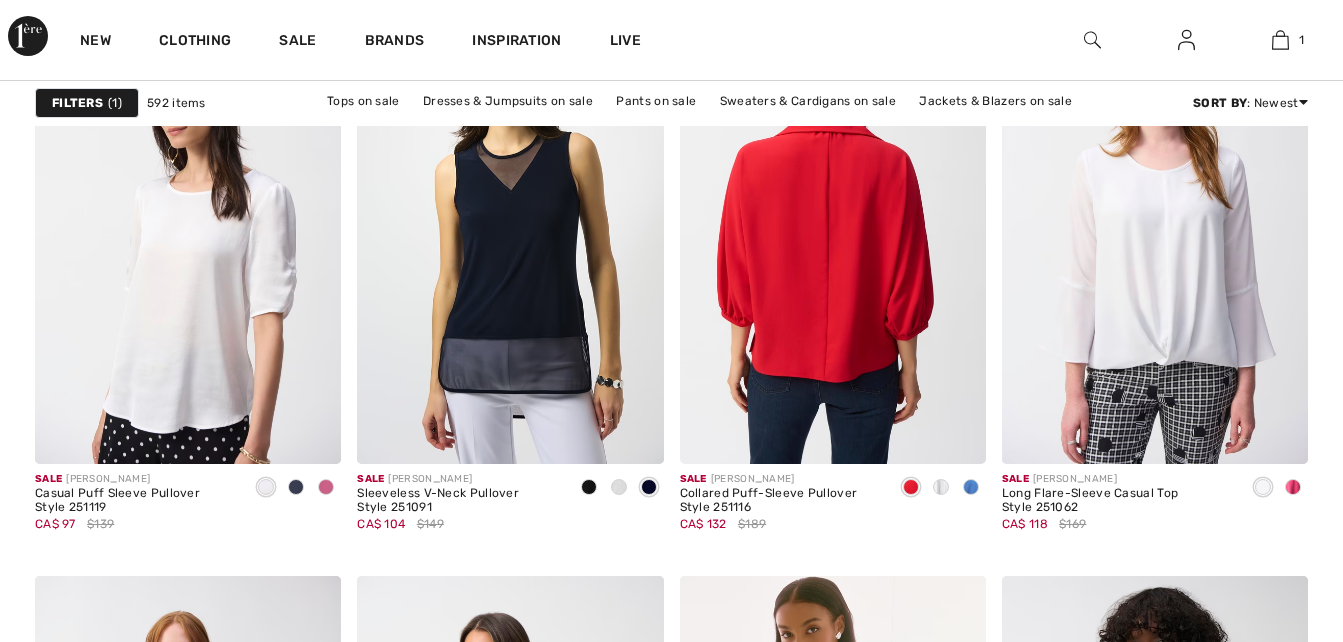 scroll, scrollTop: 0, scrollLeft: 0, axis: both 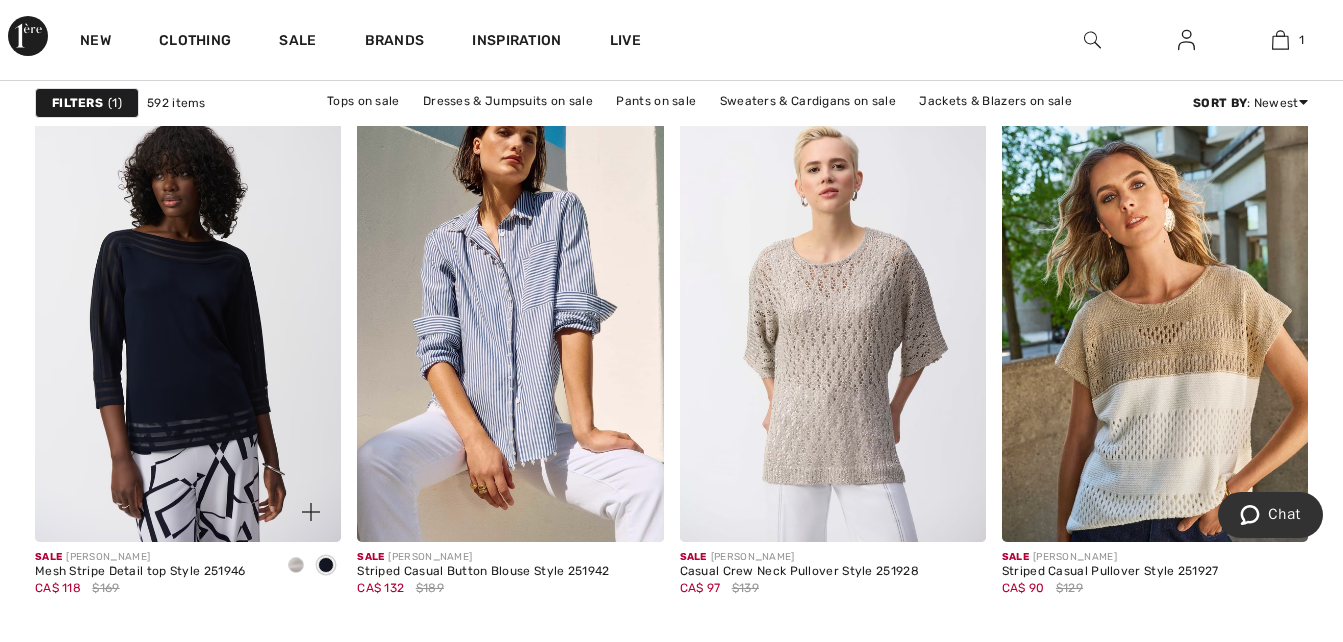 click at bounding box center (296, 565) 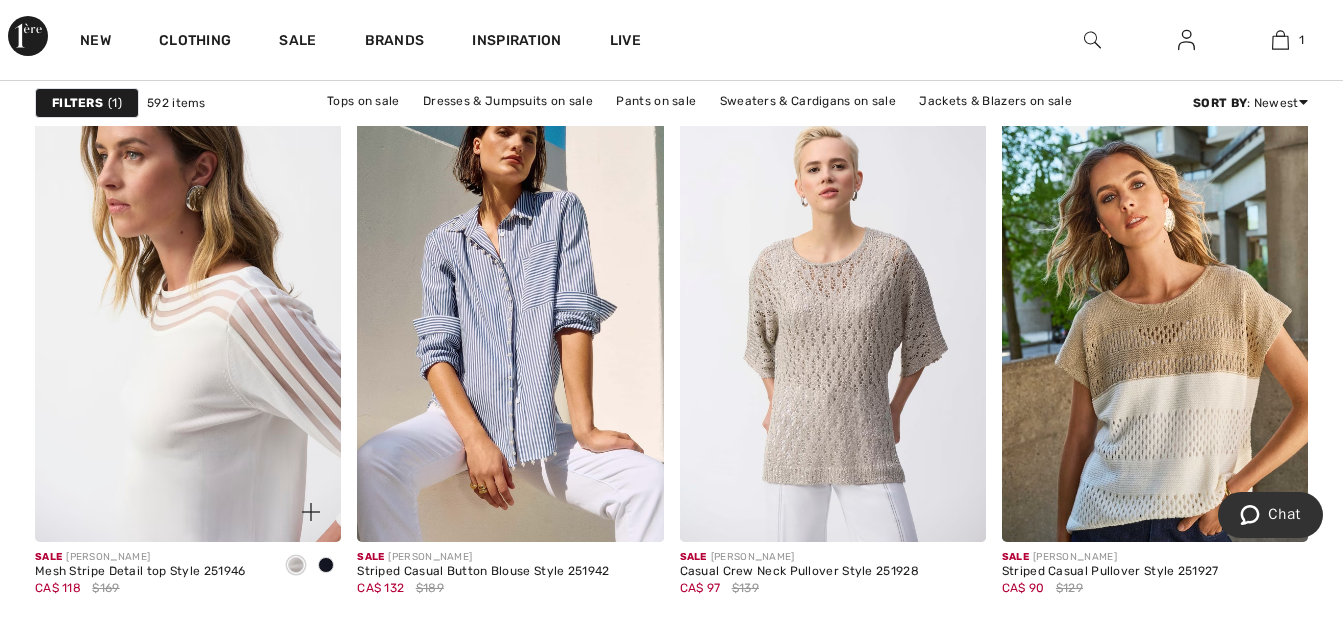 click at bounding box center (188, 312) 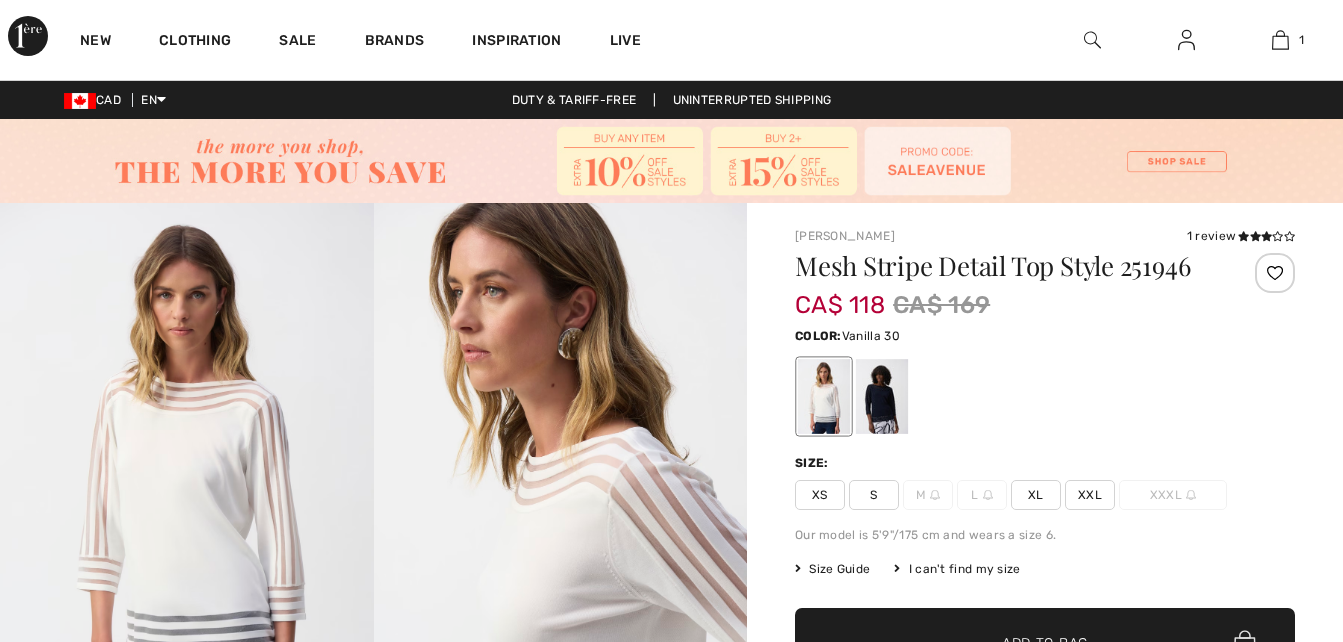 scroll, scrollTop: 0, scrollLeft: 0, axis: both 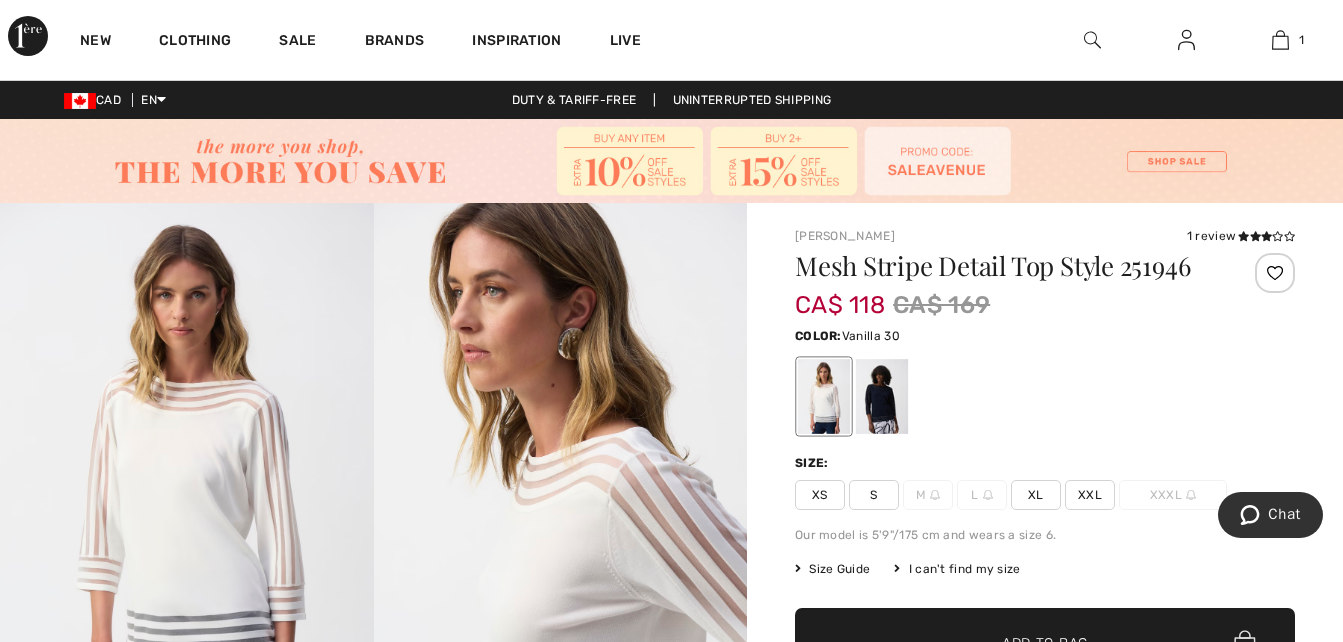 click on "Size Guide" at bounding box center [832, 569] 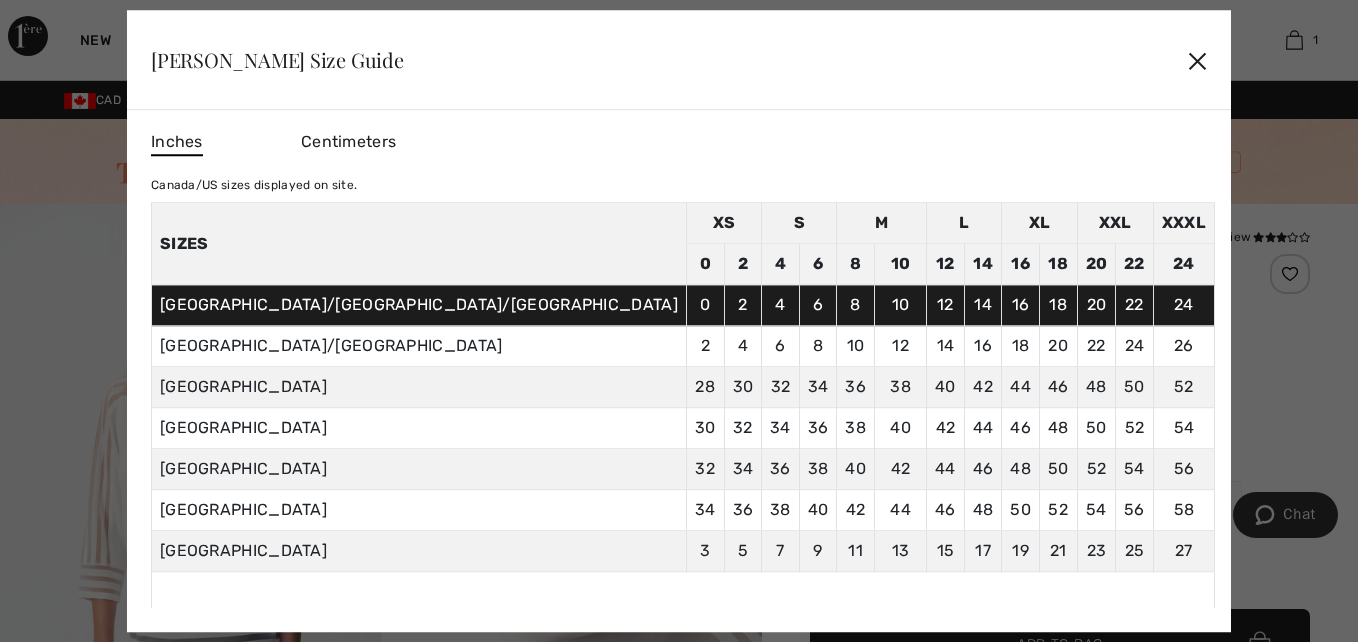 click on "✕" at bounding box center (1197, 60) 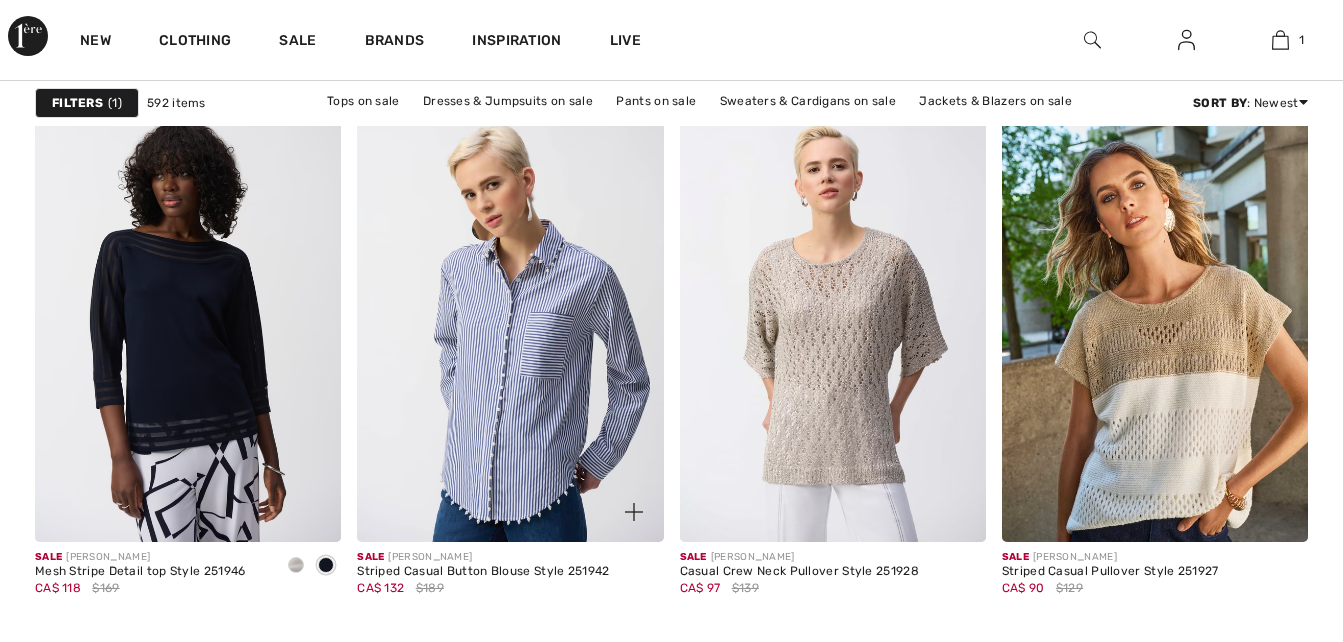 scroll, scrollTop: 0, scrollLeft: 0, axis: both 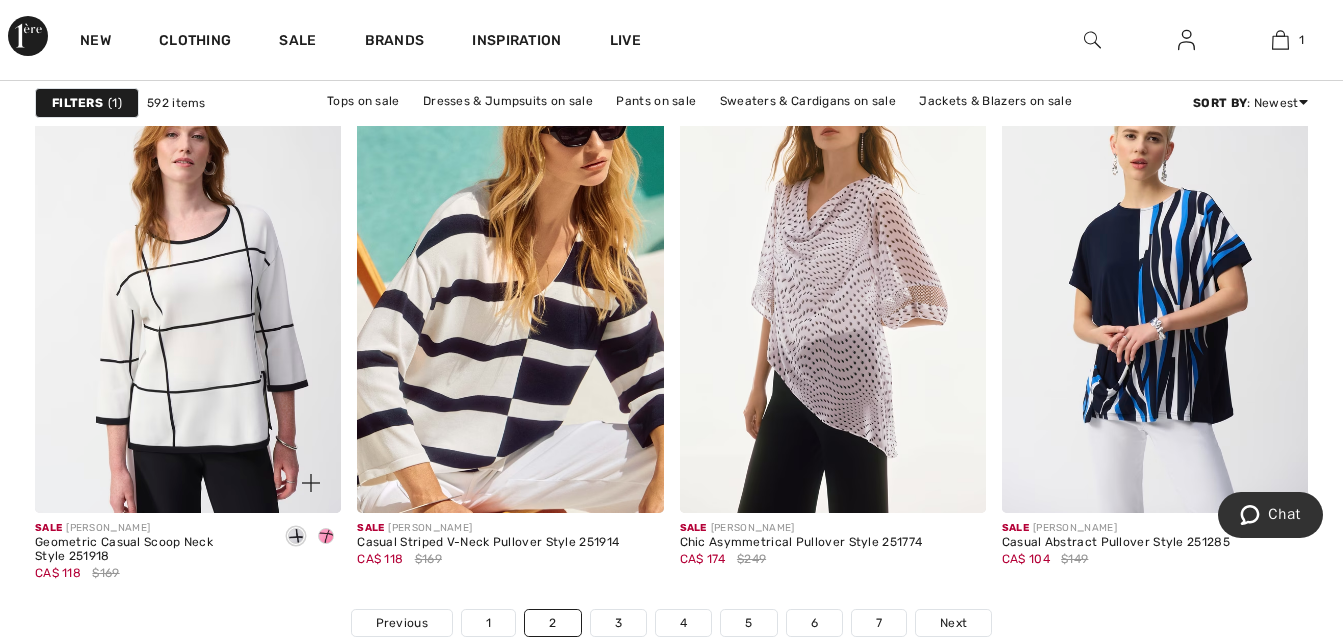 click at bounding box center (311, 483) 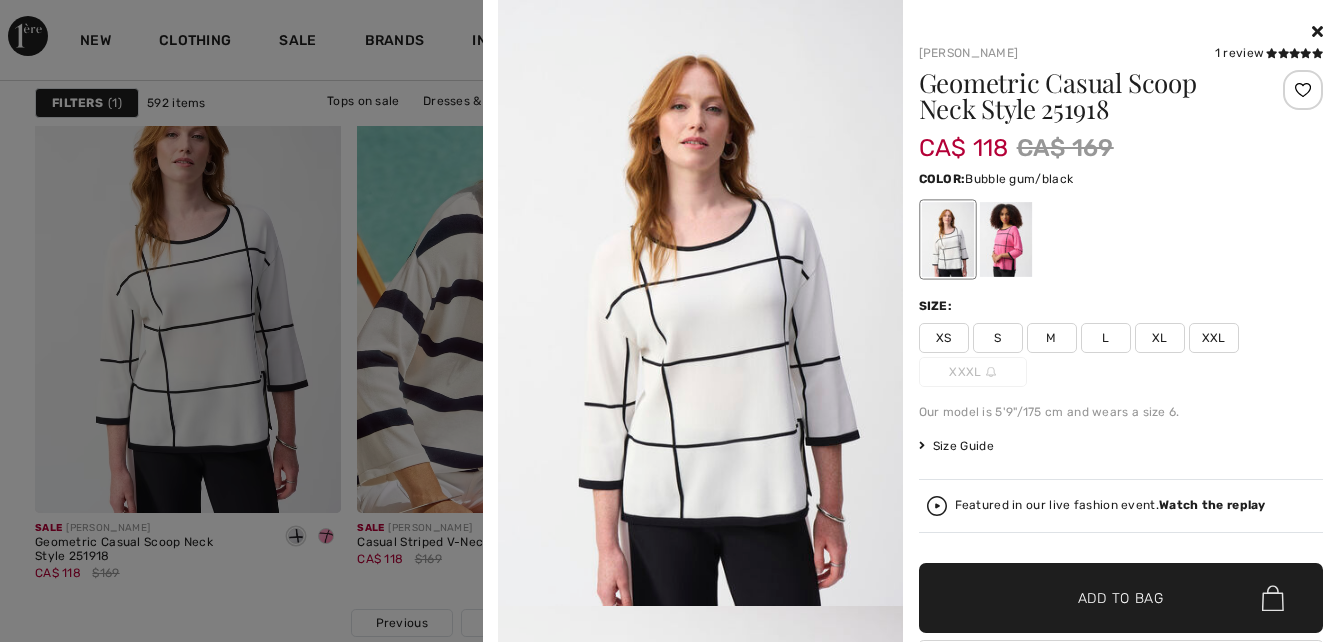 click at bounding box center [1005, 239] 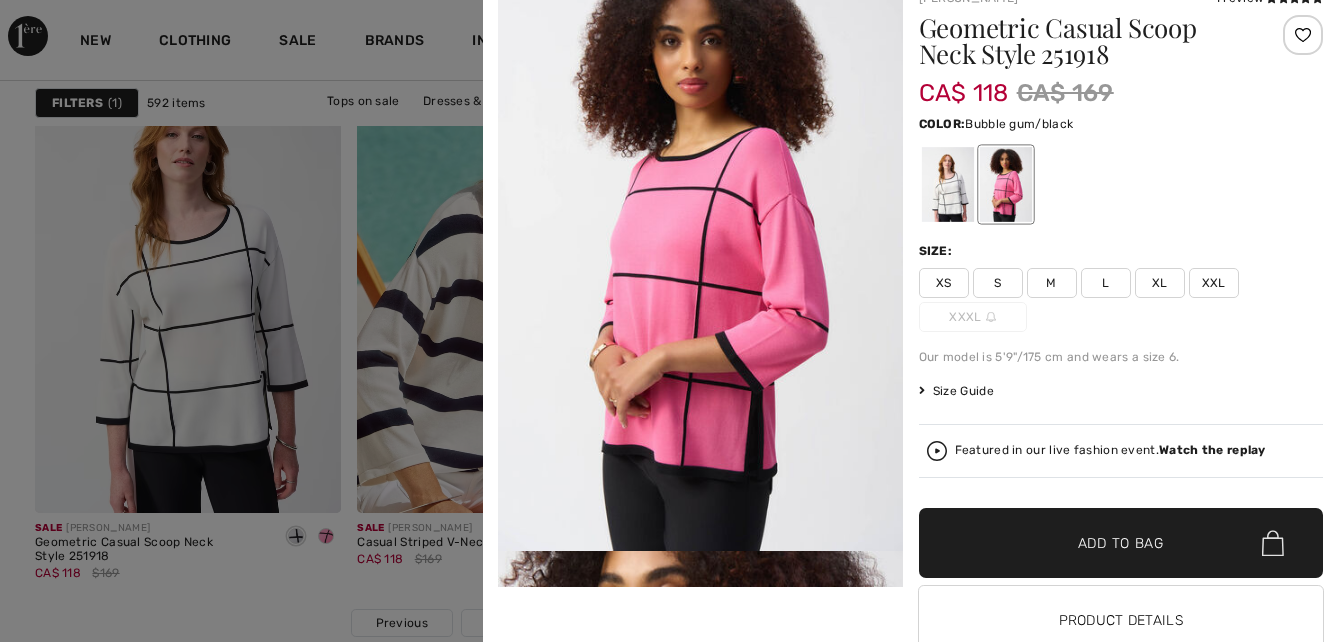 scroll, scrollTop: 100, scrollLeft: 0, axis: vertical 